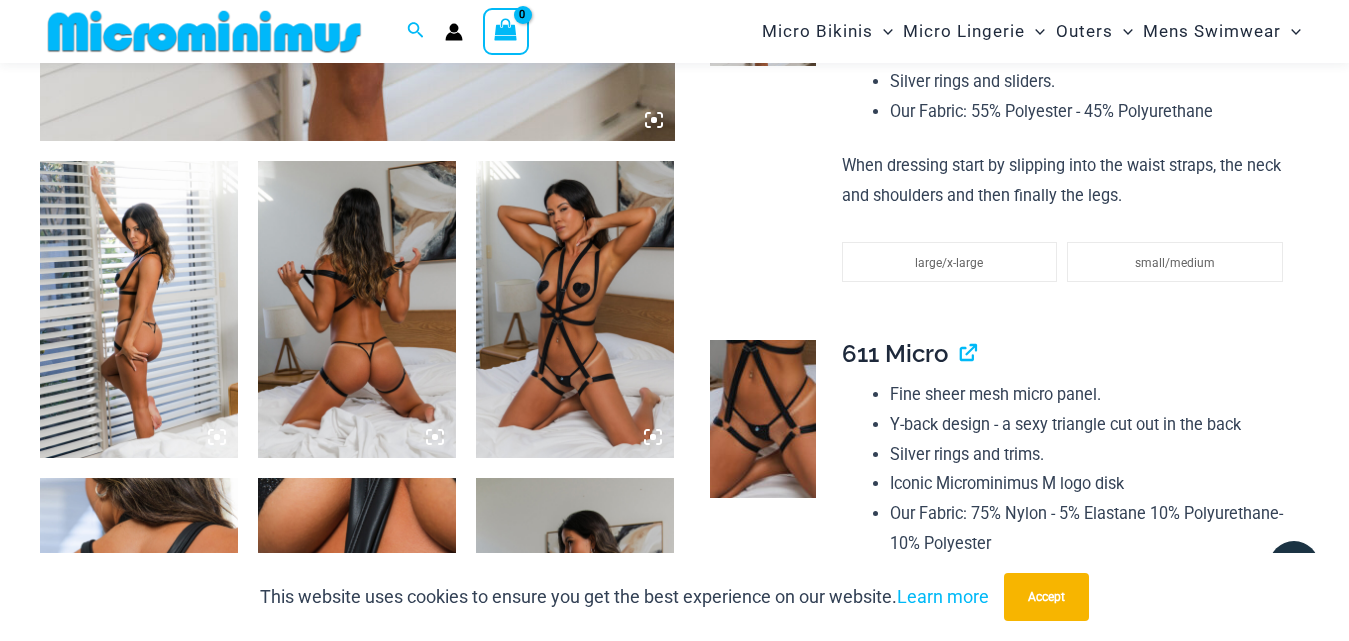 scroll, scrollTop: 1580, scrollLeft: 0, axis: vertical 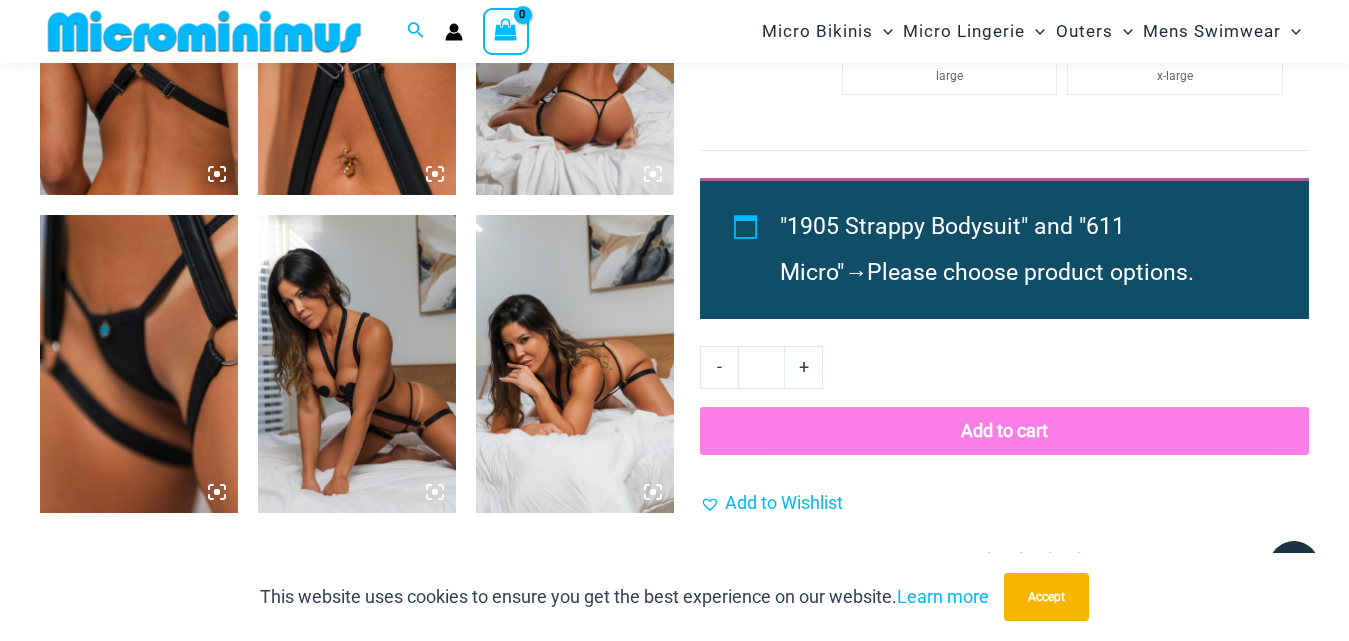 click 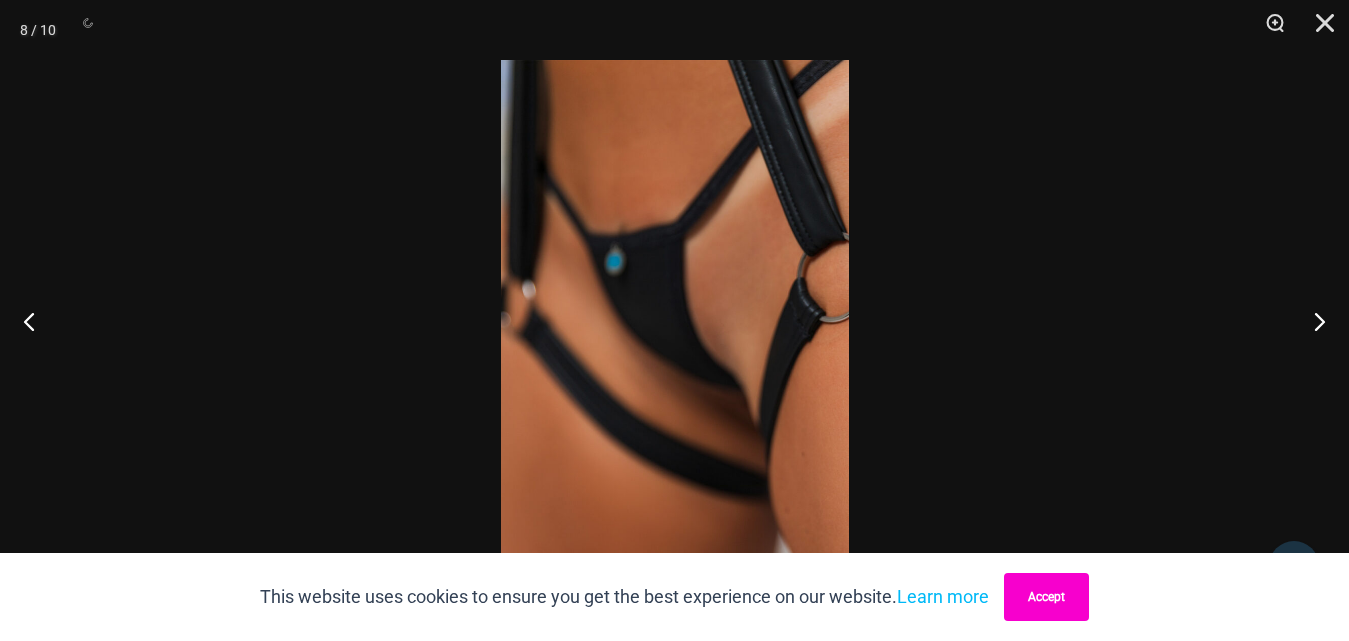 click on "Accept" at bounding box center (1046, 597) 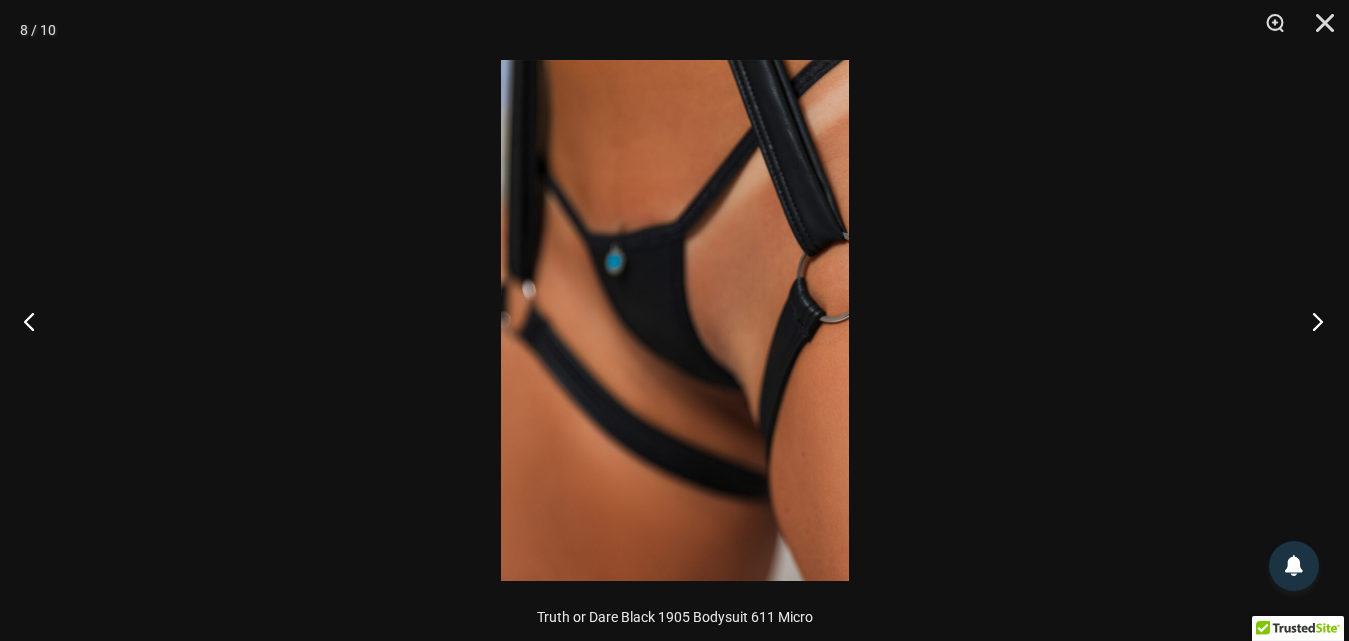 click at bounding box center [1311, 321] 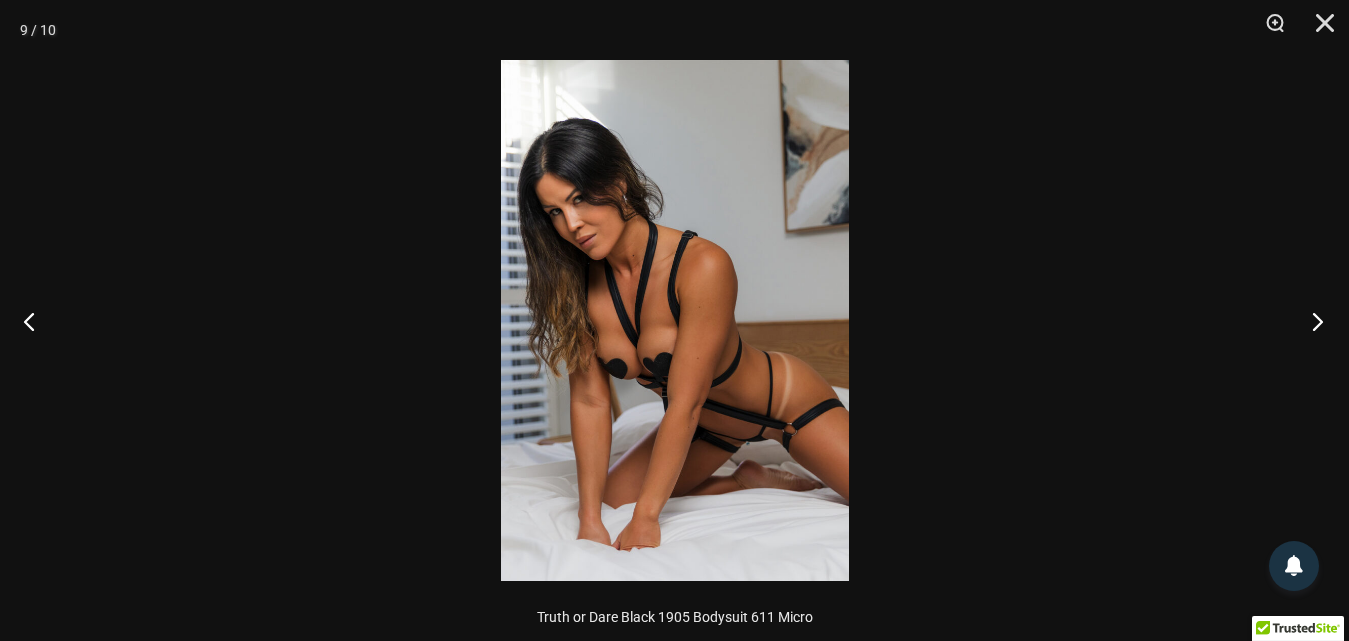 click at bounding box center [1311, 321] 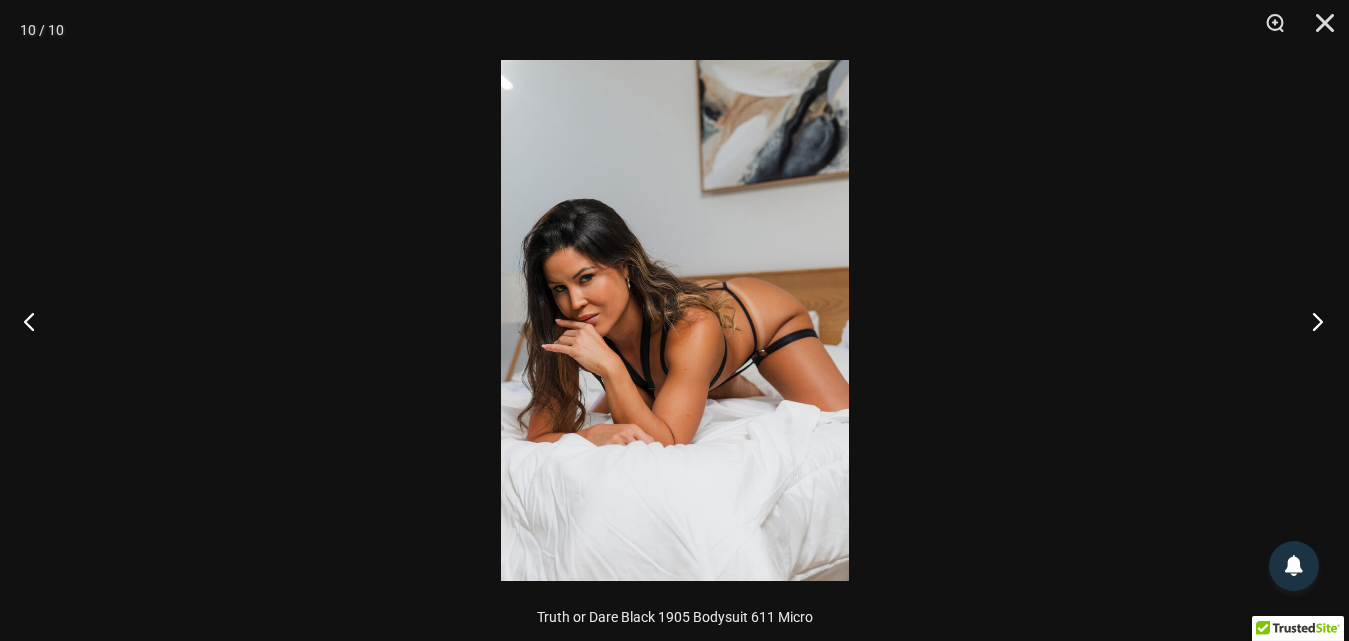 click at bounding box center (1311, 321) 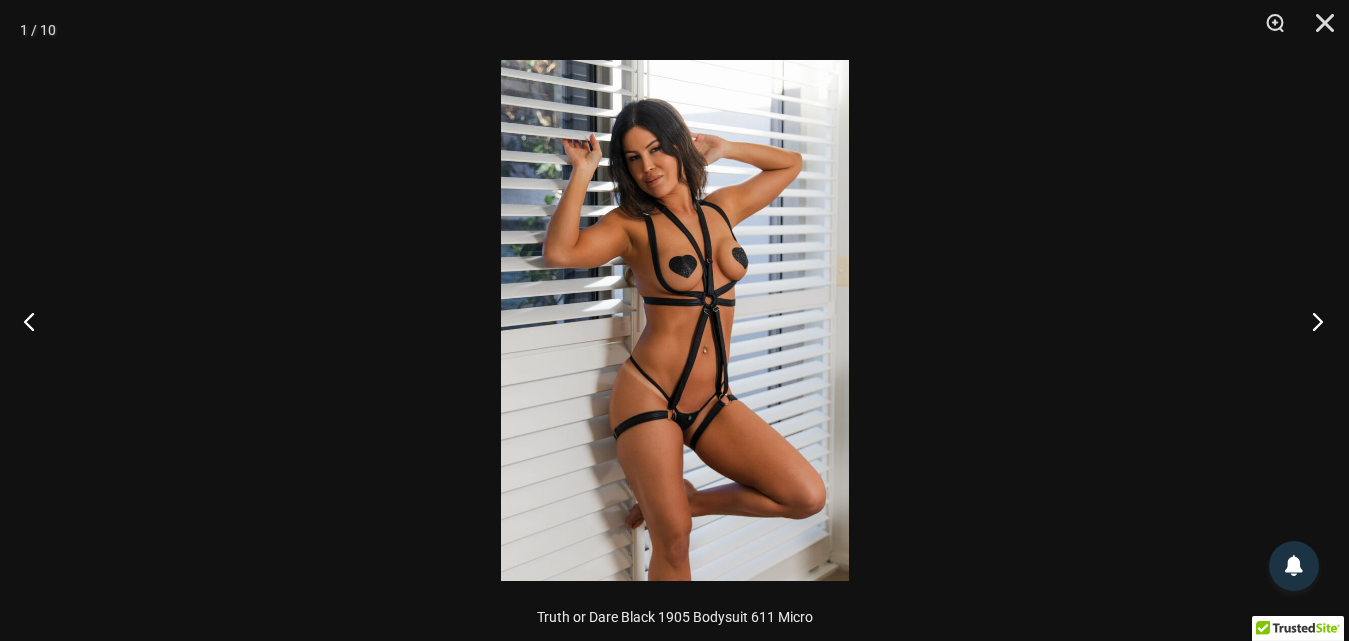 click at bounding box center [1311, 321] 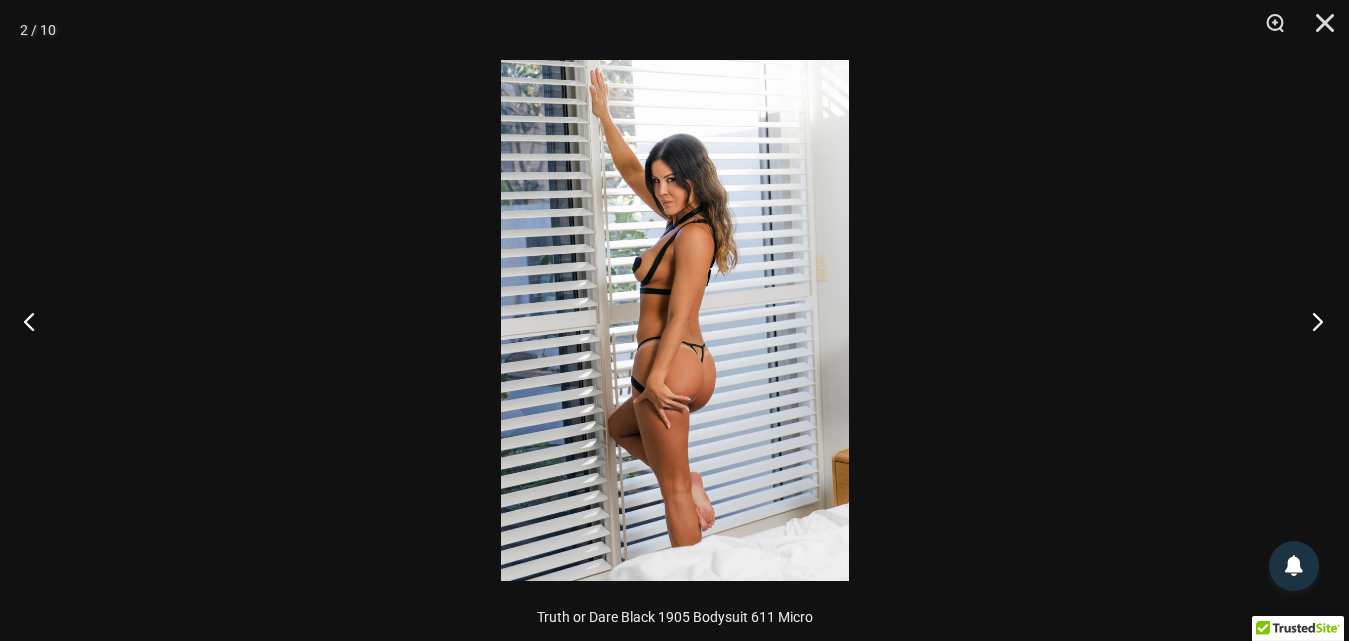 click at bounding box center [1311, 321] 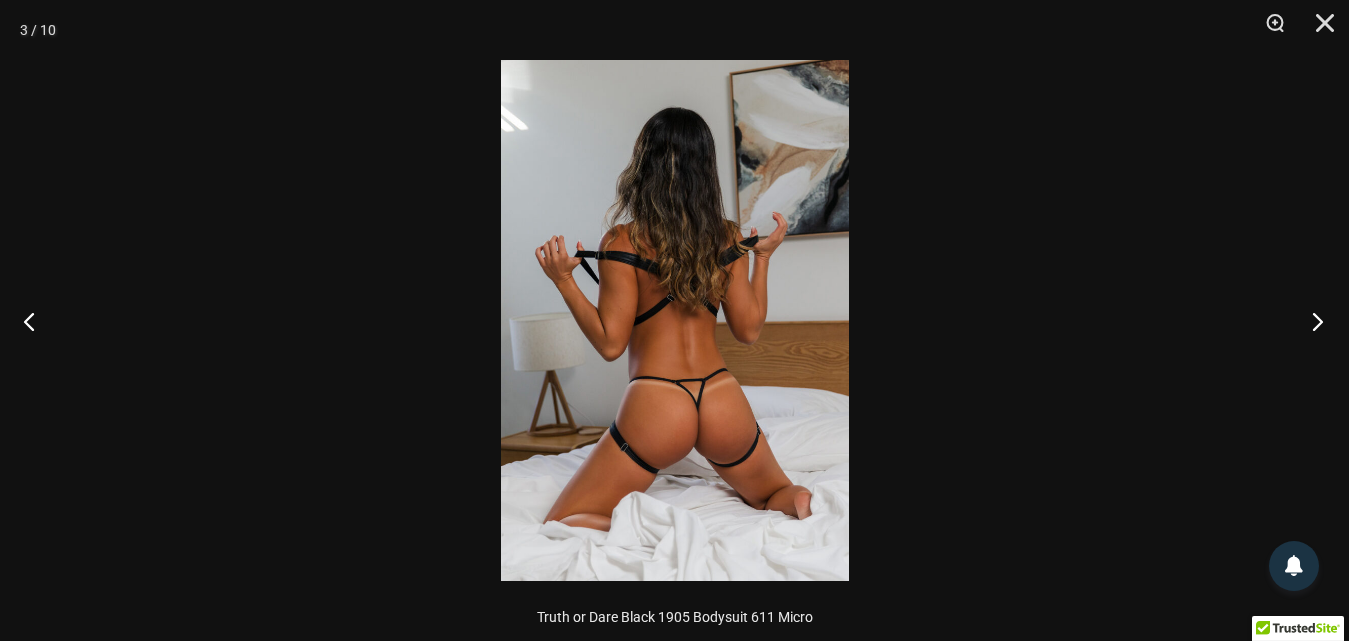 click at bounding box center (1311, 321) 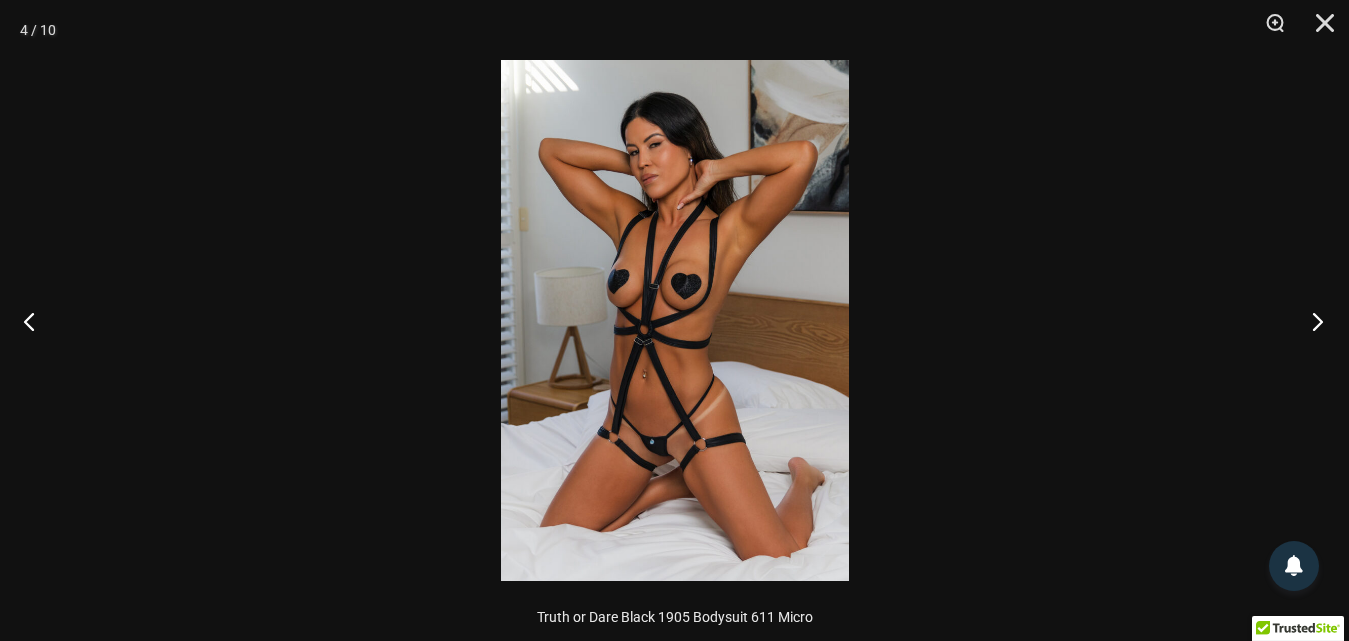 click at bounding box center (1311, 321) 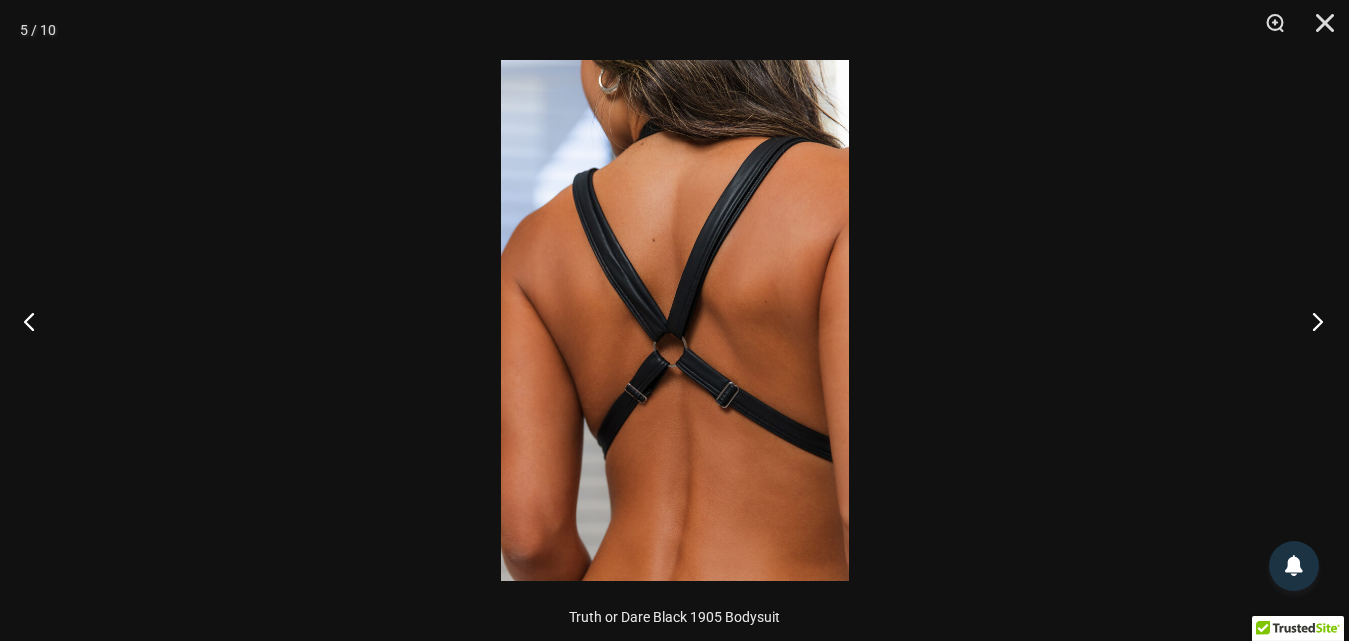 click at bounding box center [1311, 321] 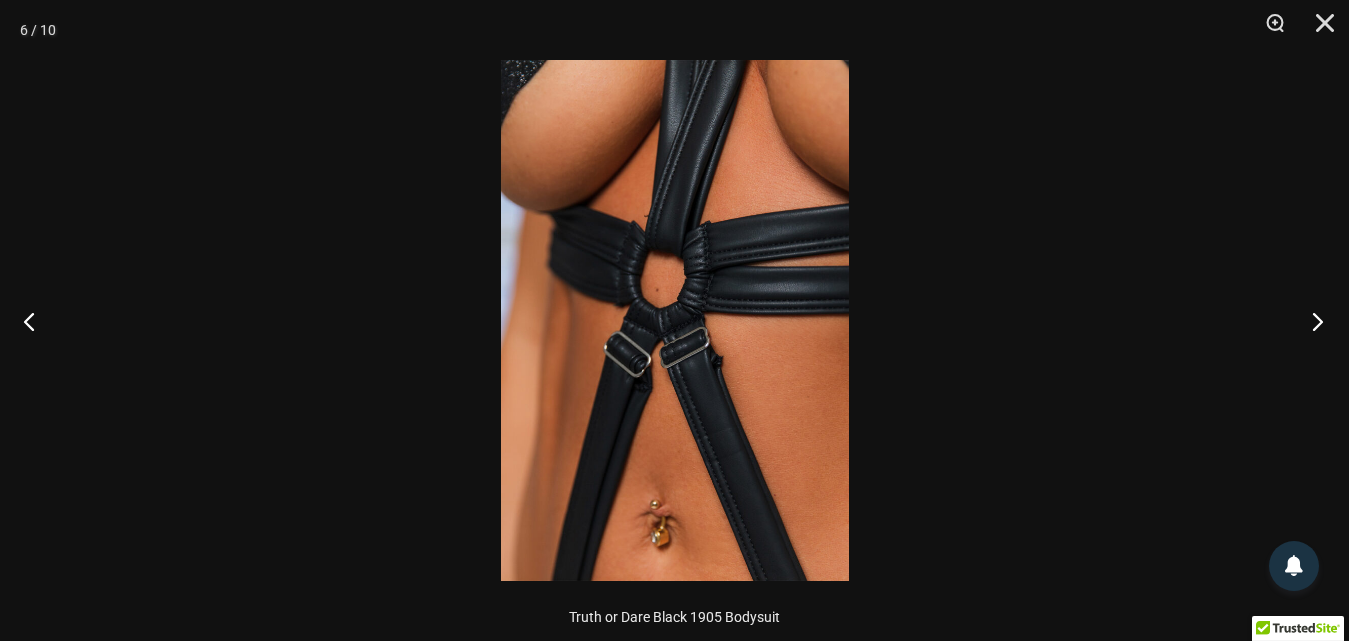 click at bounding box center (1311, 321) 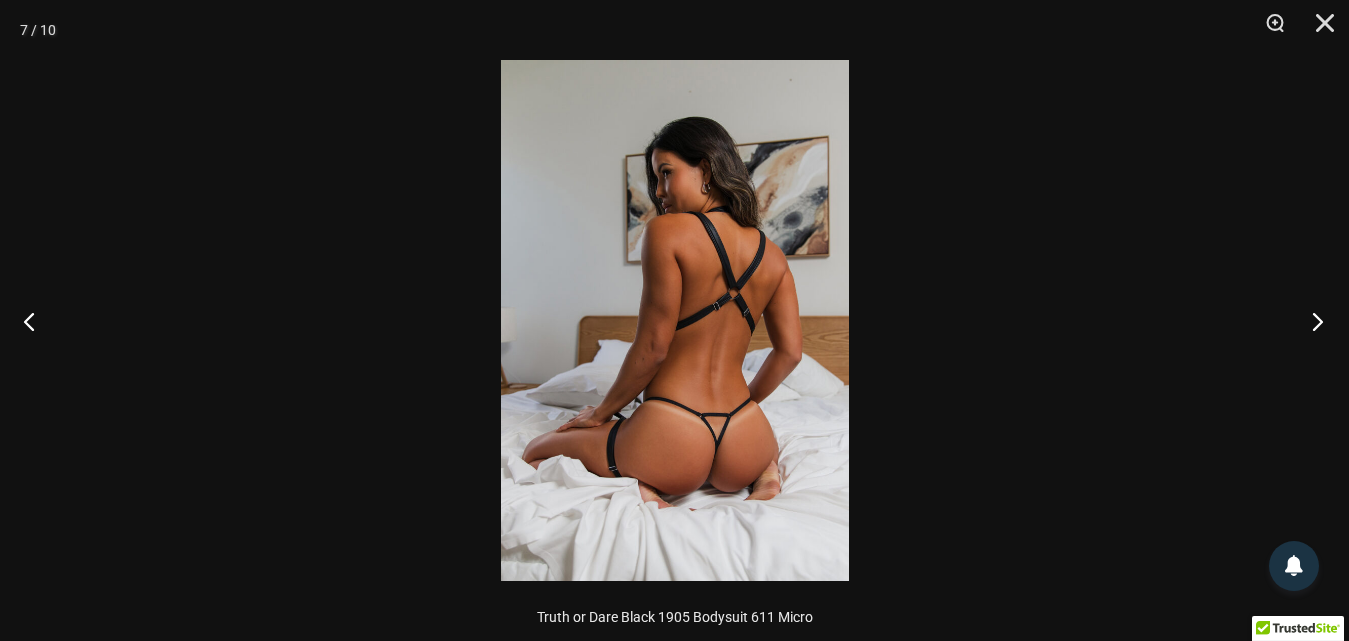 click at bounding box center [1311, 321] 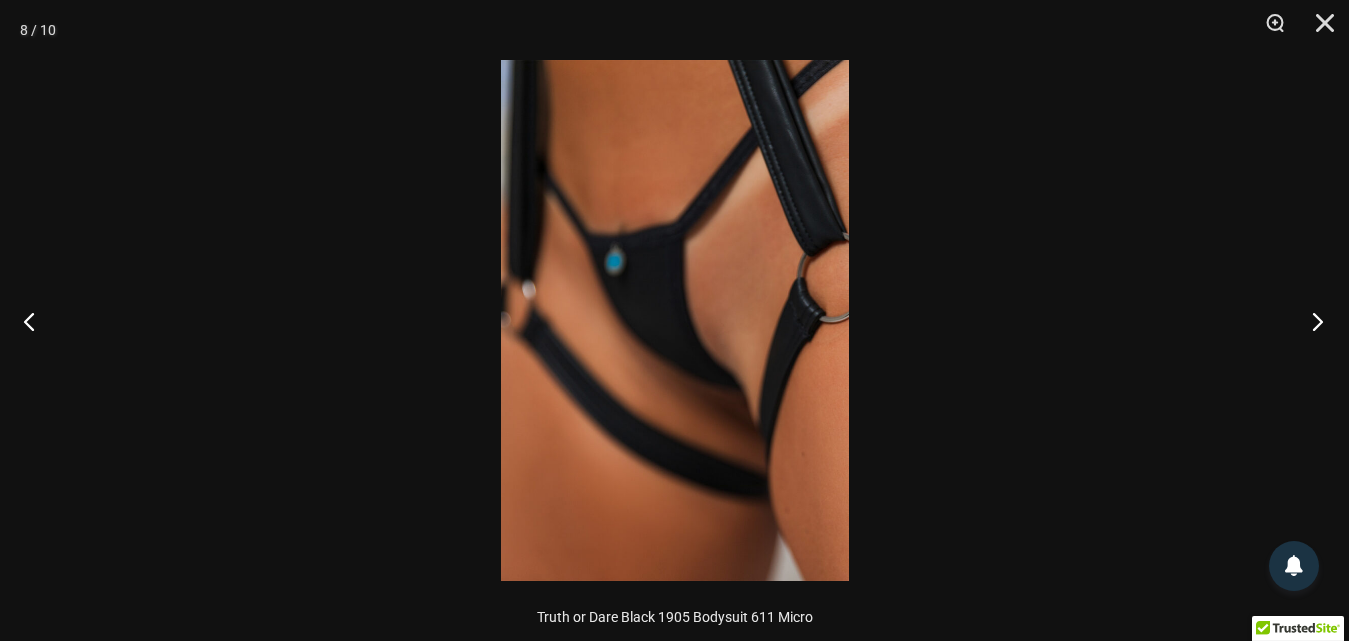 click at bounding box center (1311, 321) 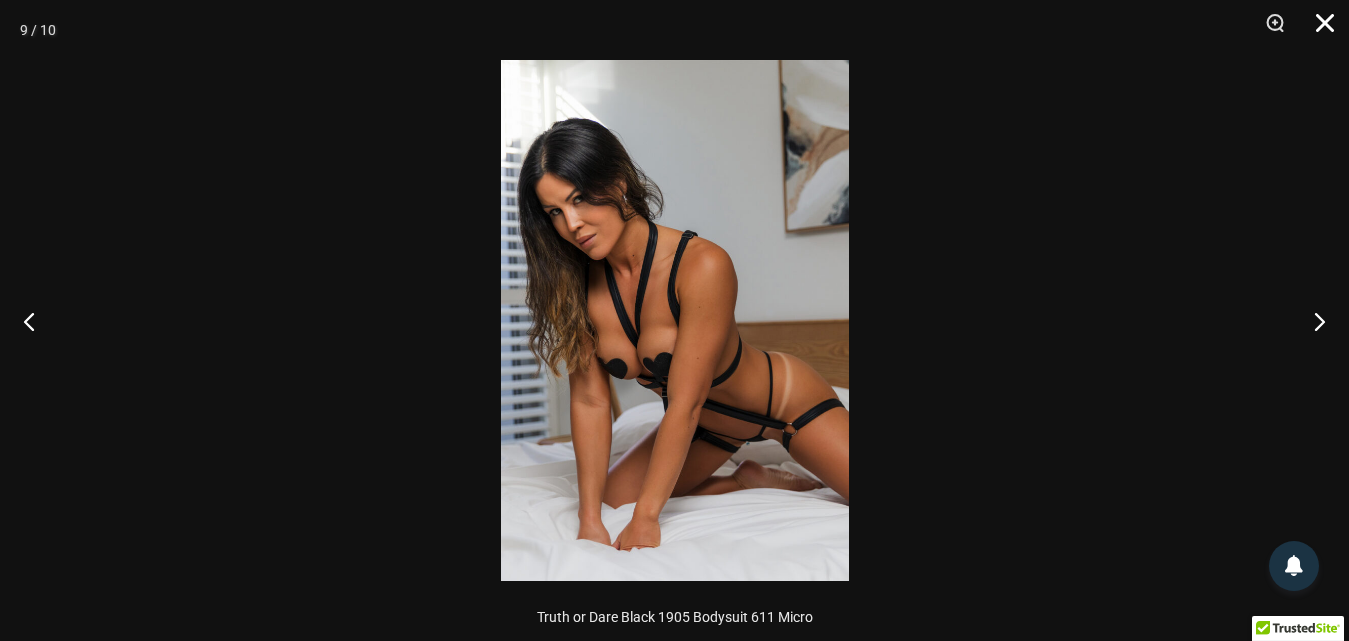 click at bounding box center (1318, 30) 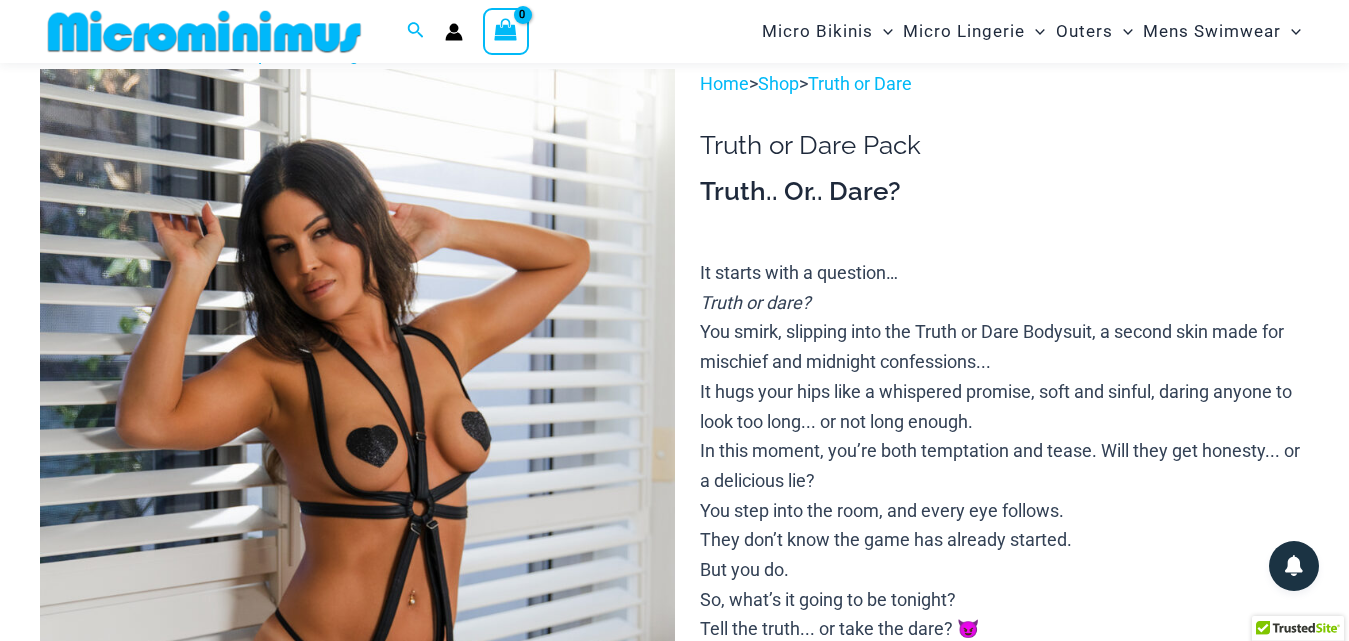 scroll, scrollTop: 80, scrollLeft: 0, axis: vertical 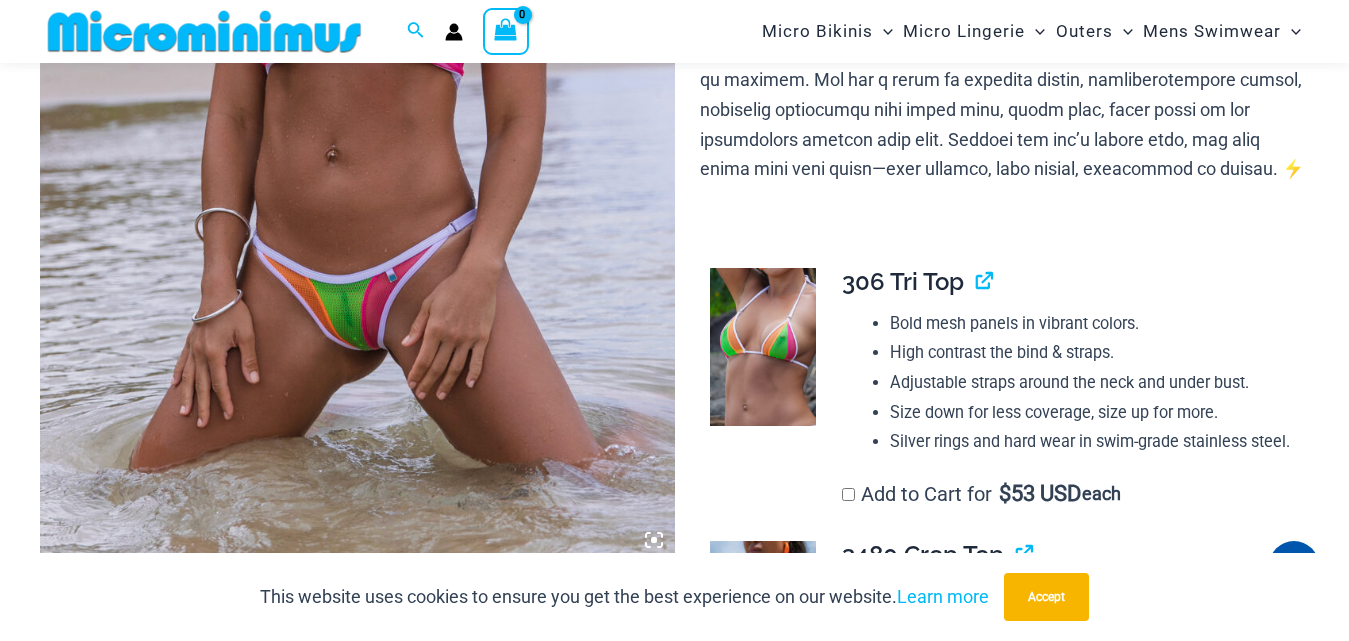 click at bounding box center [357, 85] 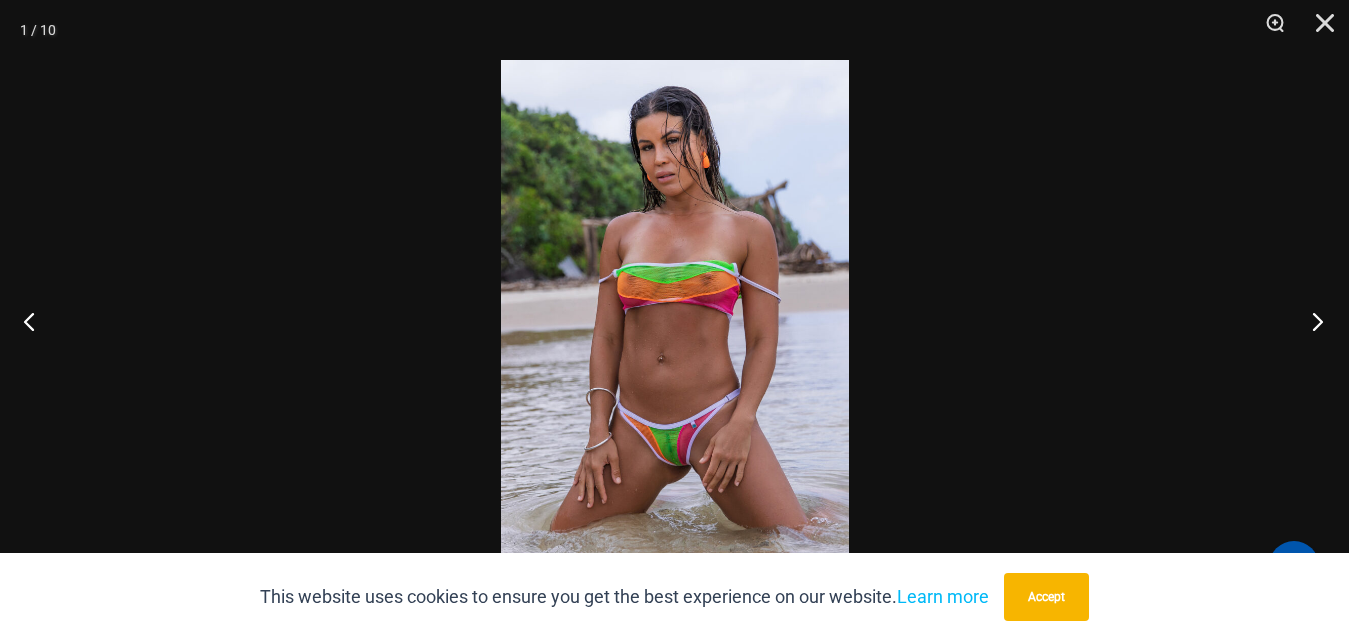click at bounding box center (1311, 321) 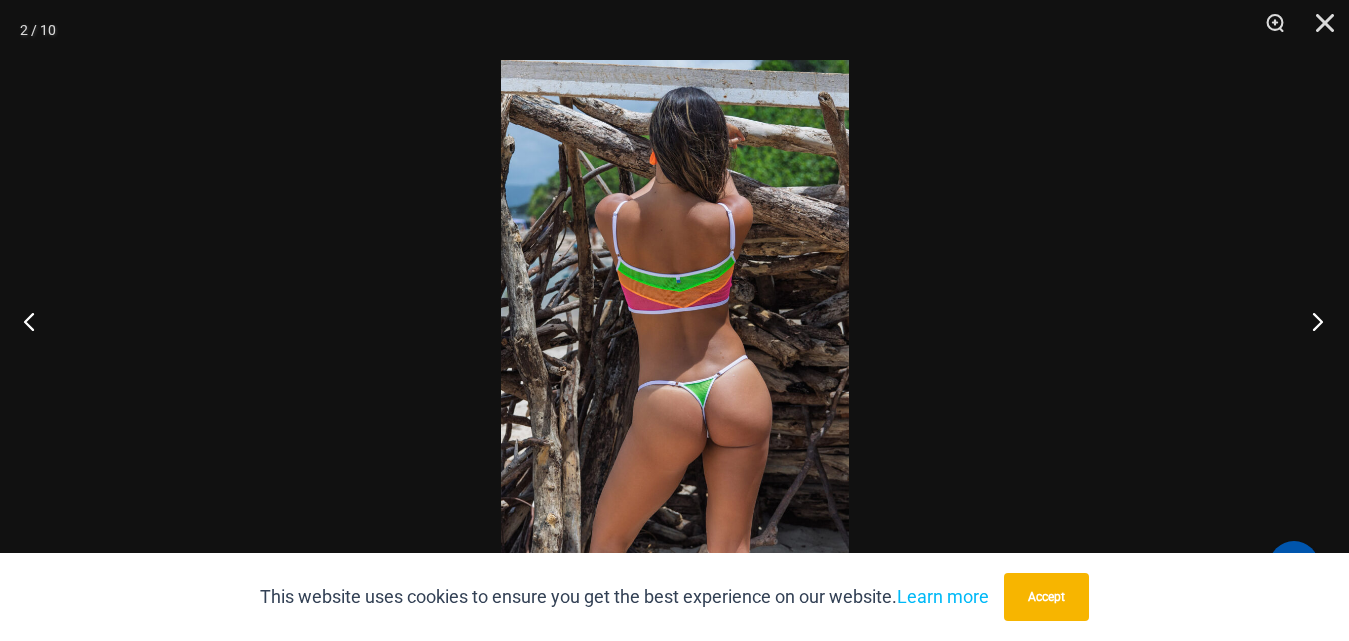 click at bounding box center (1311, 321) 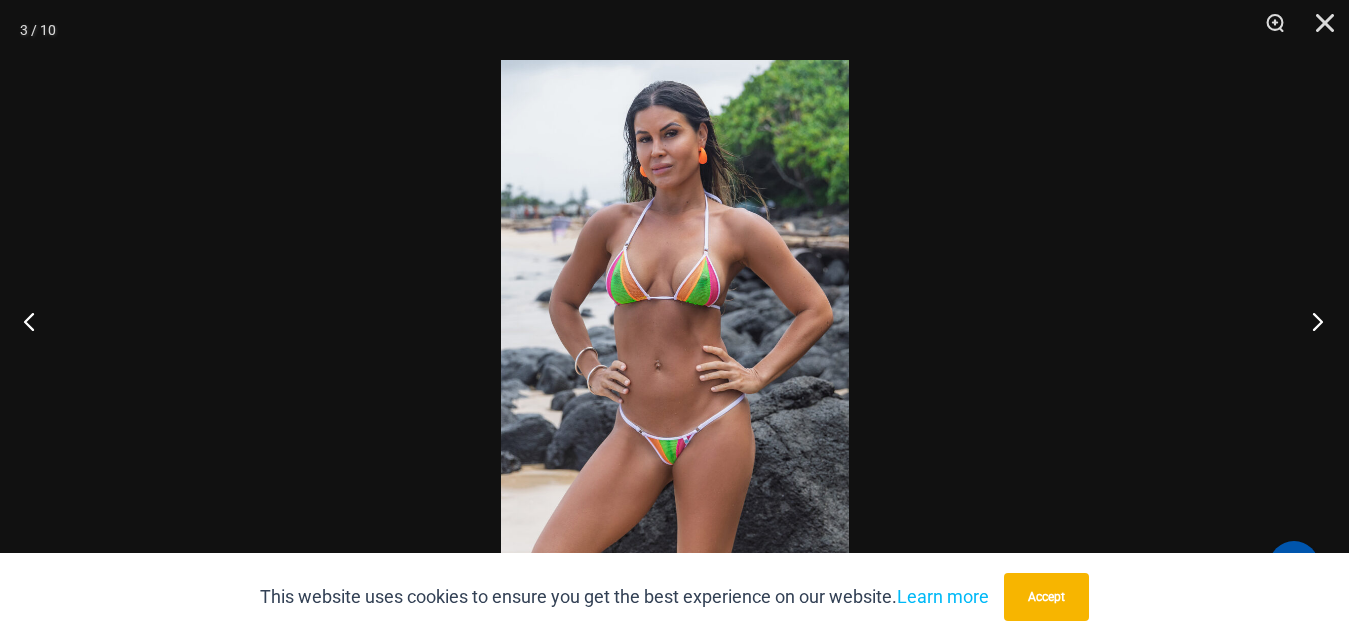 click at bounding box center (1311, 321) 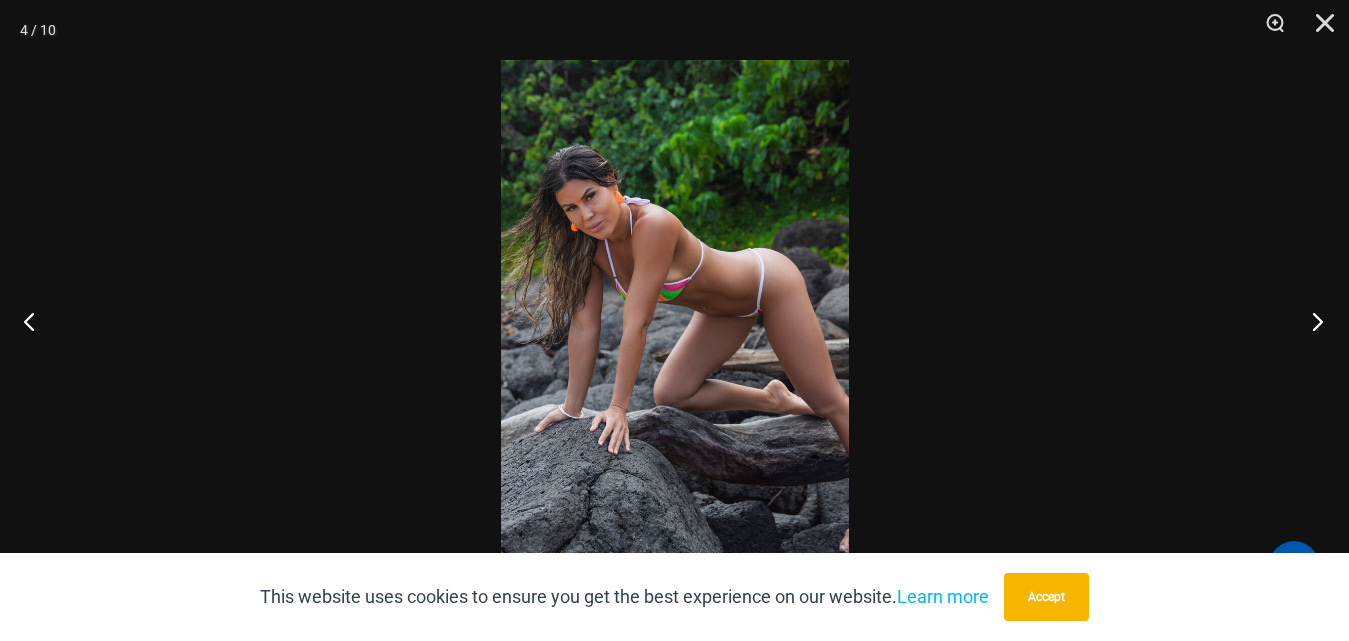 click at bounding box center (1311, 321) 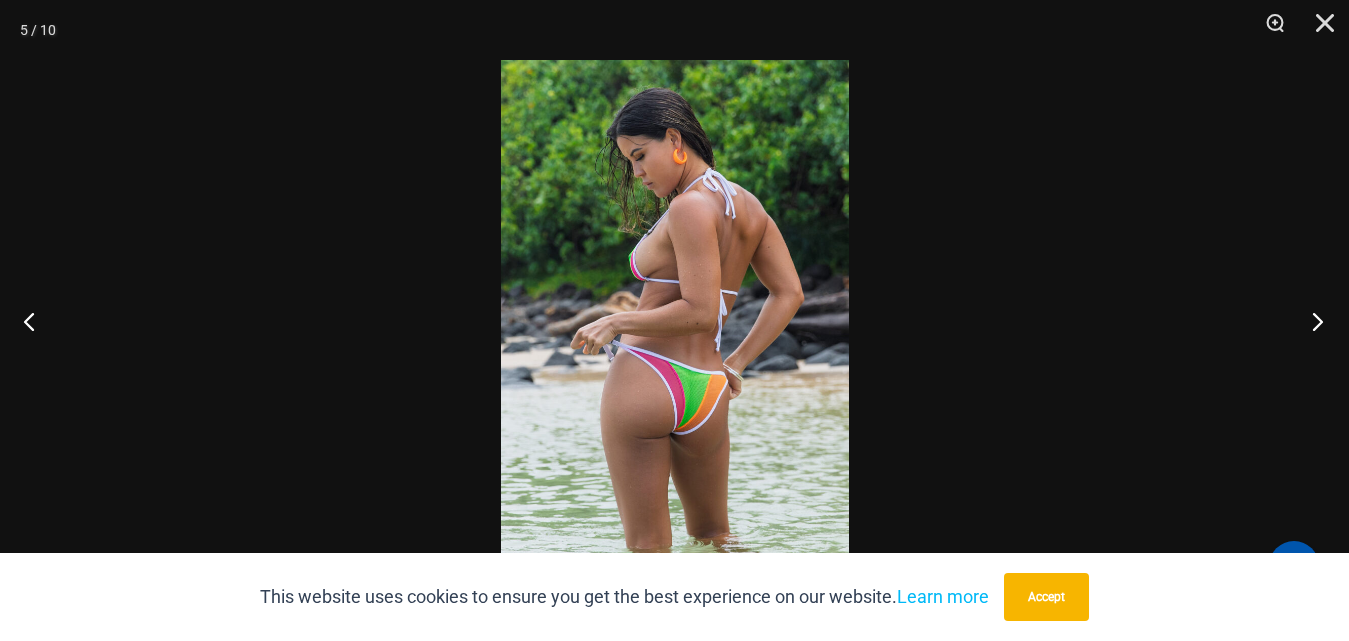 click at bounding box center (1311, 321) 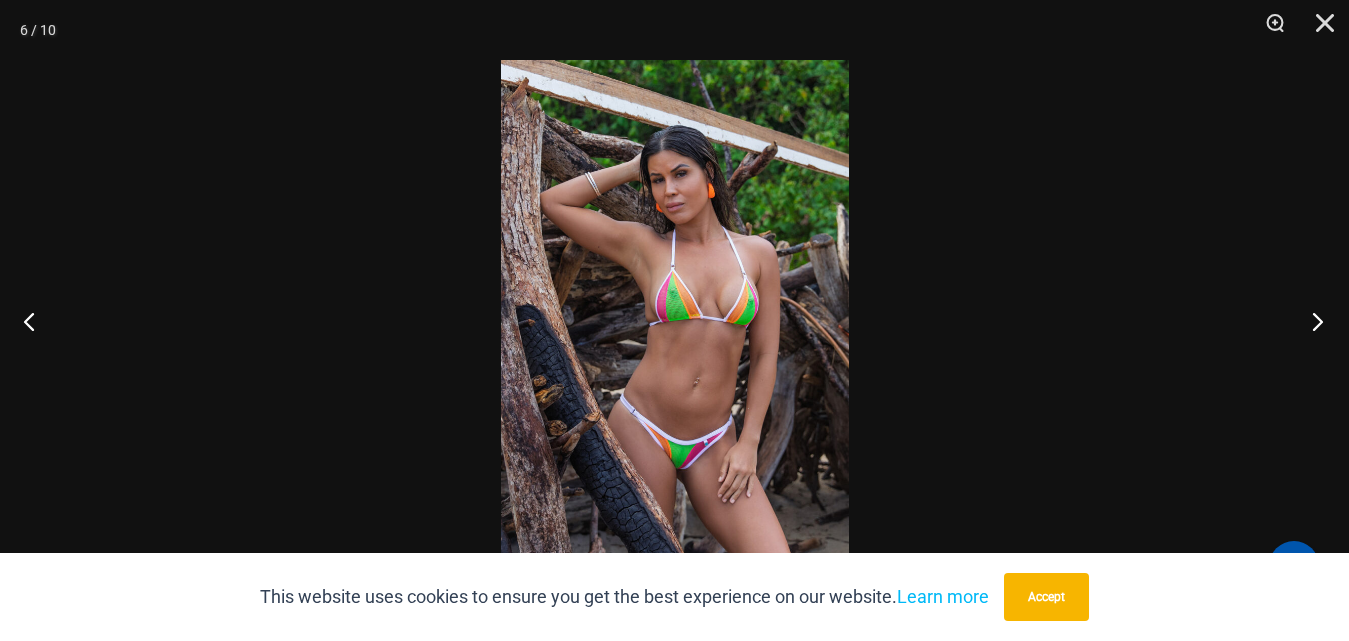 click at bounding box center (1311, 321) 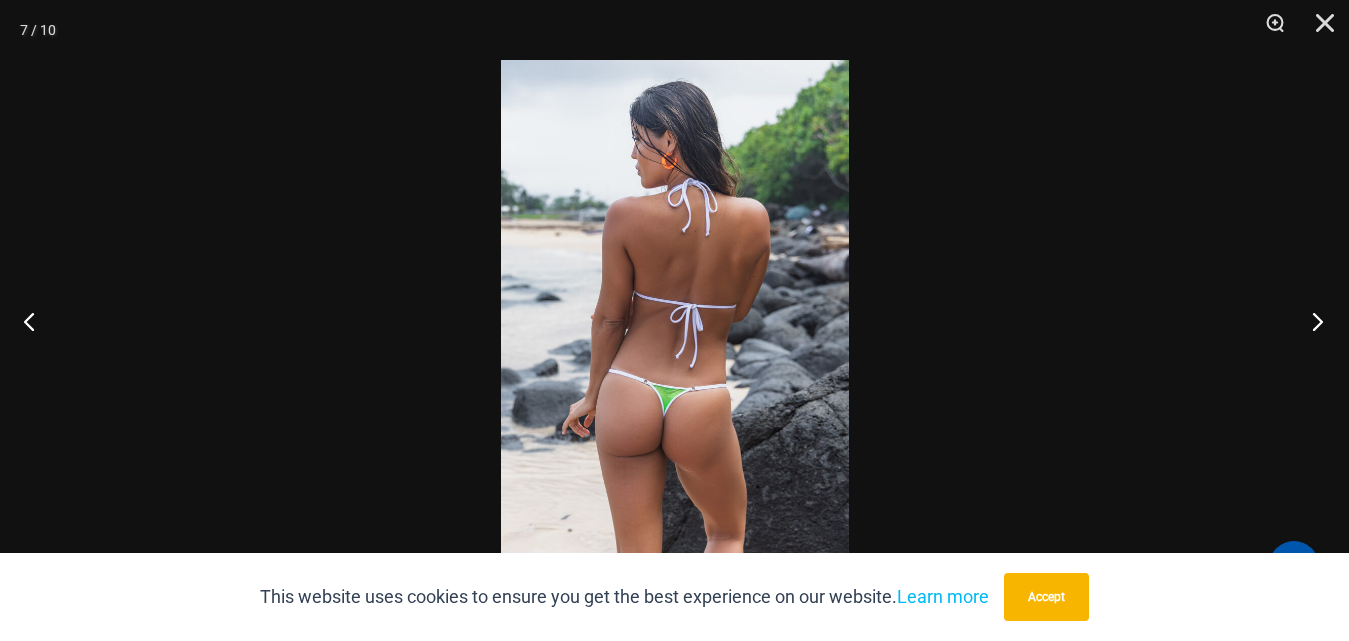 click at bounding box center [1311, 321] 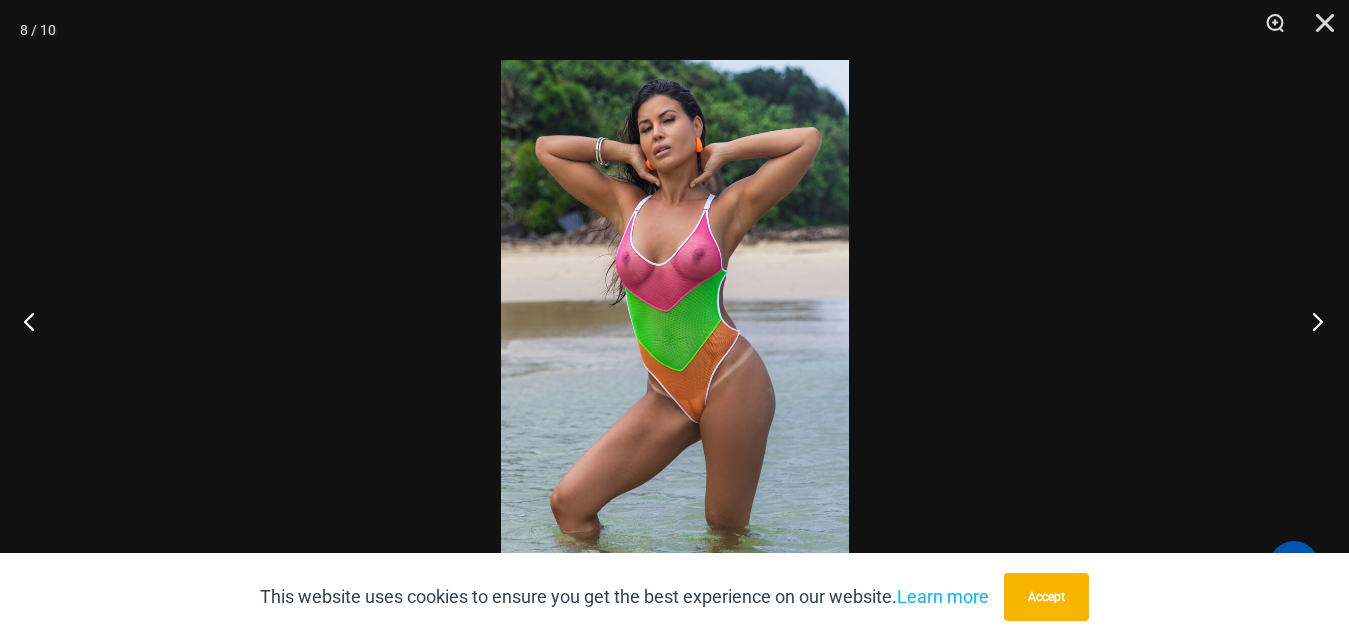 click at bounding box center [1311, 321] 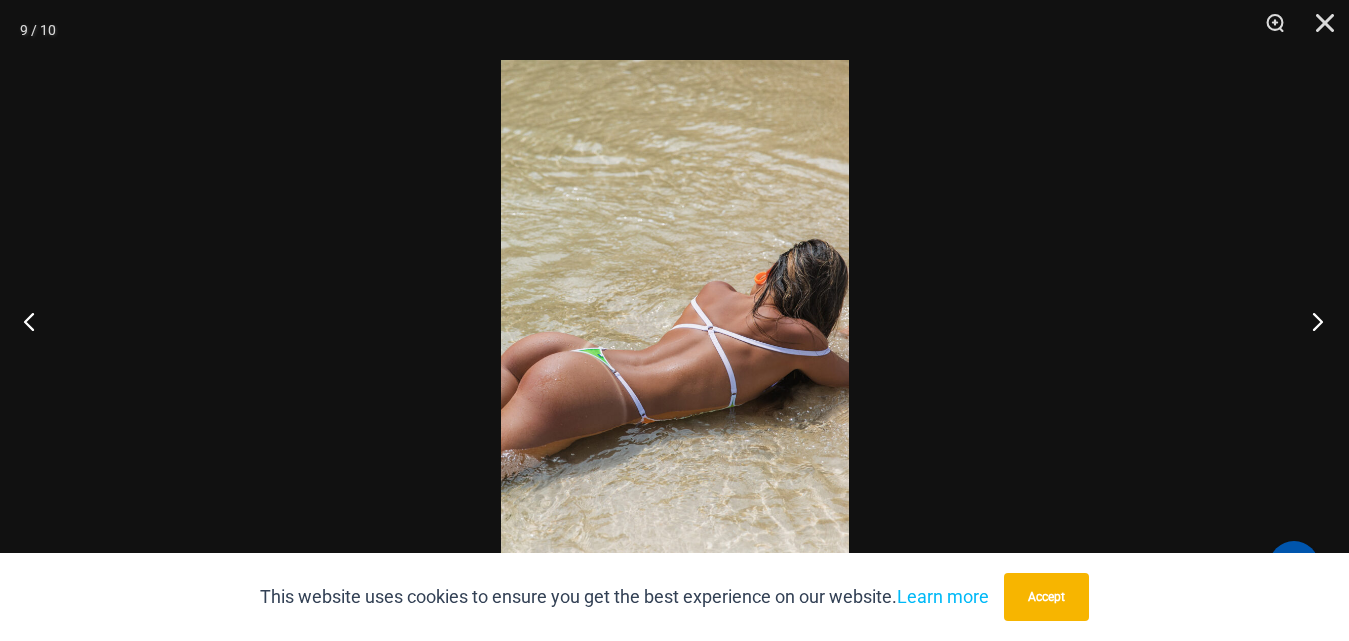 click at bounding box center (1311, 321) 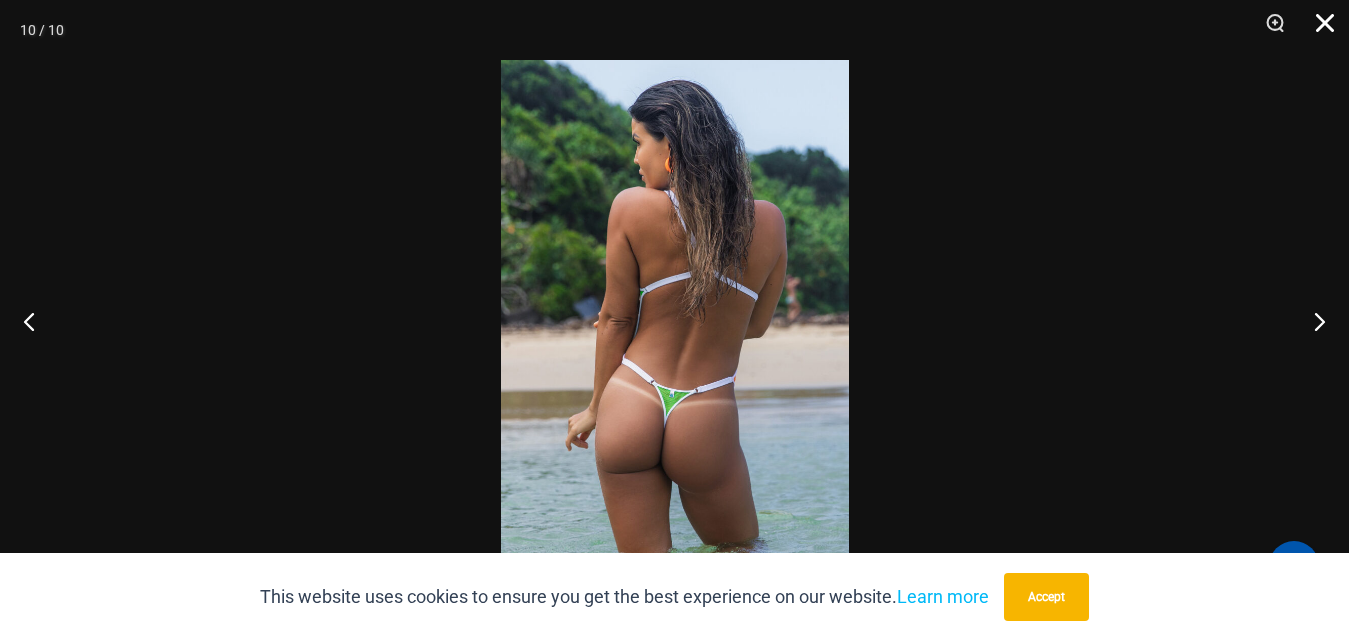 click at bounding box center [1318, 30] 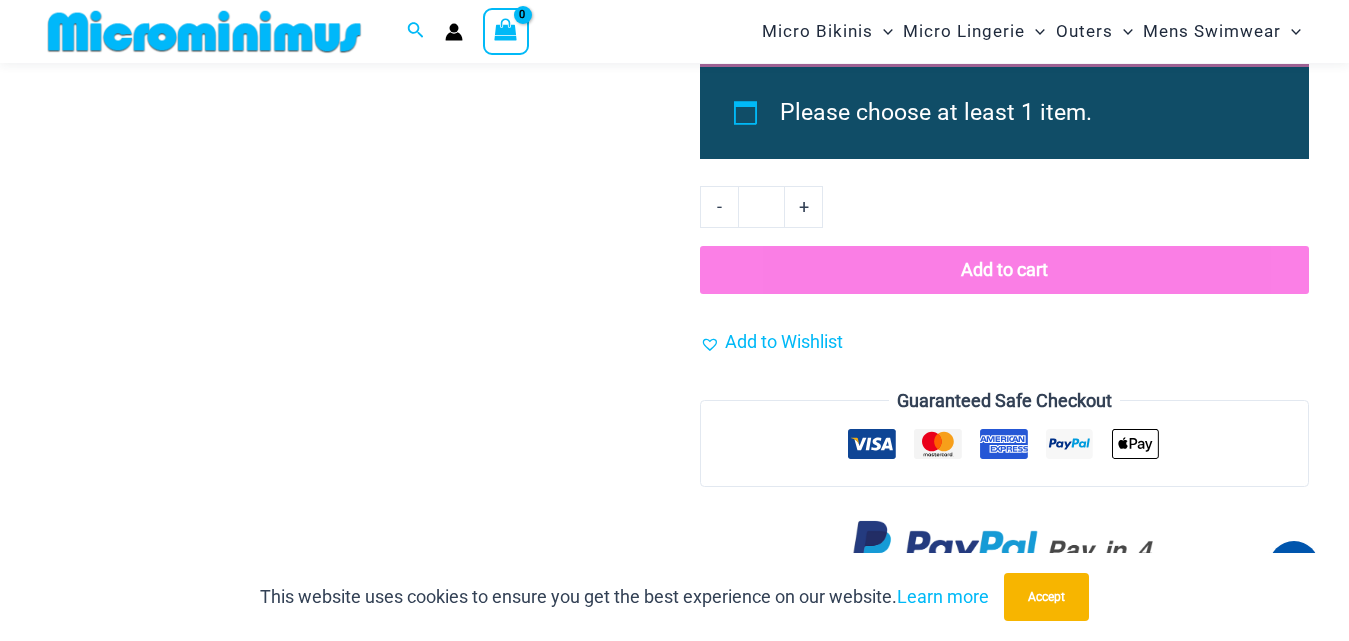 scroll, scrollTop: 2180, scrollLeft: 0, axis: vertical 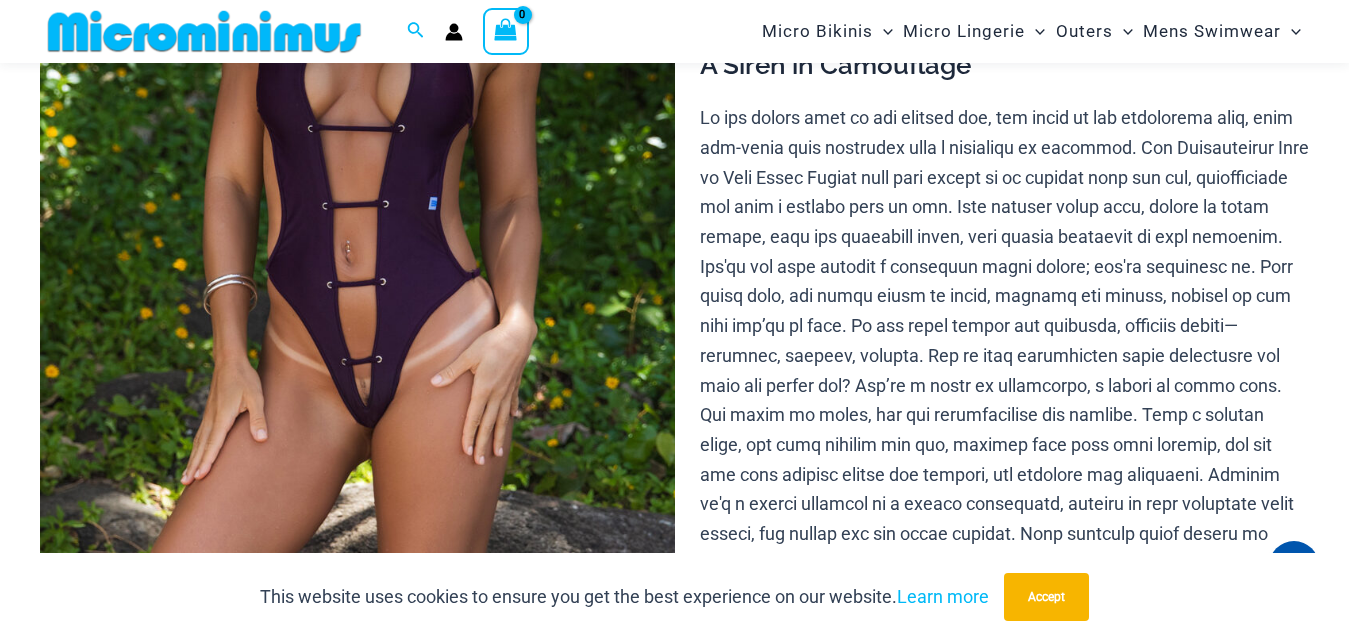 click at bounding box center [357, 185] 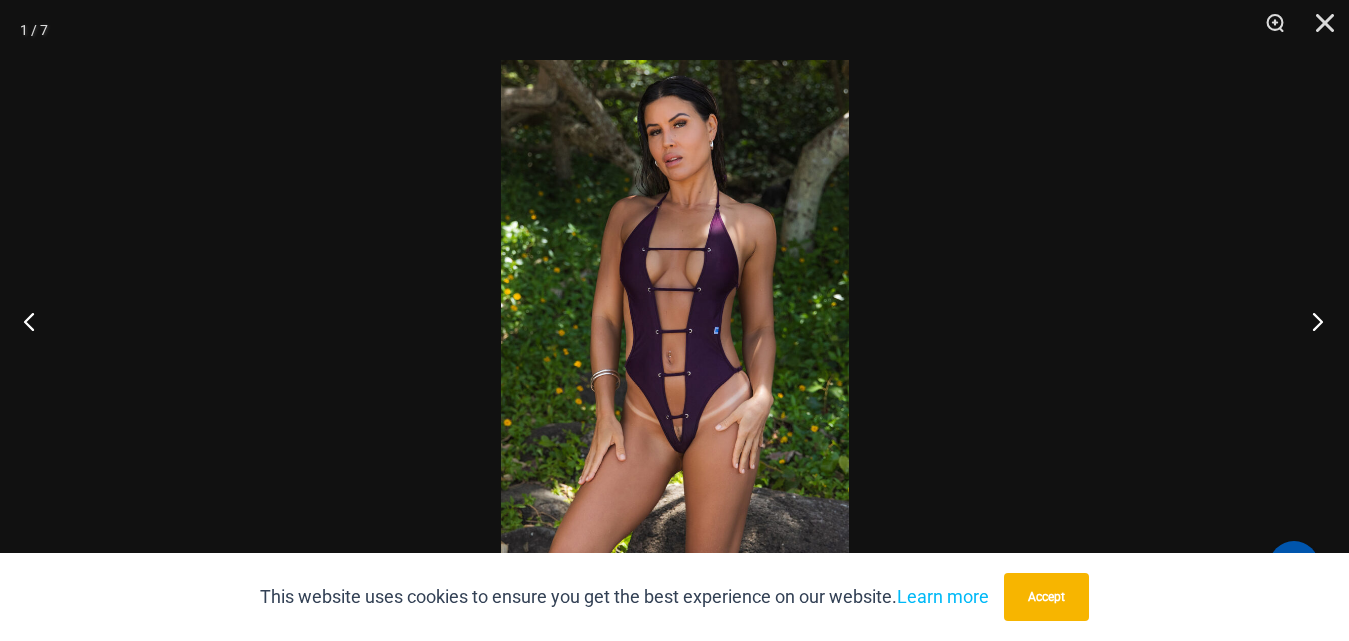 click at bounding box center [1311, 321] 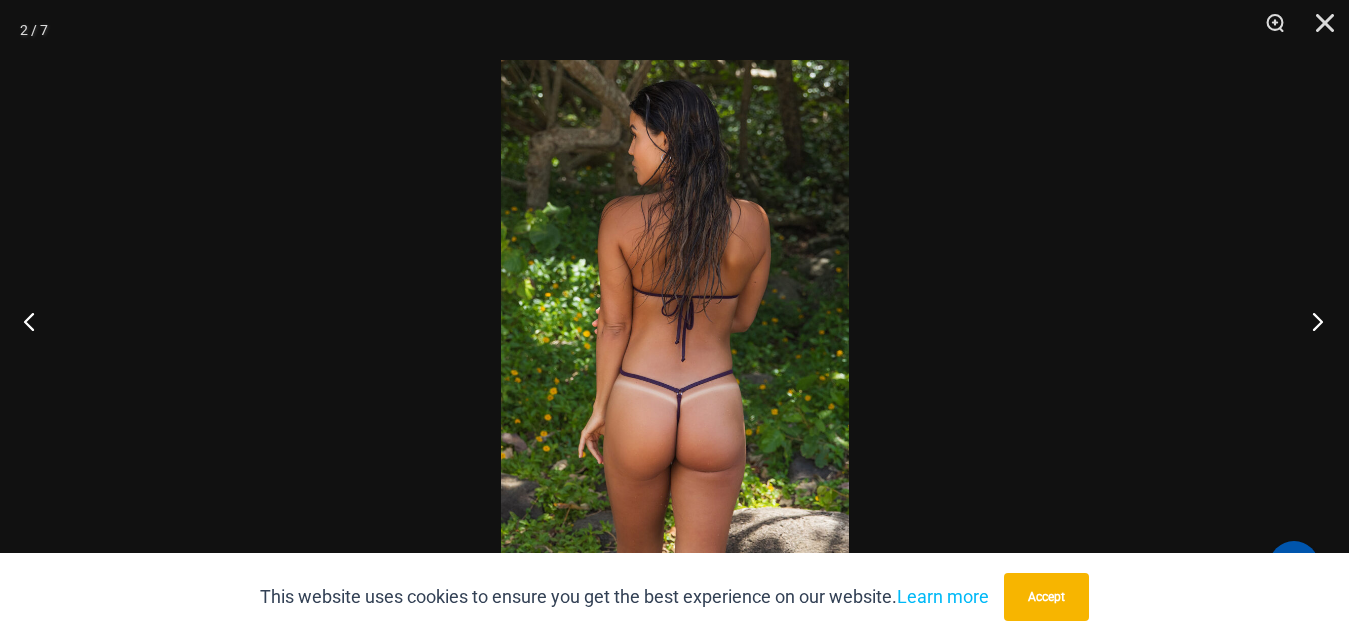 click at bounding box center [1311, 321] 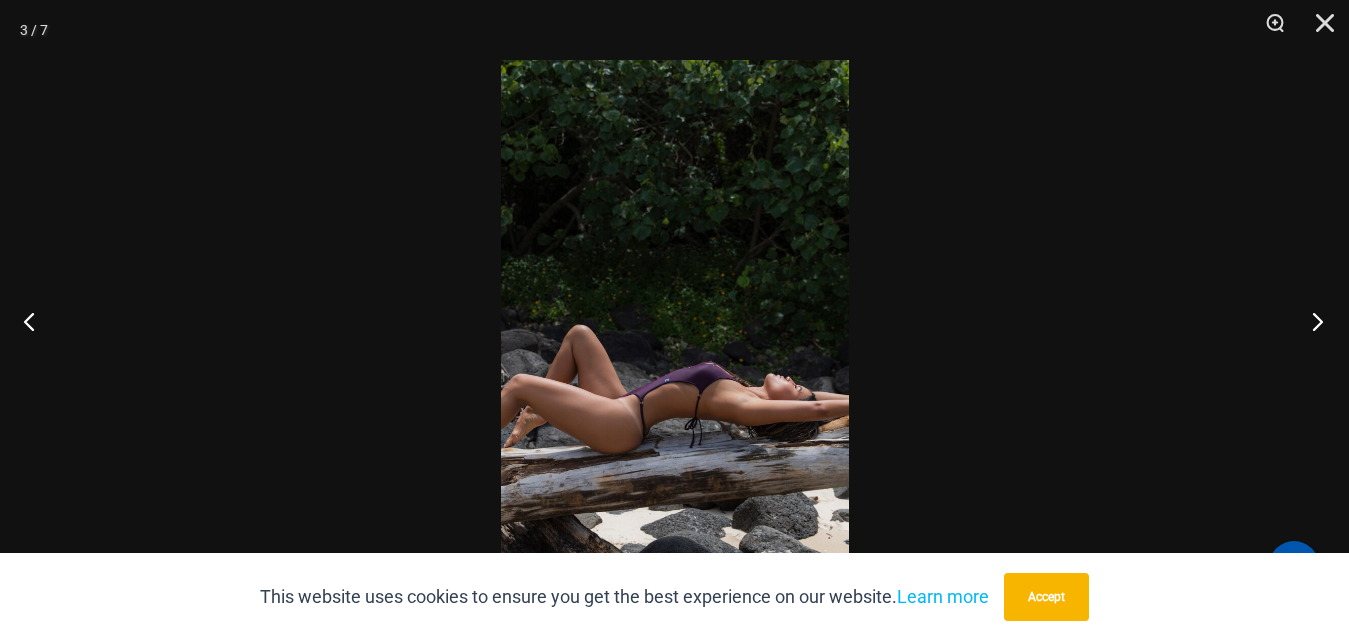 click at bounding box center [1311, 321] 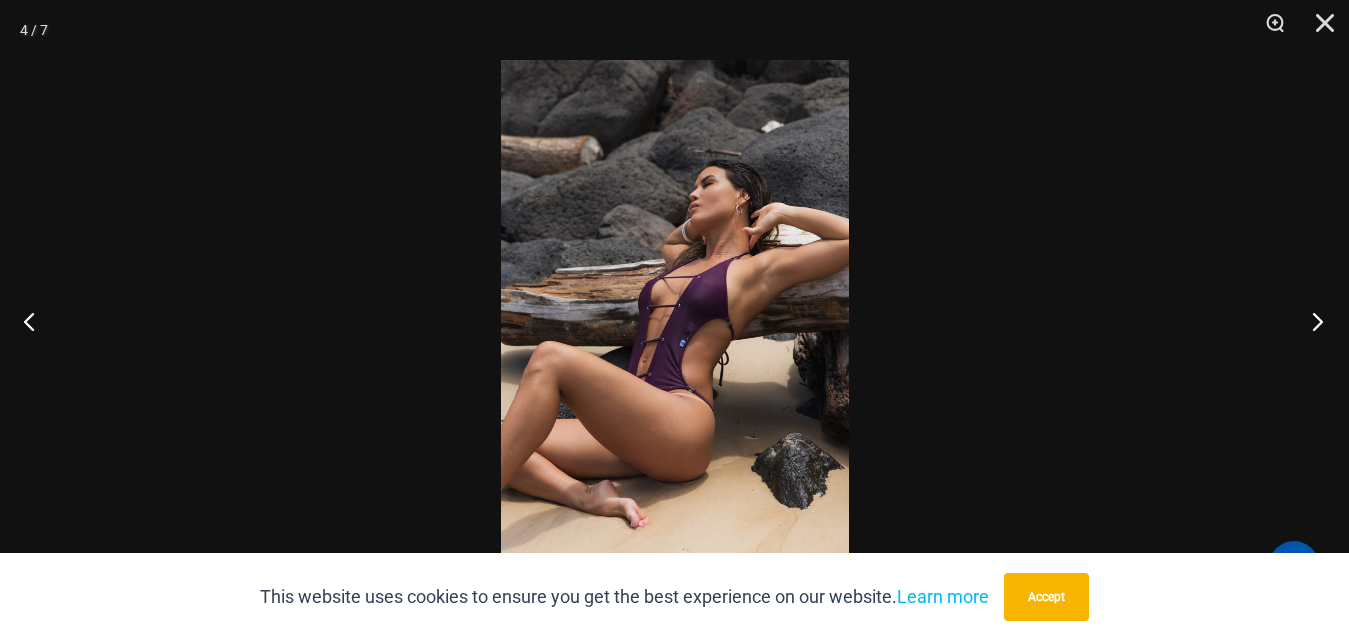 click at bounding box center (1311, 321) 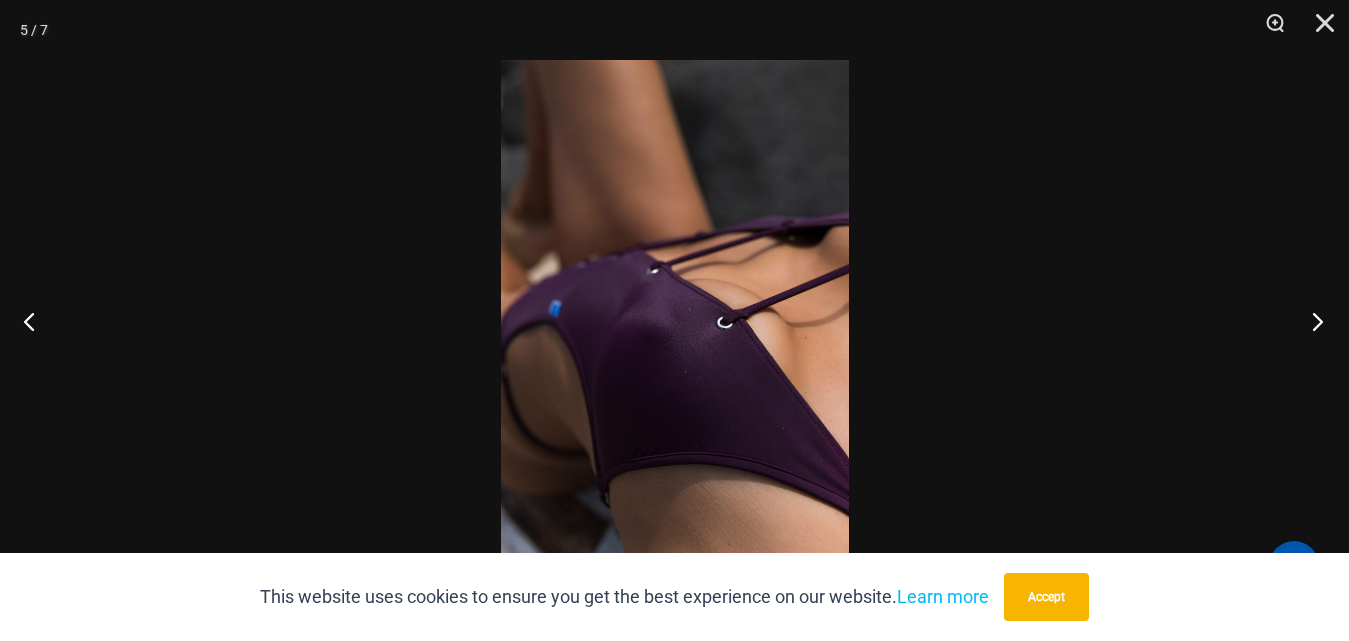click at bounding box center [1311, 321] 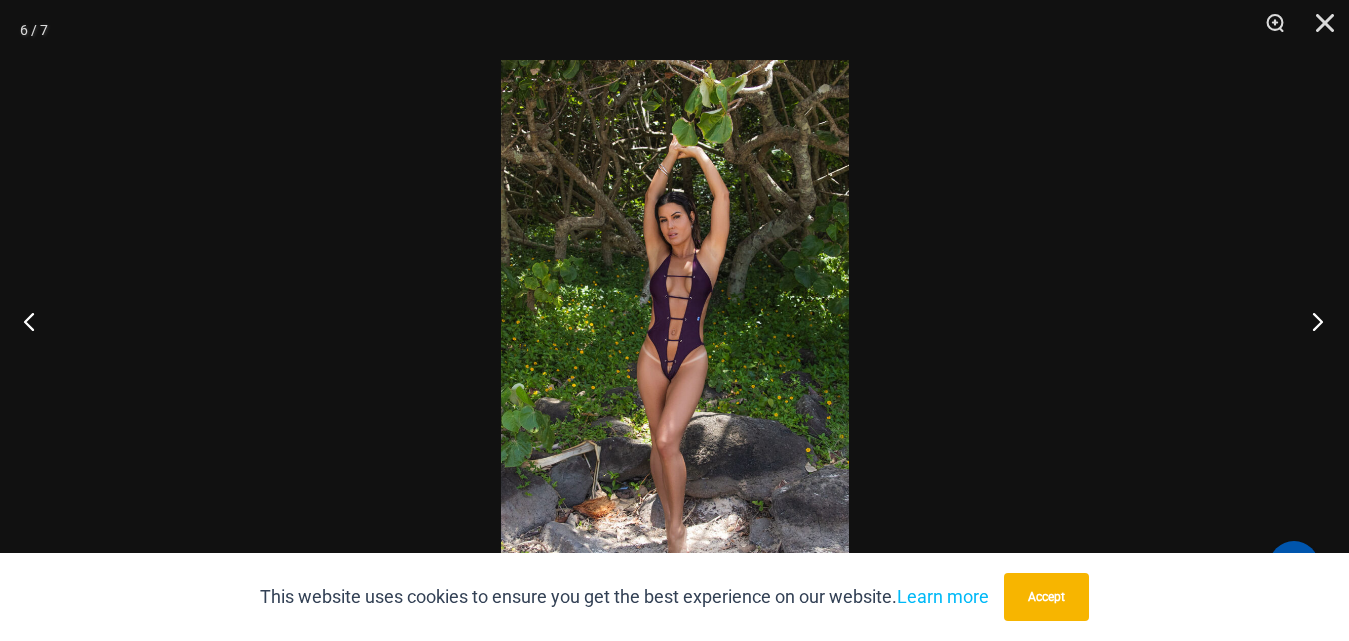 click at bounding box center [1311, 321] 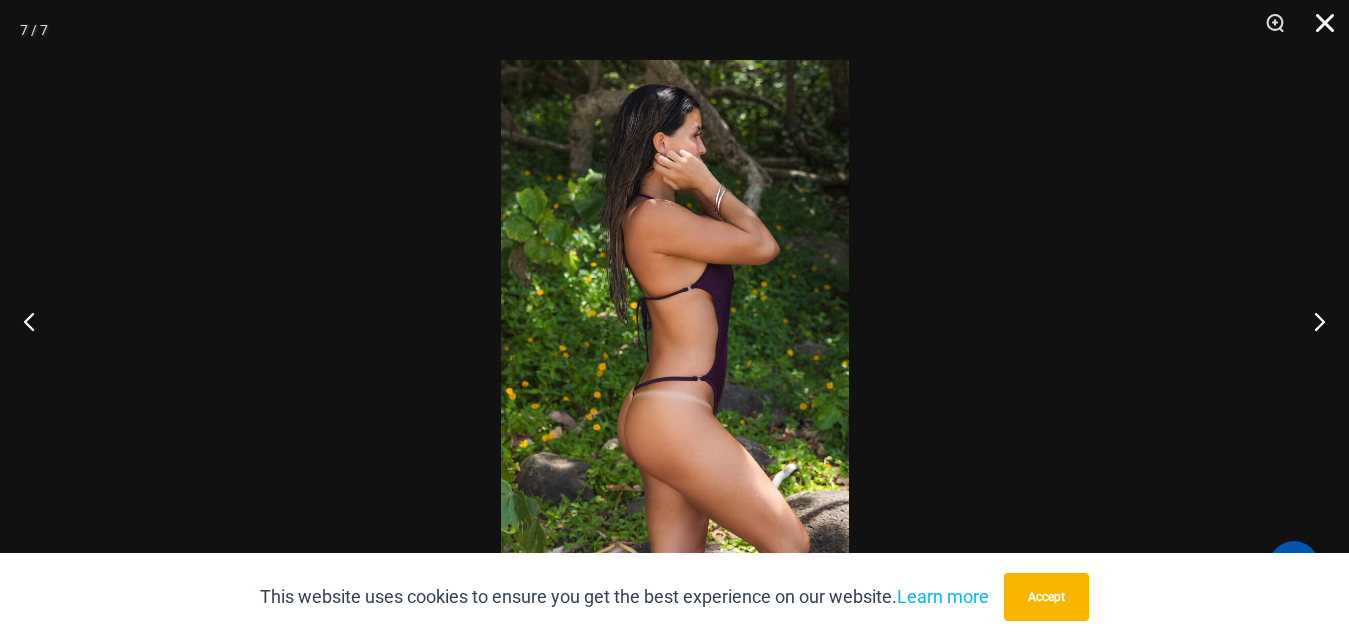 click at bounding box center (1318, 30) 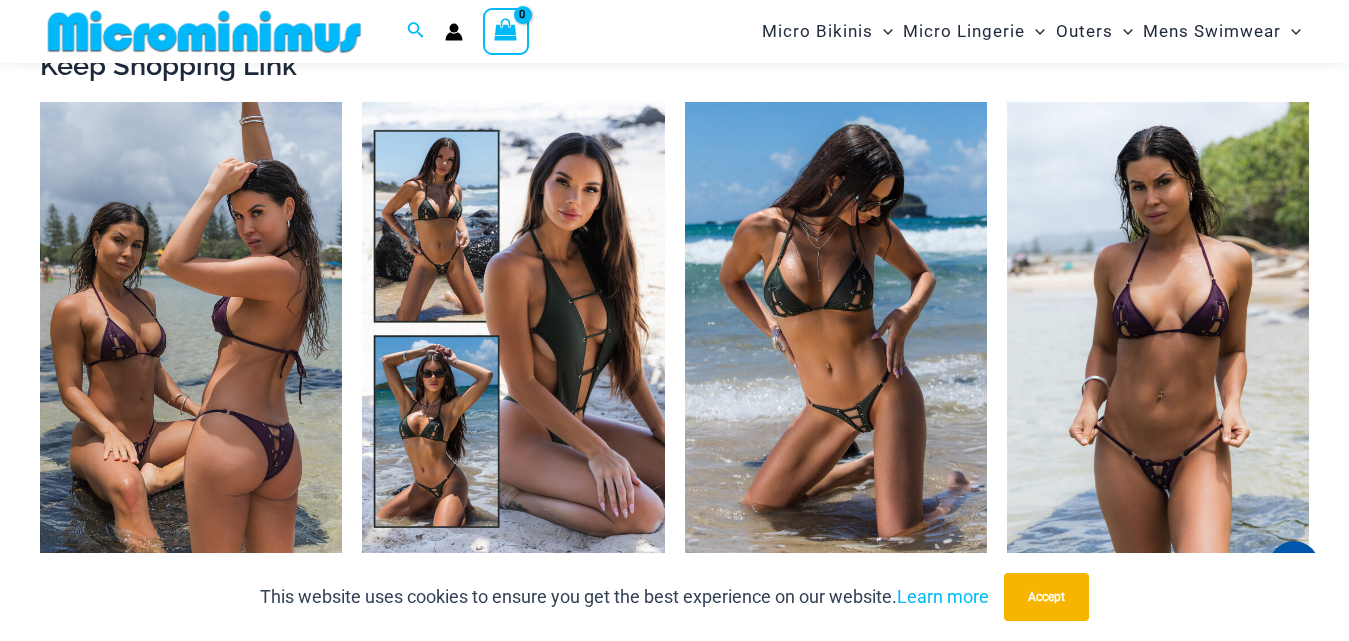 scroll, scrollTop: 2580, scrollLeft: 0, axis: vertical 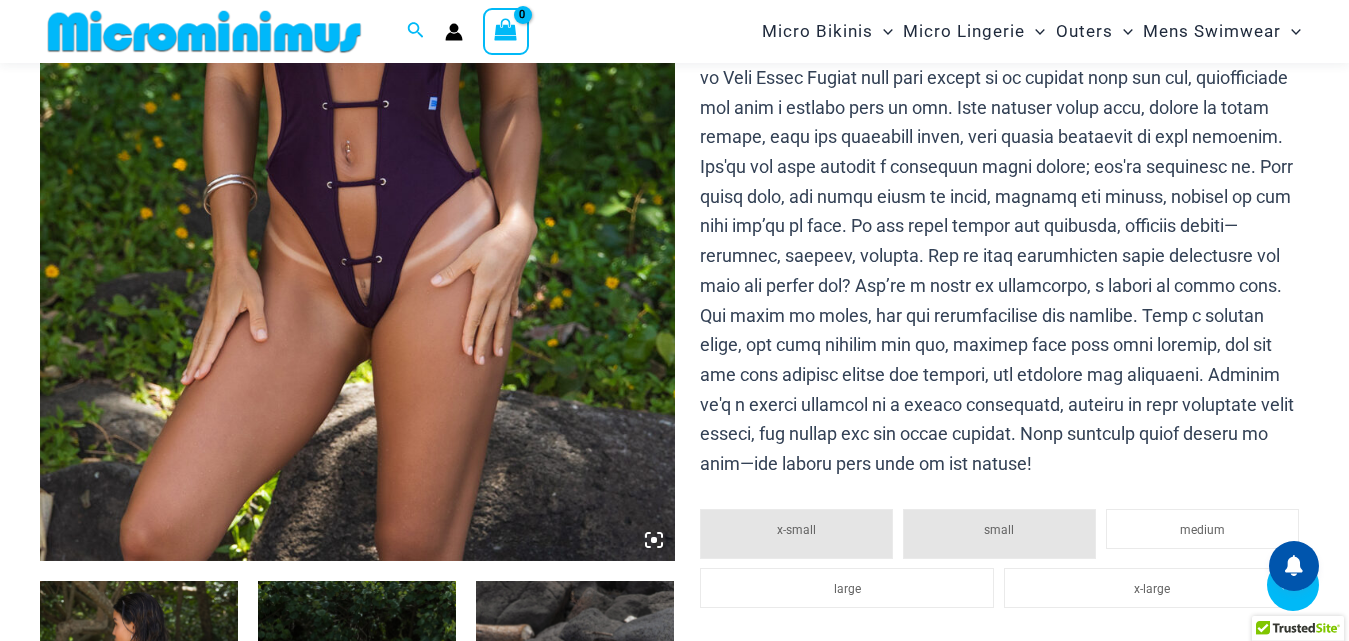 drag, startPoint x: 509, startPoint y: 462, endPoint x: 378, endPoint y: 345, distance: 175.64168 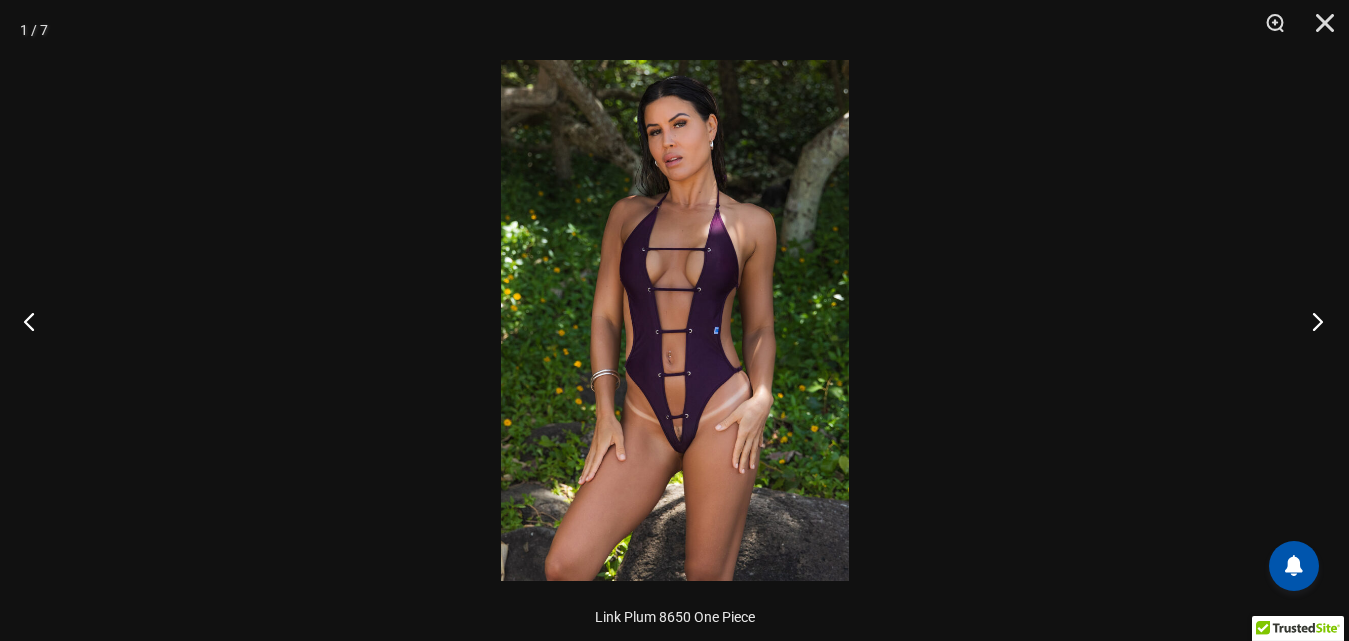 click at bounding box center (1311, 321) 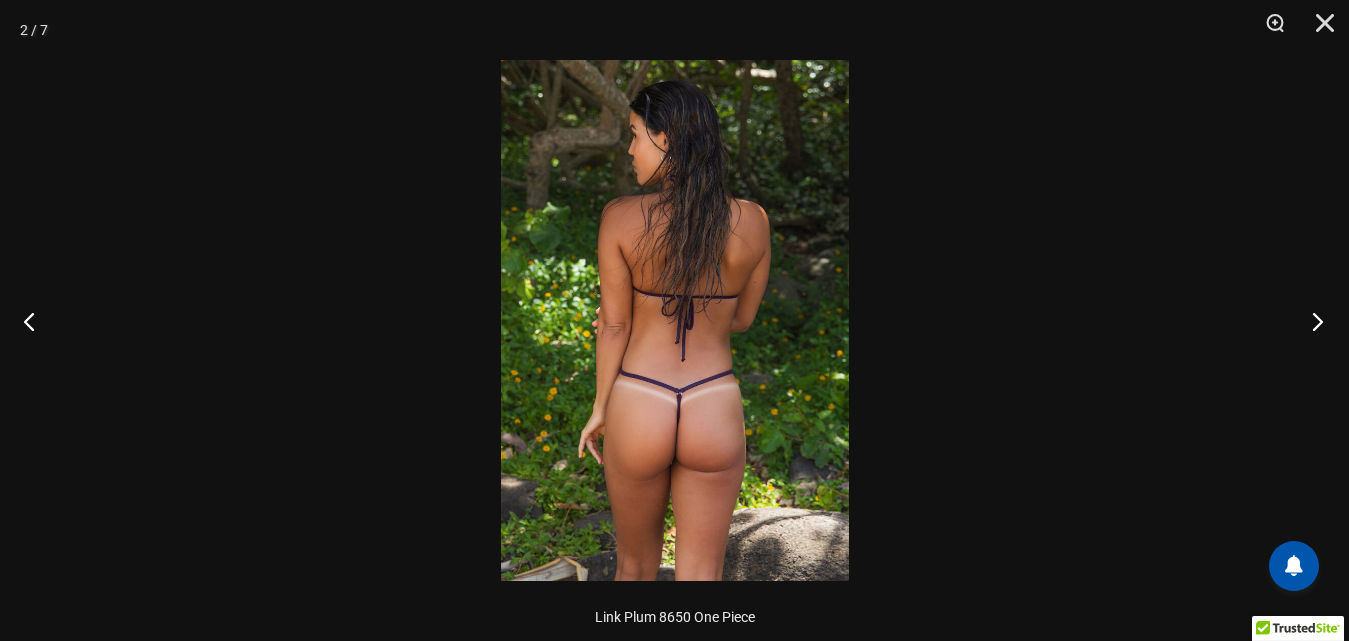 click at bounding box center [1311, 321] 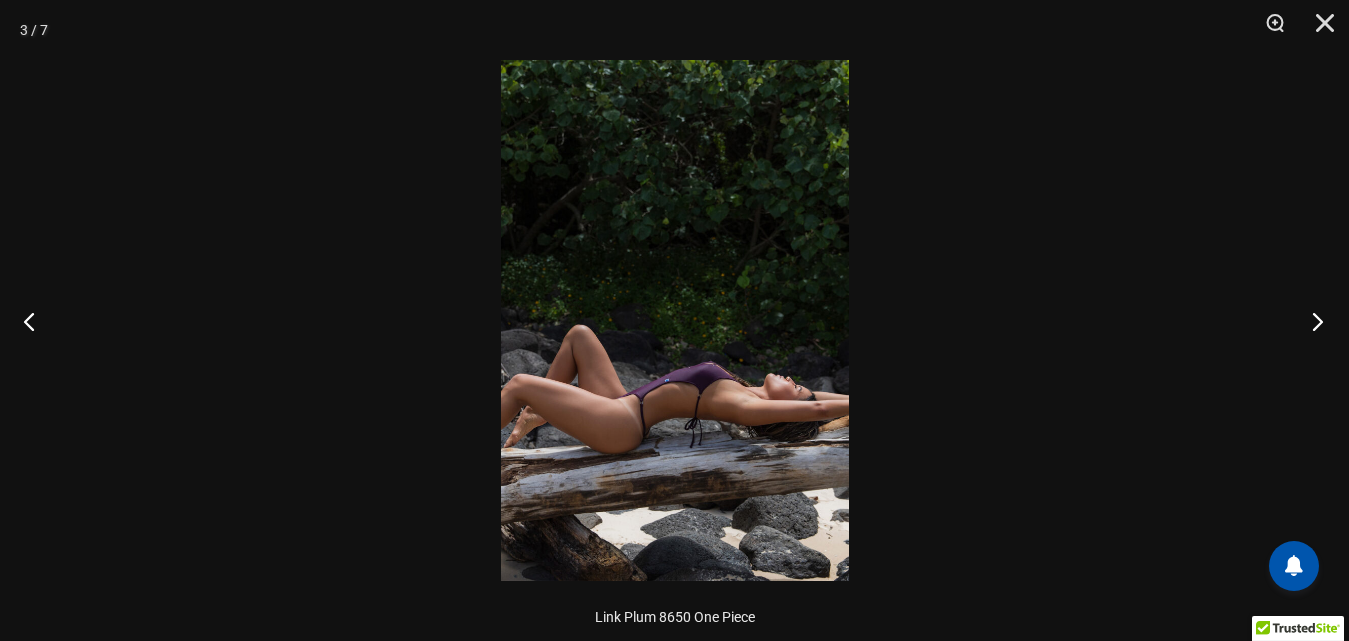 click at bounding box center [1311, 321] 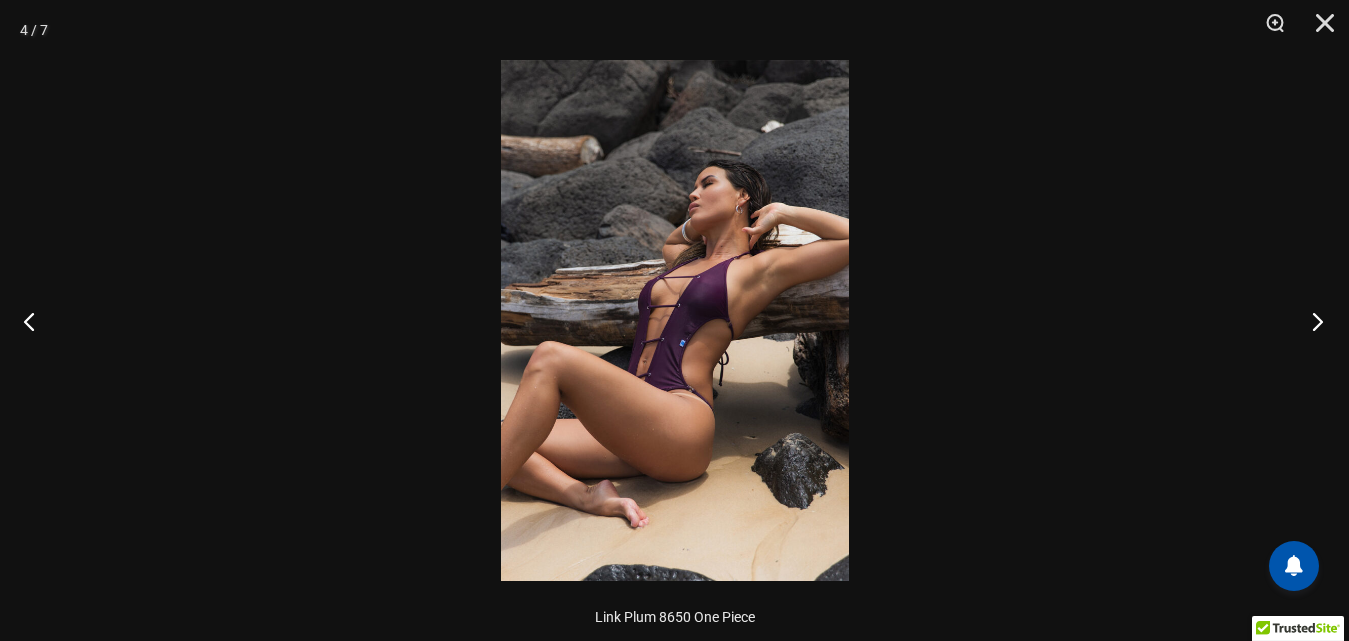click at bounding box center (1311, 321) 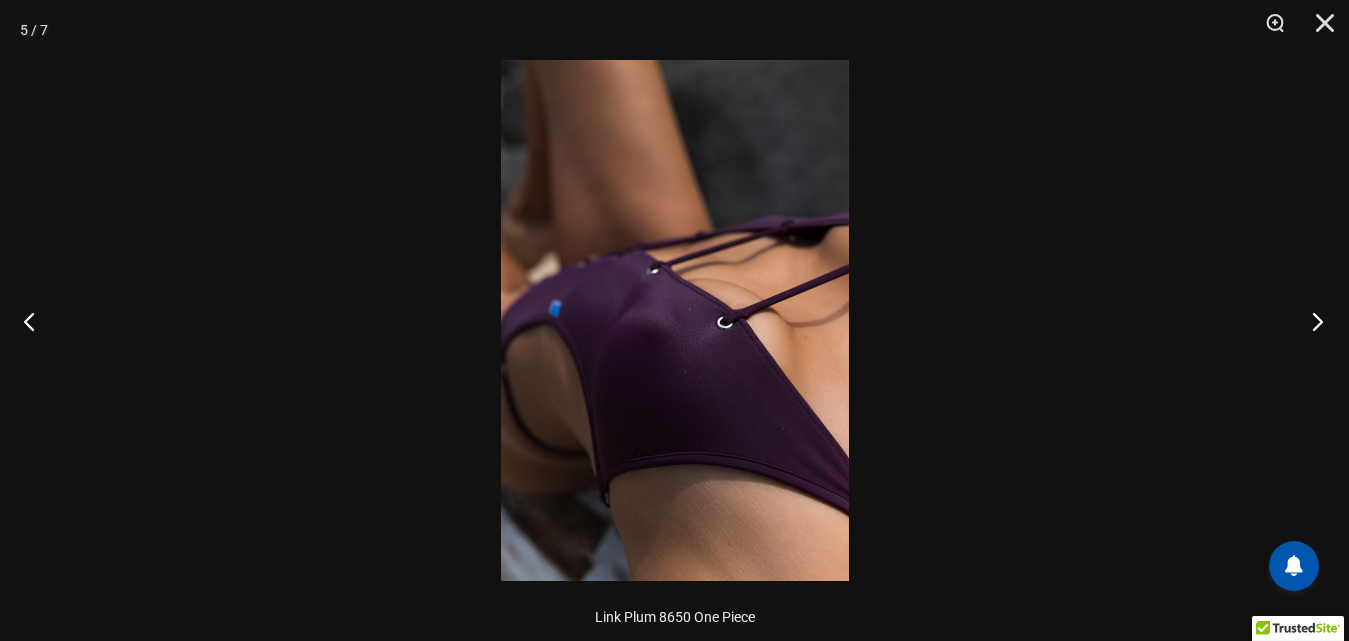 click at bounding box center [1311, 321] 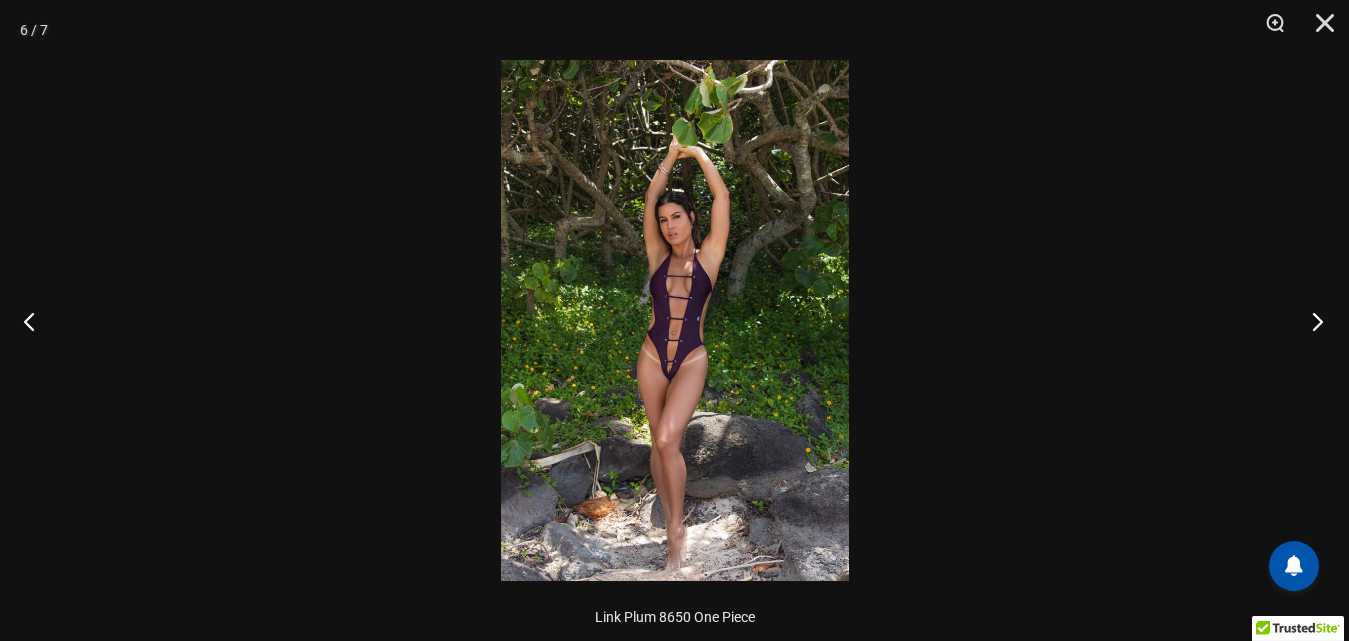 click at bounding box center (1311, 321) 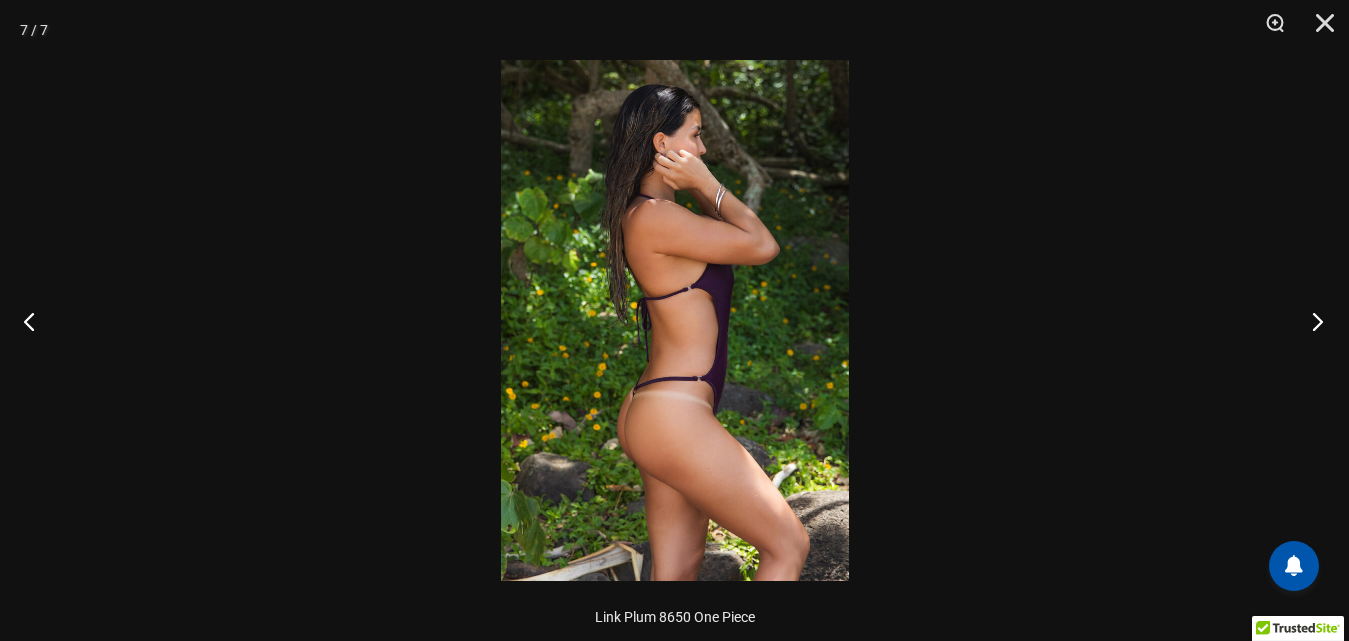 click at bounding box center (1311, 321) 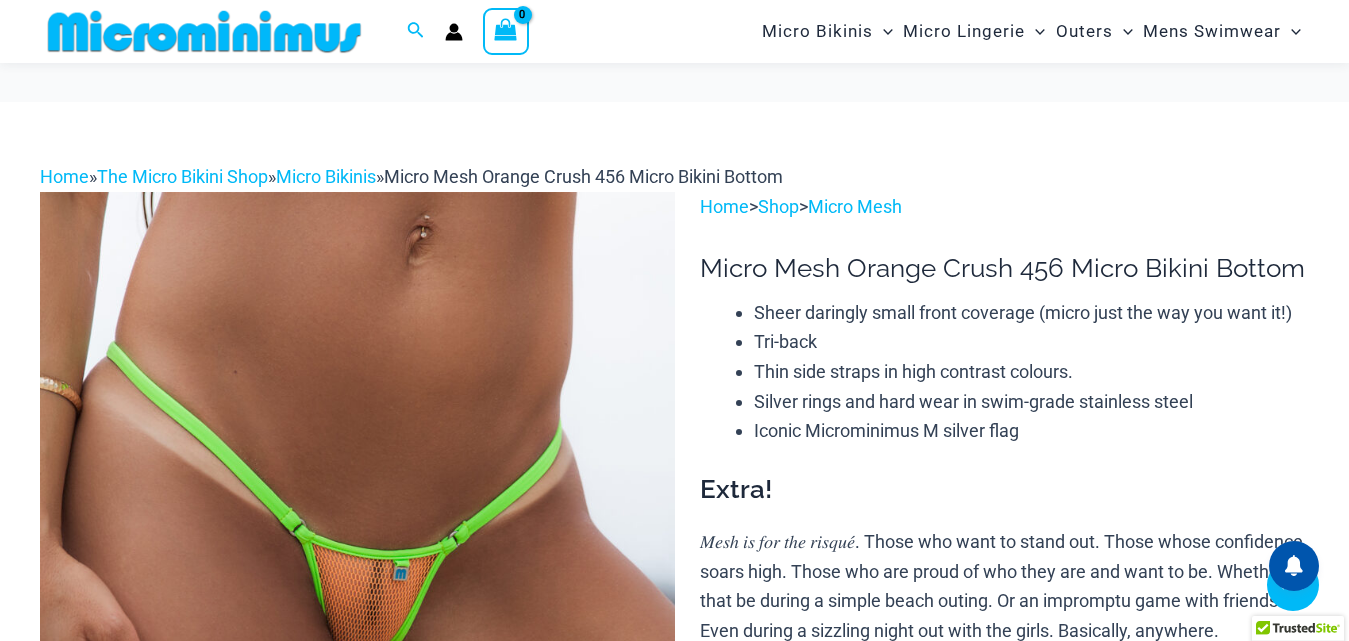 scroll, scrollTop: 380, scrollLeft: 0, axis: vertical 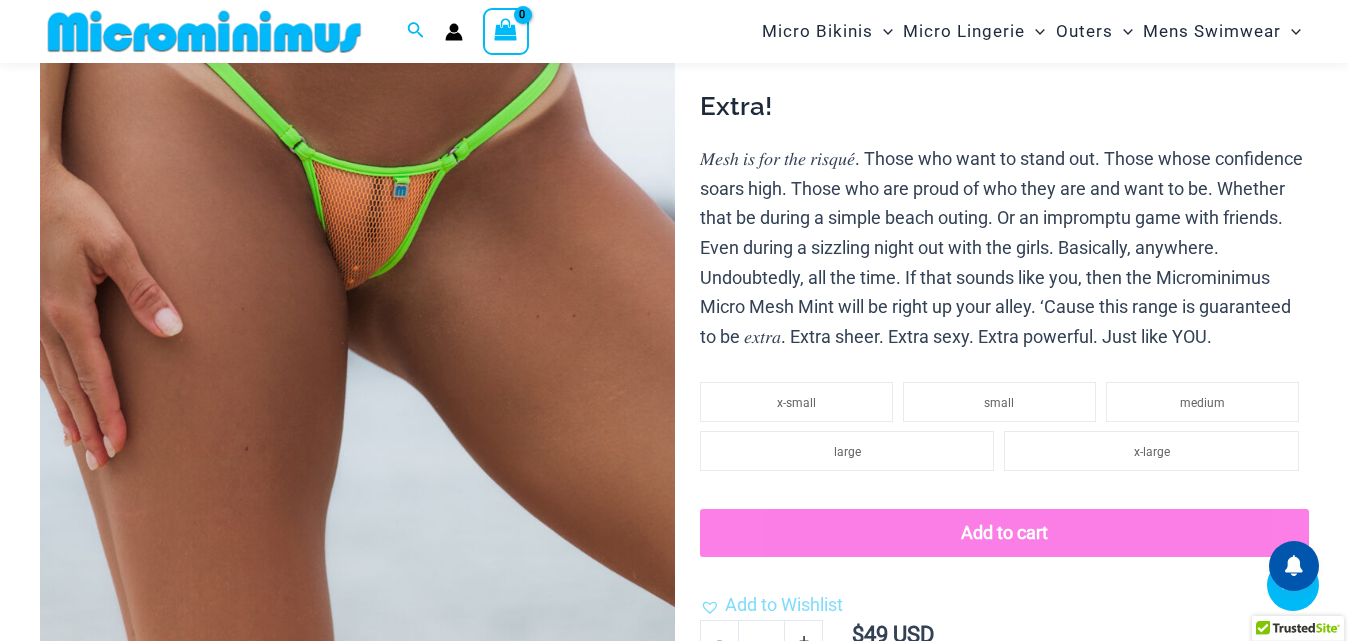 click at bounding box center (357, 285) 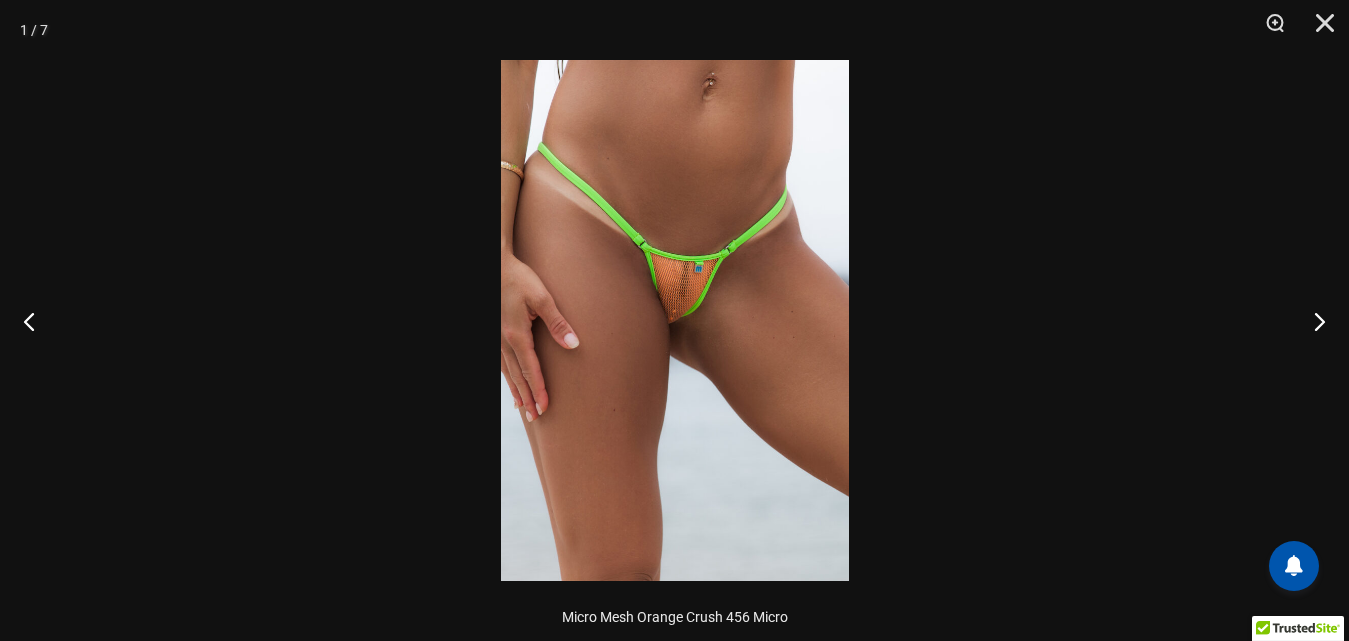 click at bounding box center (674, 320) 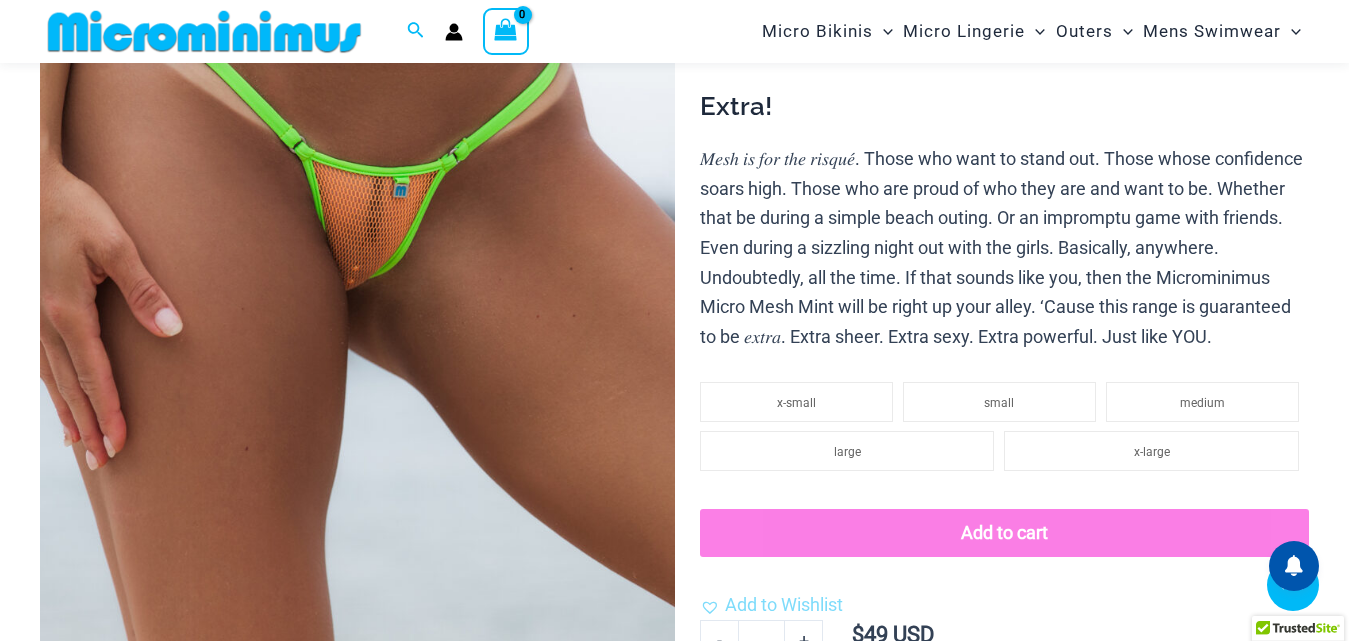 click at bounding box center (357, 285) 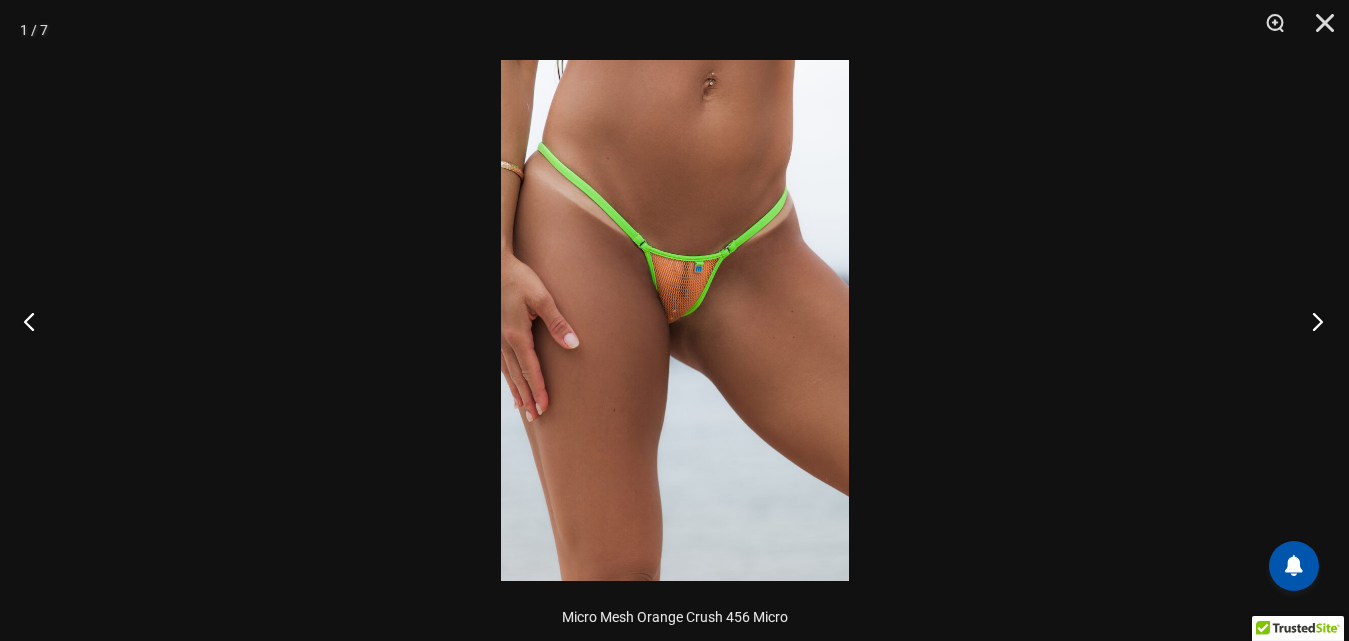 click at bounding box center [1311, 321] 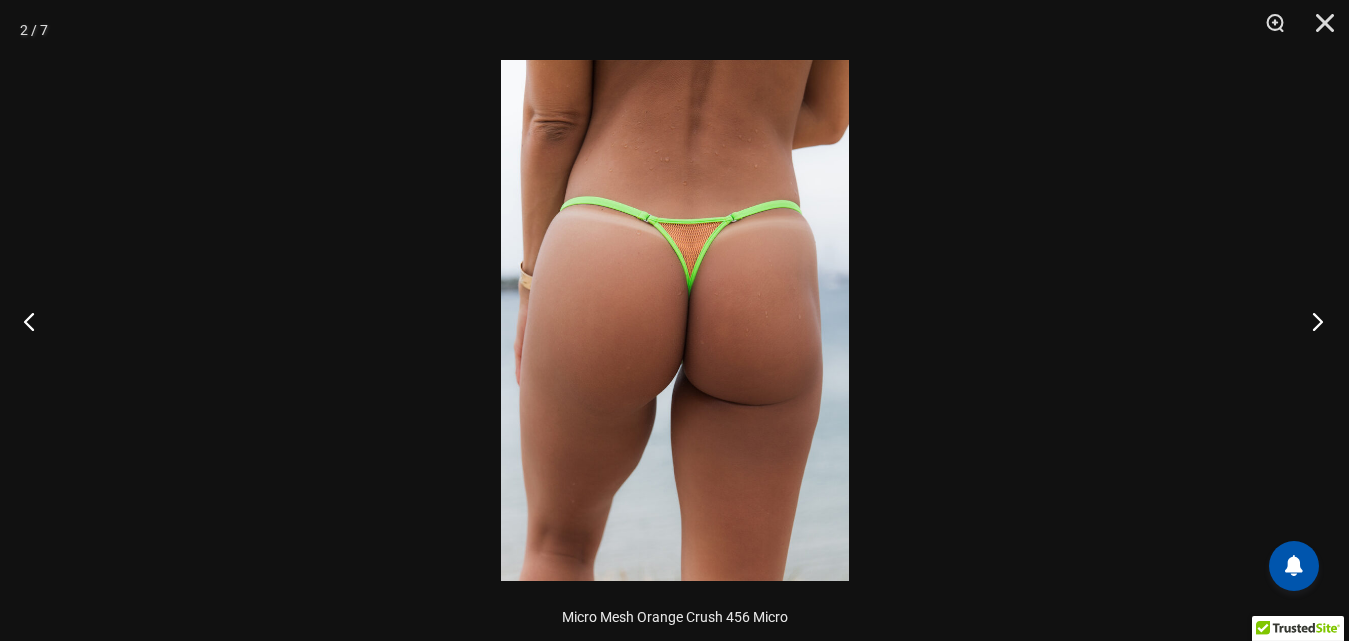 click at bounding box center [1311, 321] 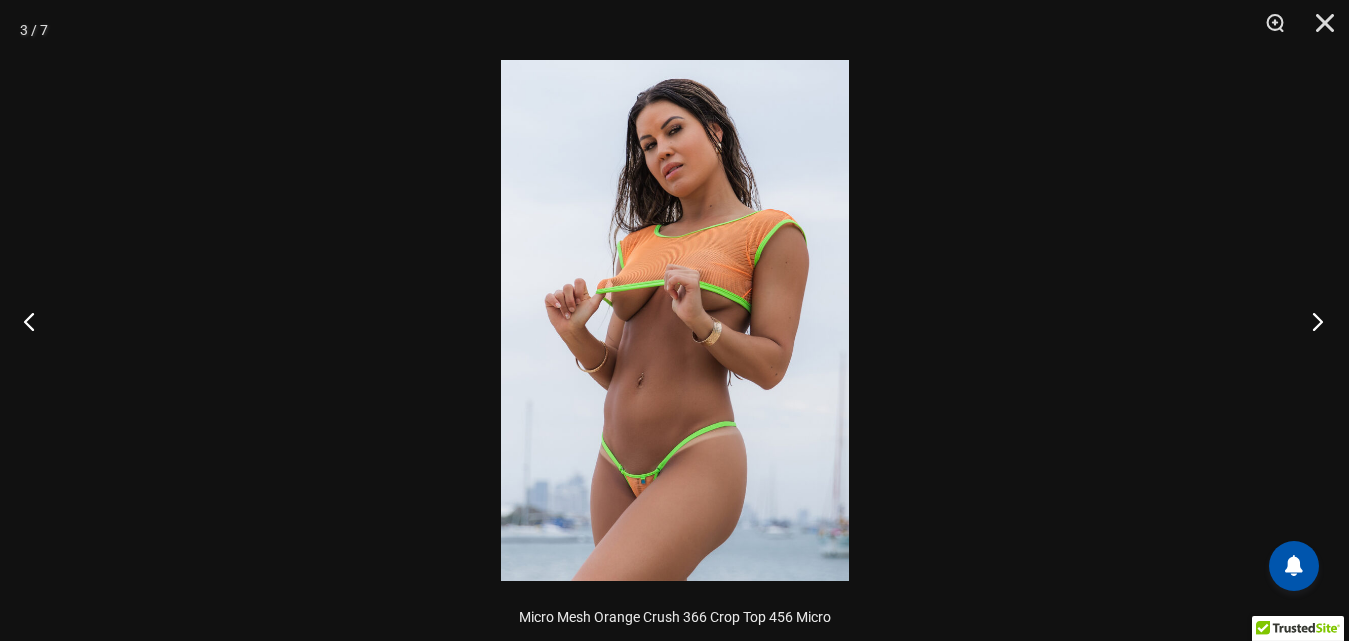 click at bounding box center (1311, 321) 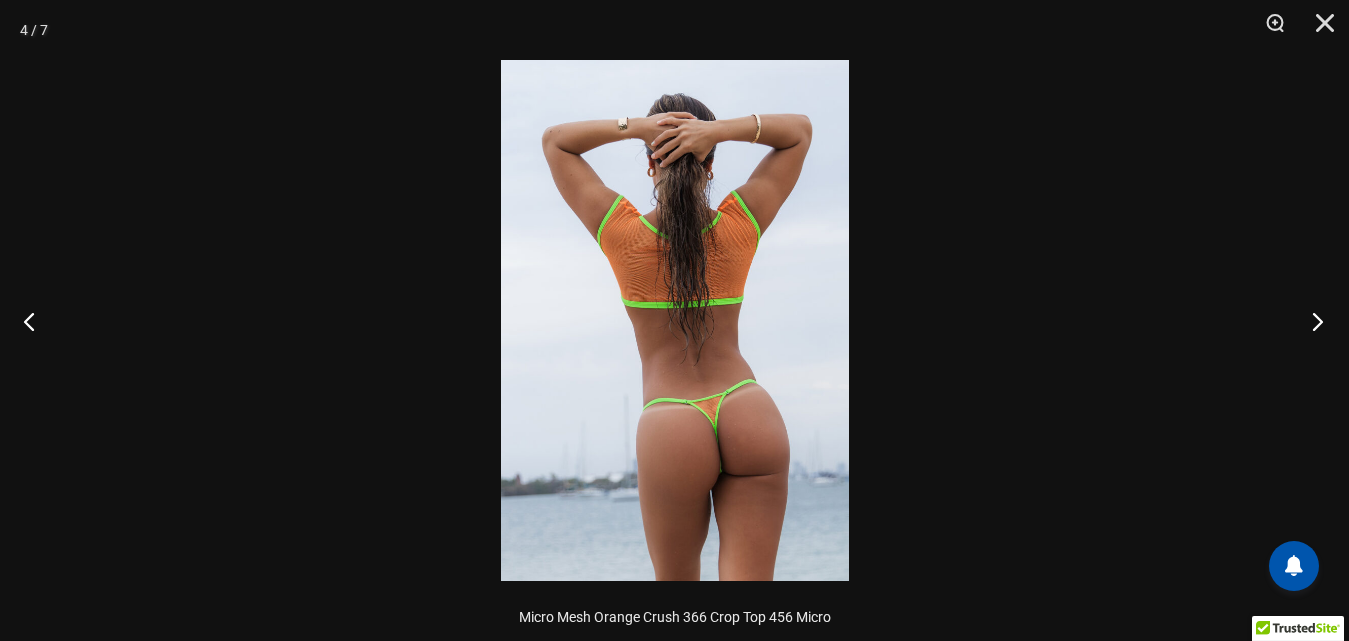 click at bounding box center [1311, 321] 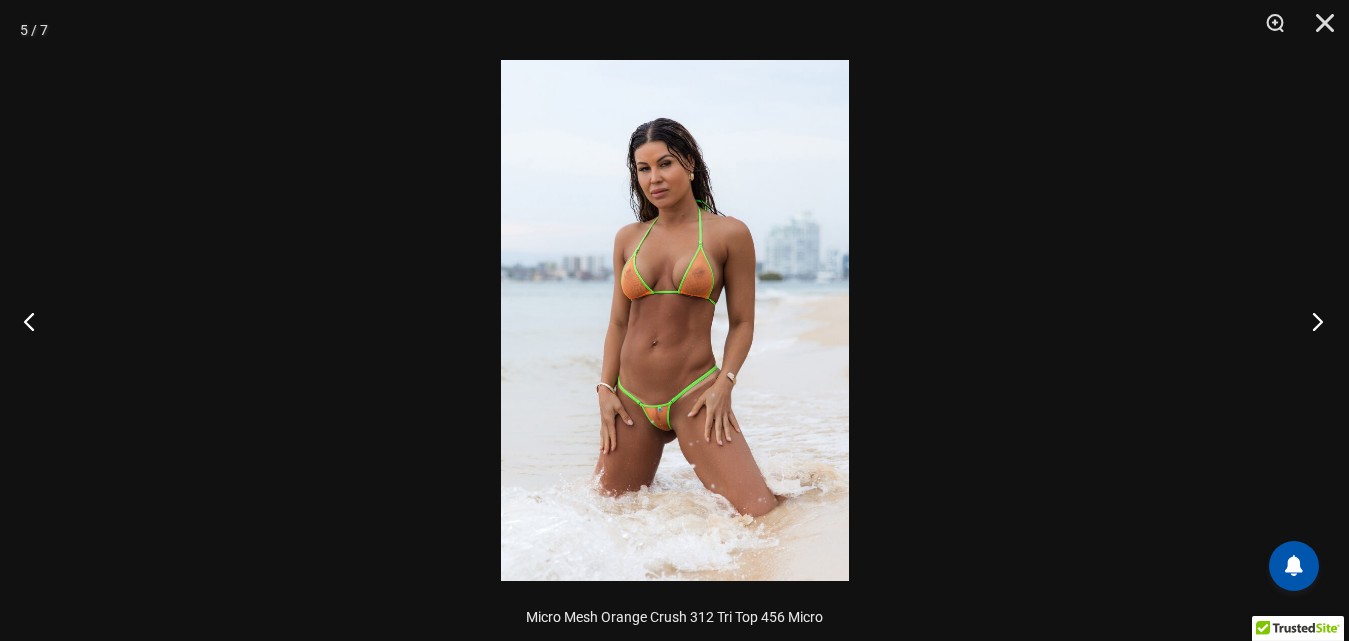 click at bounding box center [1311, 321] 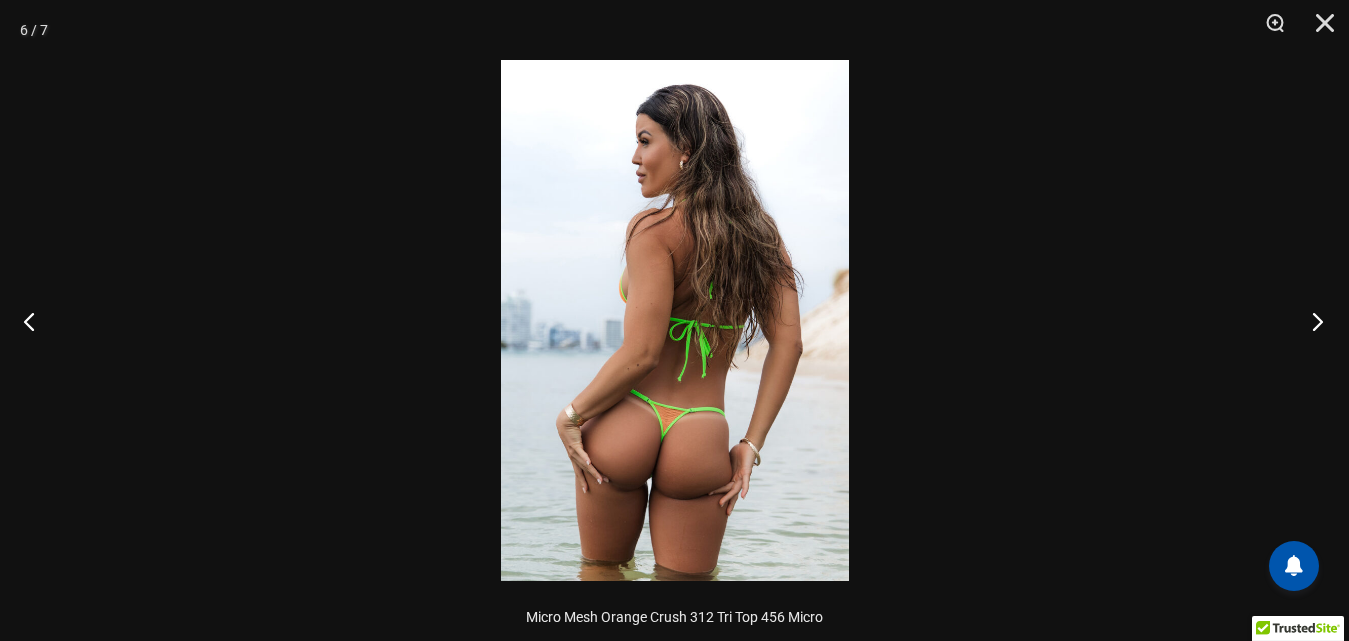 click at bounding box center (1311, 321) 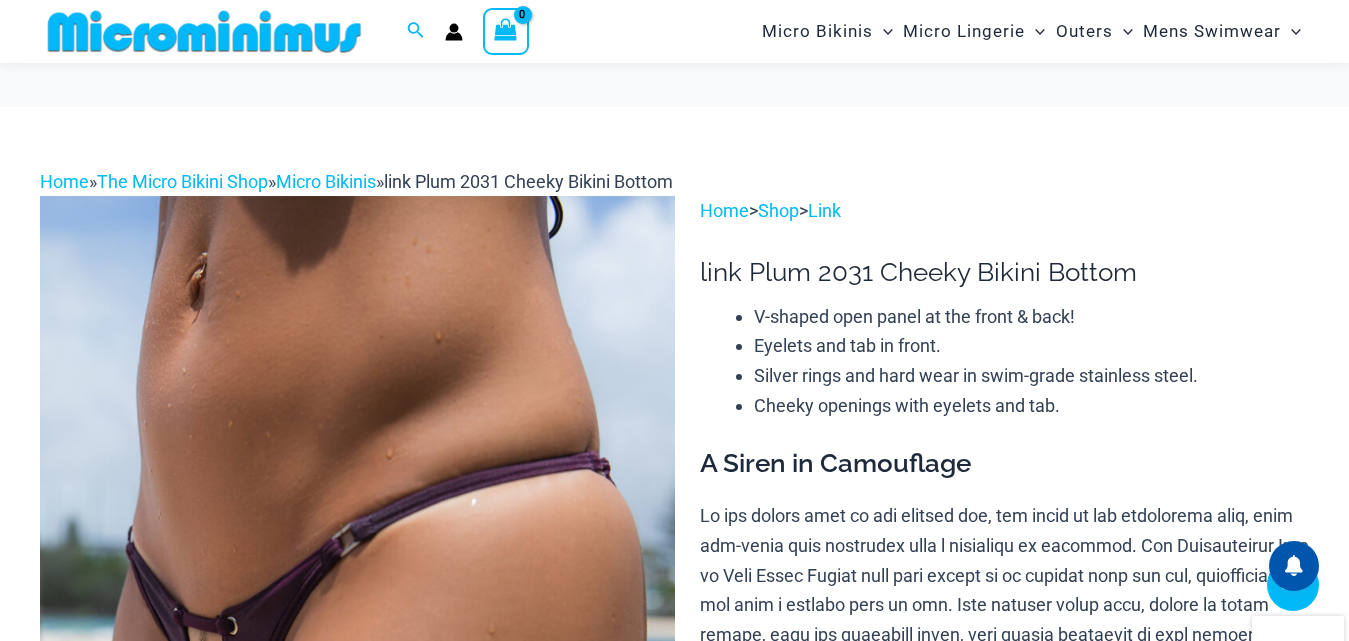 scroll, scrollTop: 380, scrollLeft: 0, axis: vertical 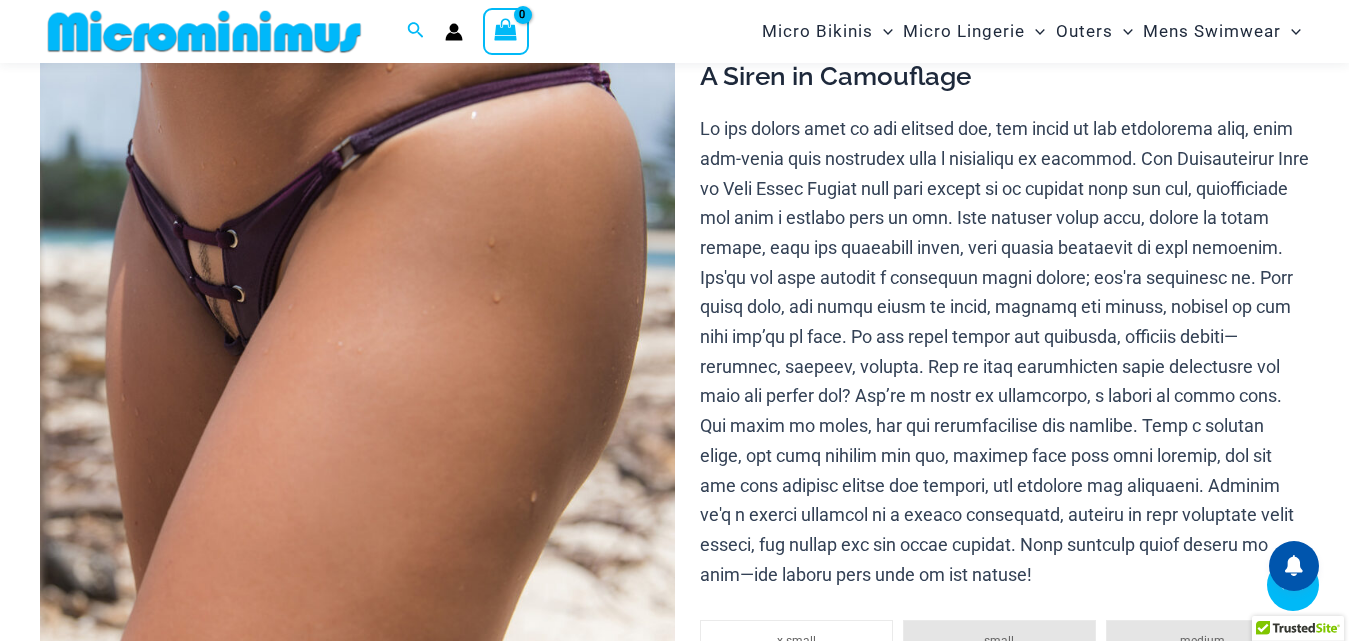 click at bounding box center [357, 285] 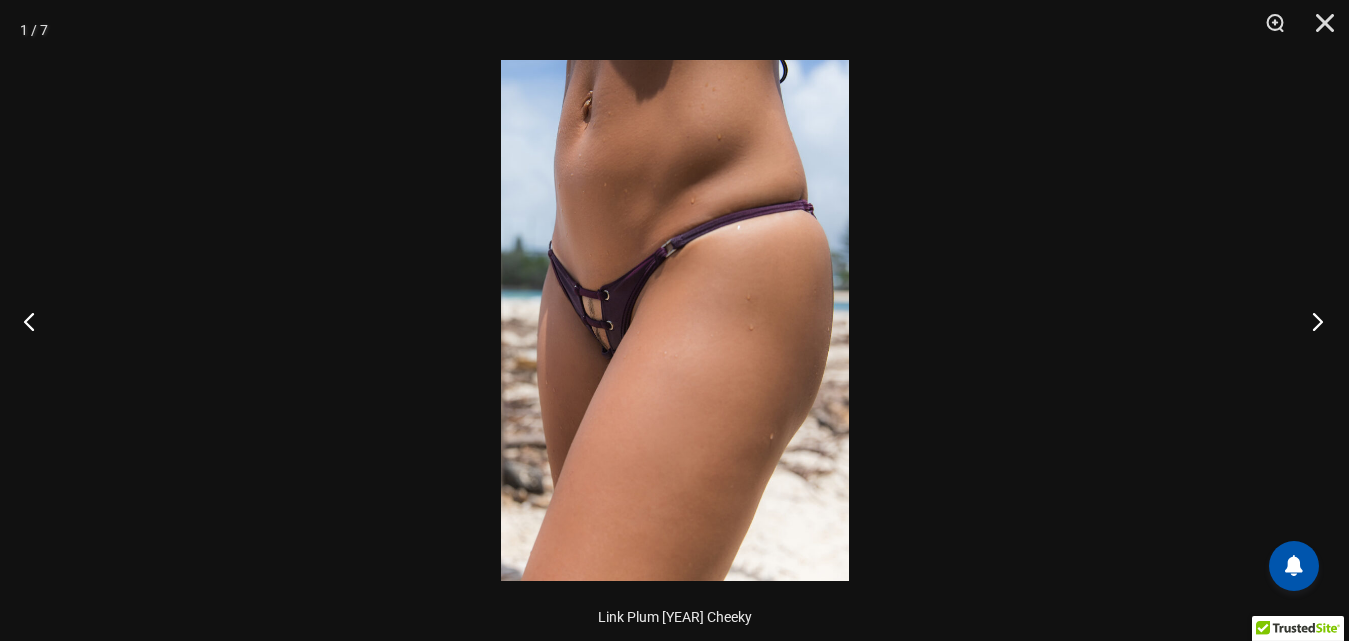 click at bounding box center [1311, 321] 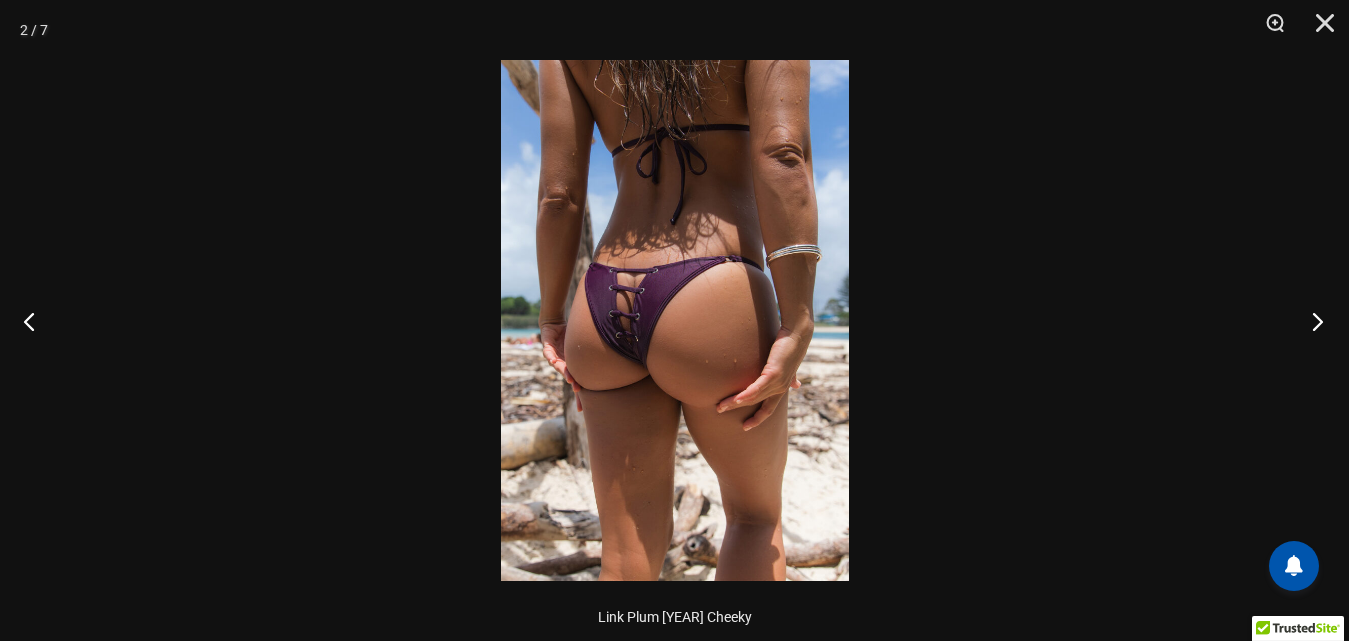 click at bounding box center (1311, 321) 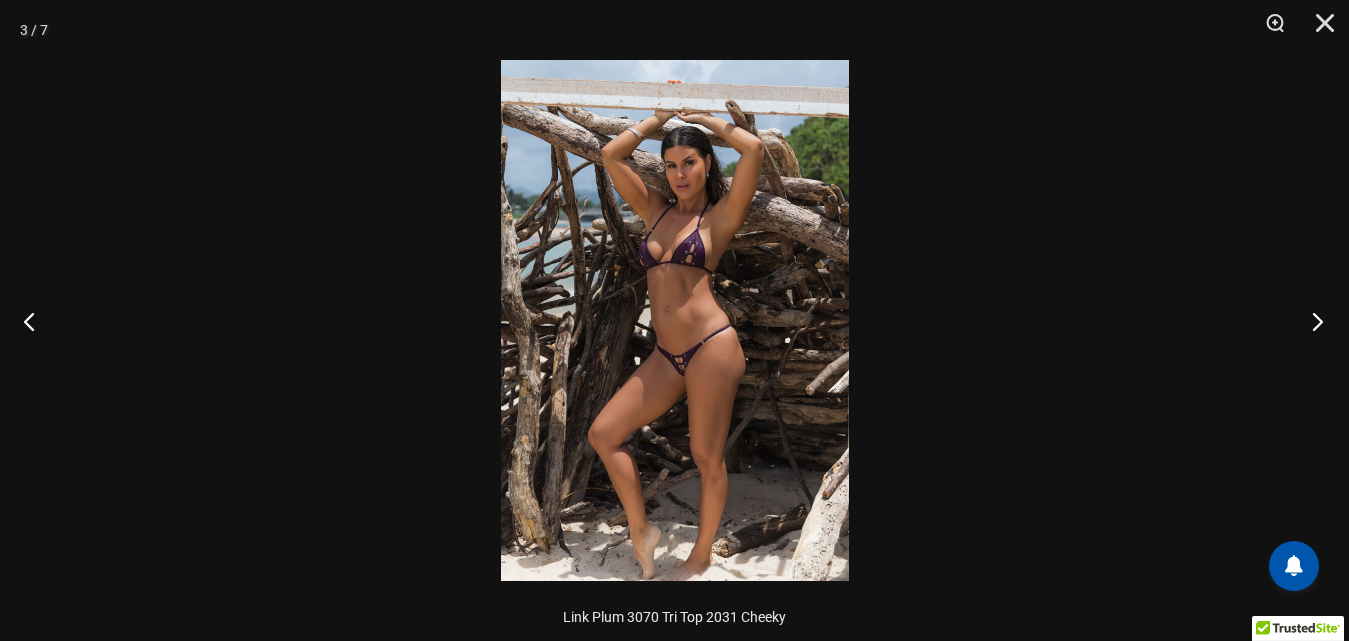 click at bounding box center [1311, 321] 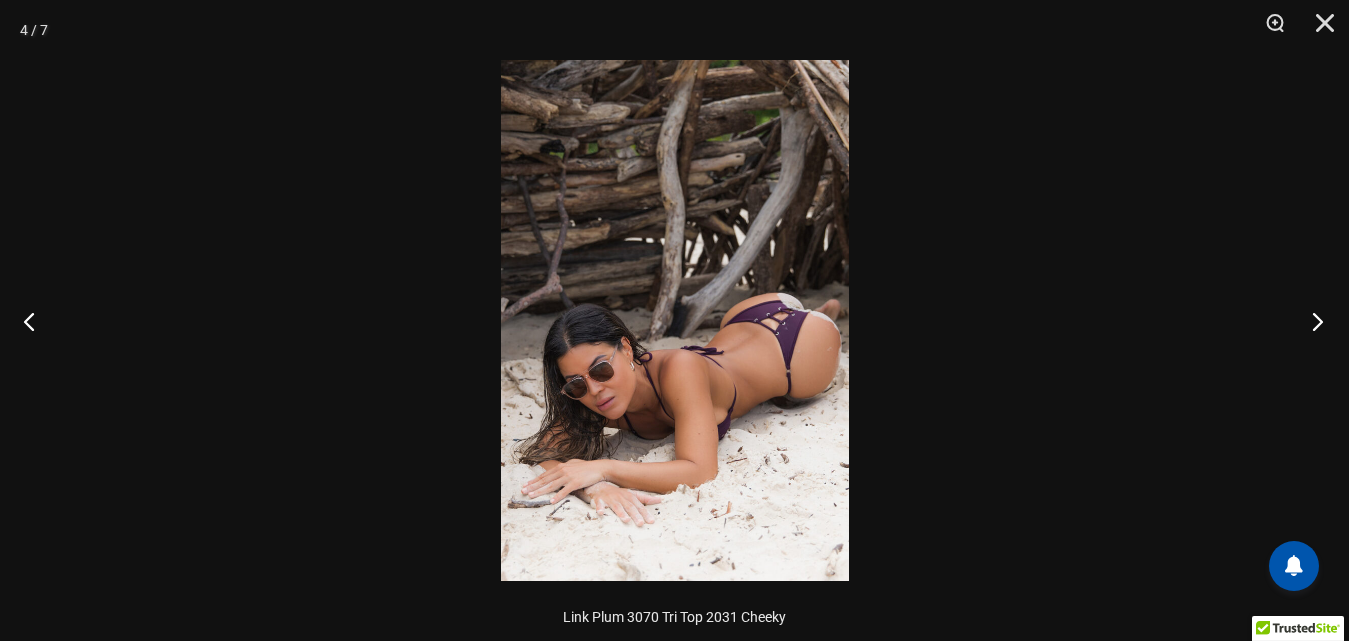 click at bounding box center [1311, 321] 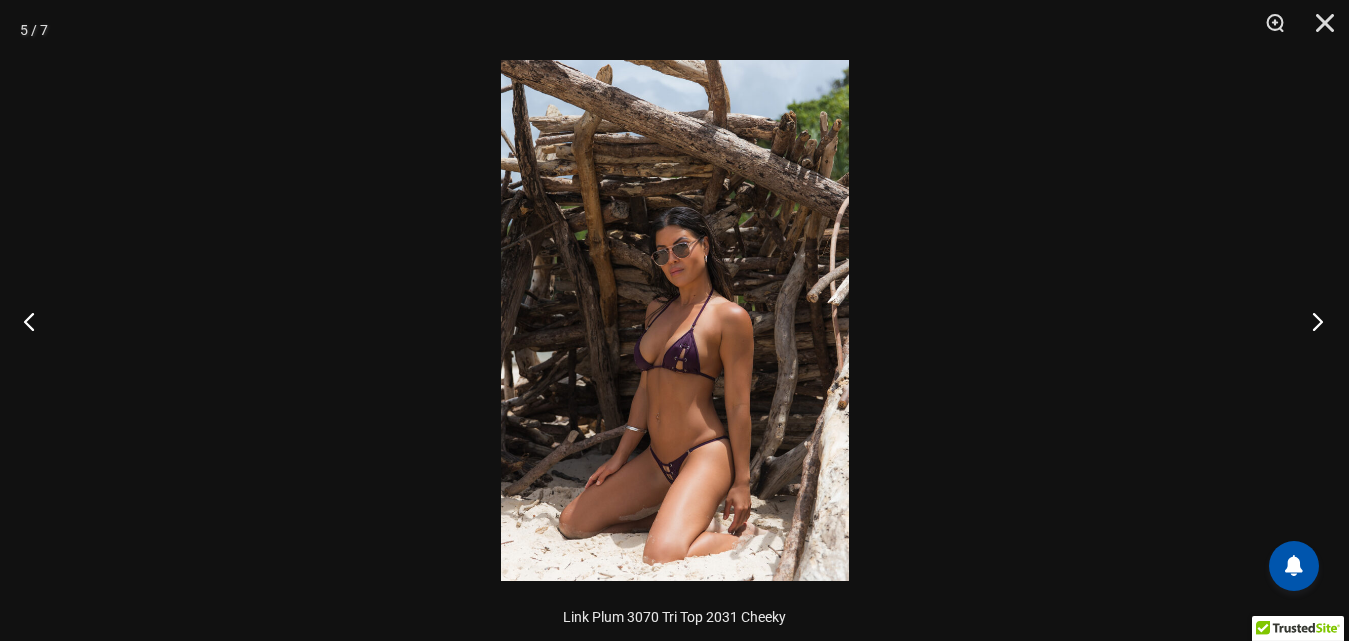 click at bounding box center [1311, 321] 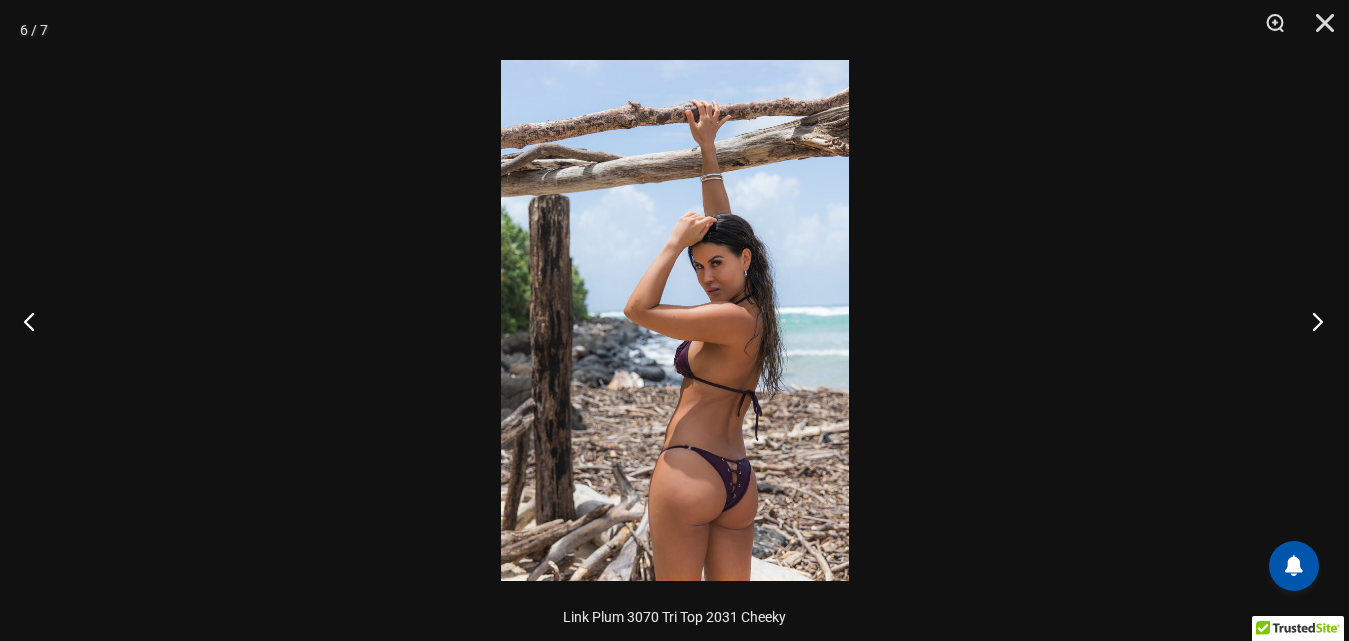 click at bounding box center [1311, 321] 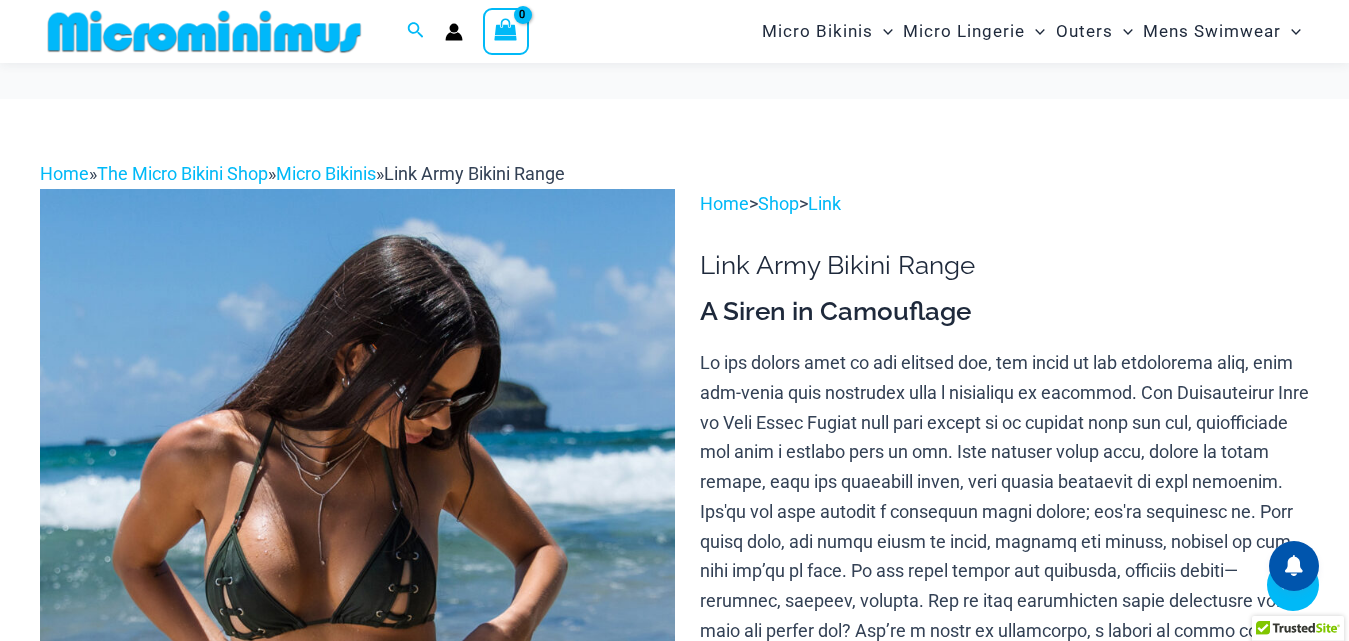 scroll, scrollTop: 480, scrollLeft: 0, axis: vertical 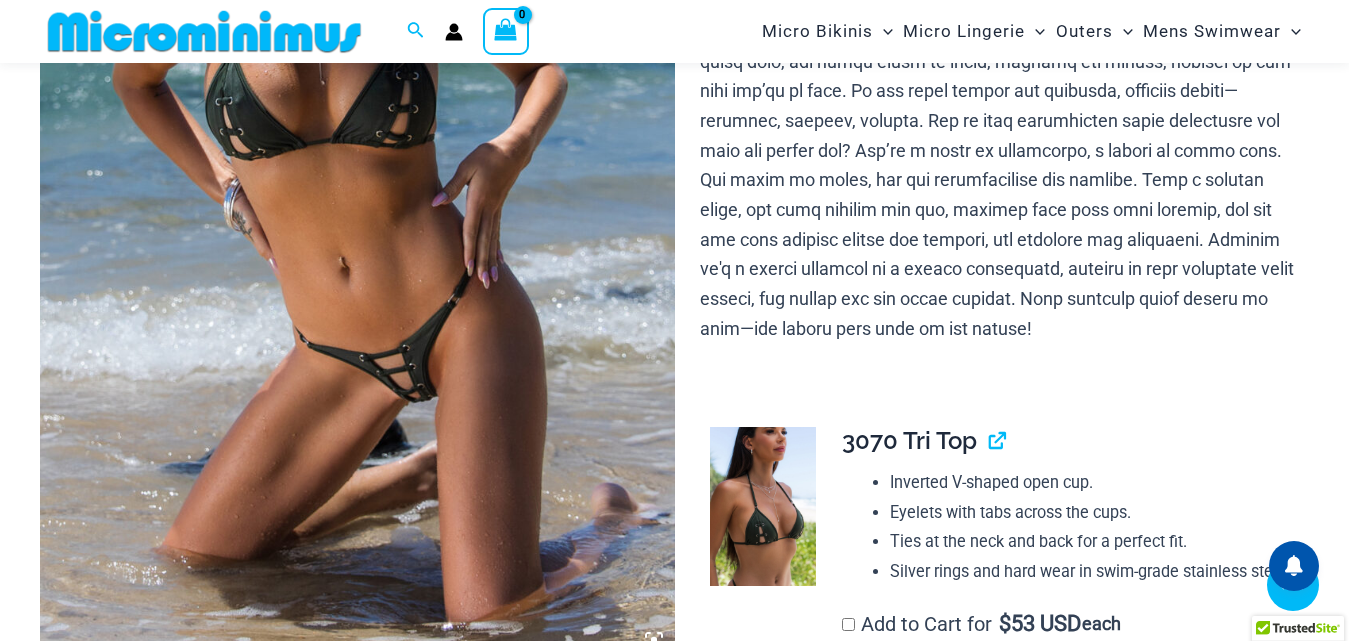 click at bounding box center [357, 185] 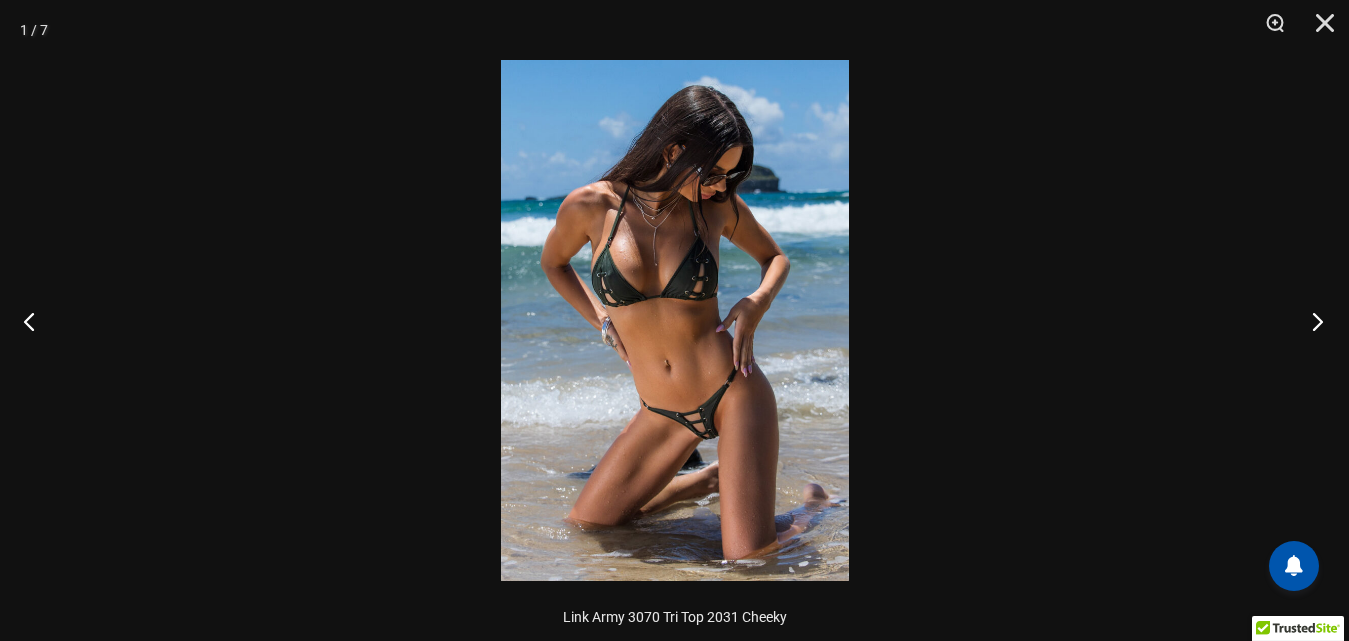 click at bounding box center (1311, 321) 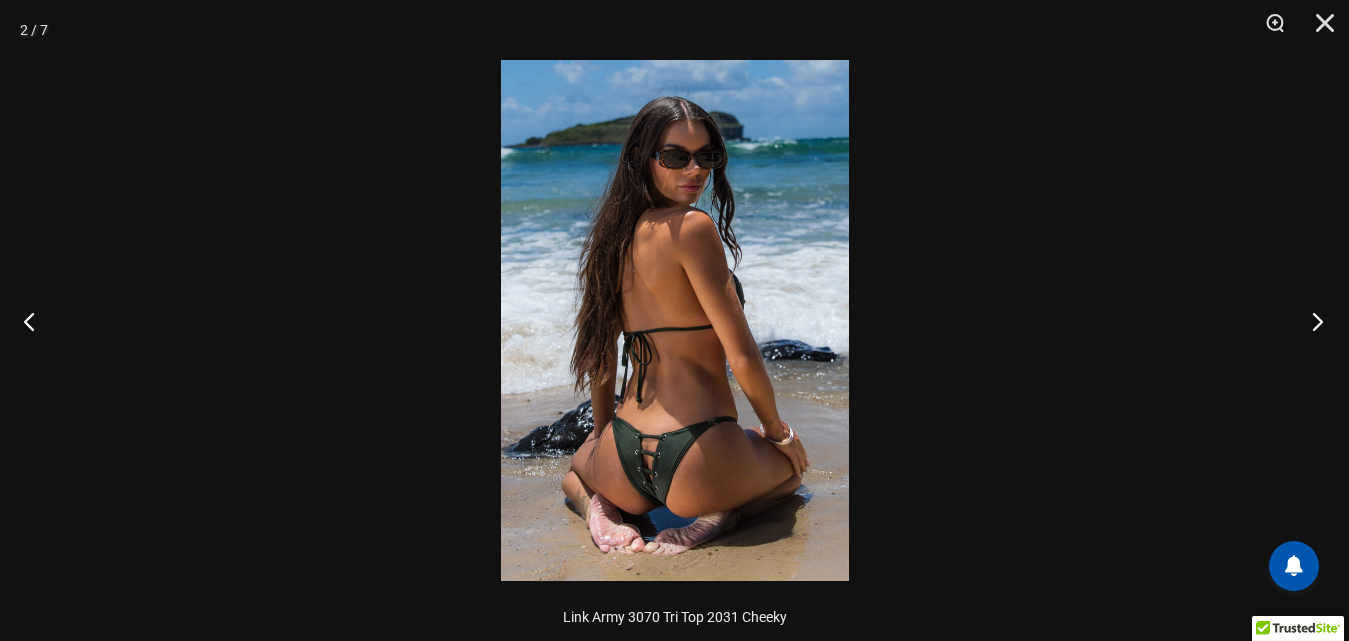 click at bounding box center (1311, 321) 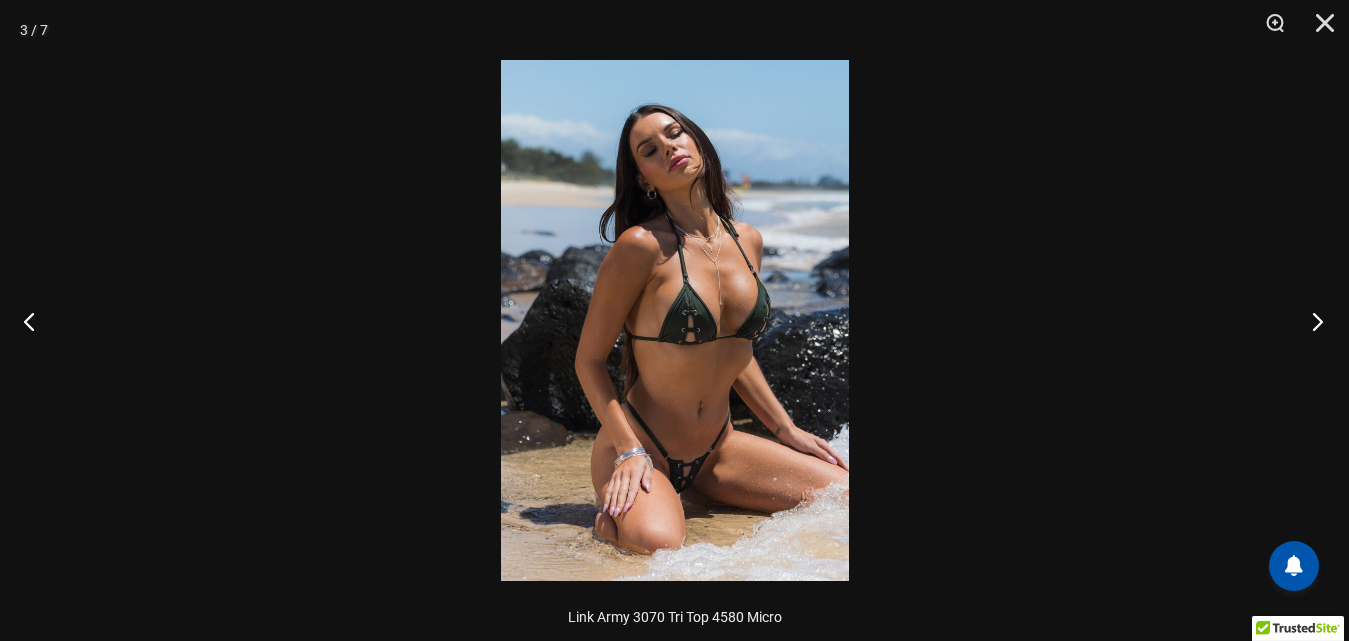 click at bounding box center [1311, 321] 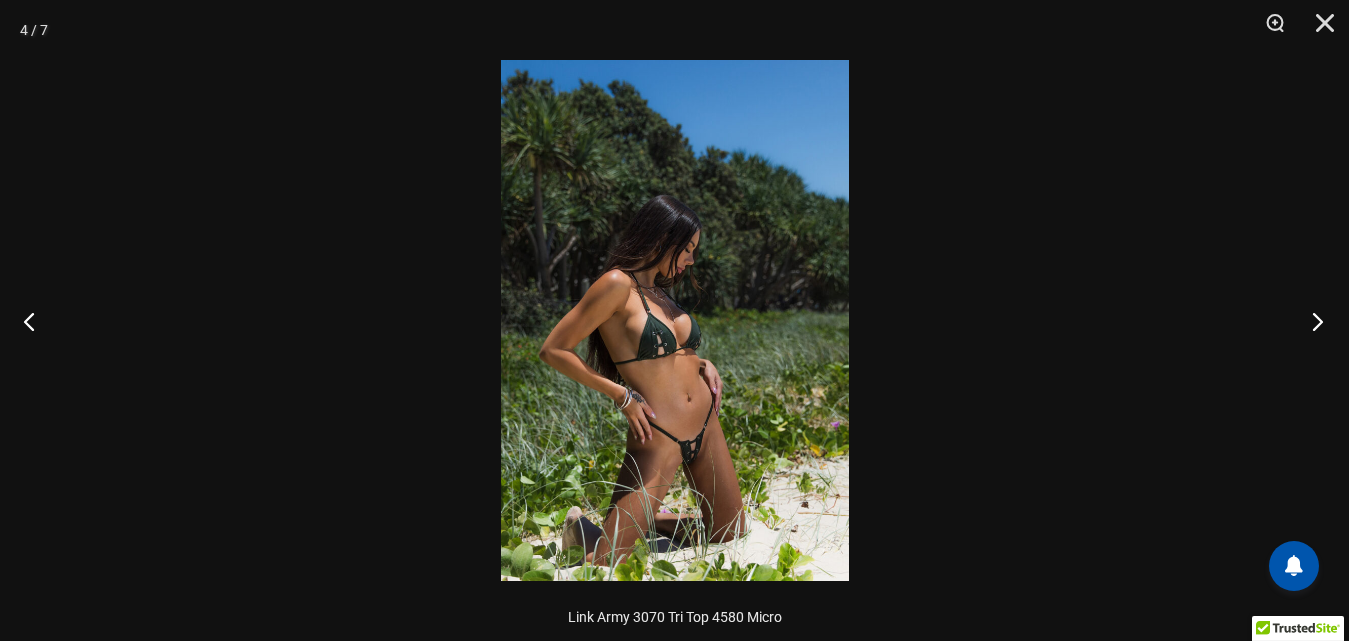 click at bounding box center [1311, 321] 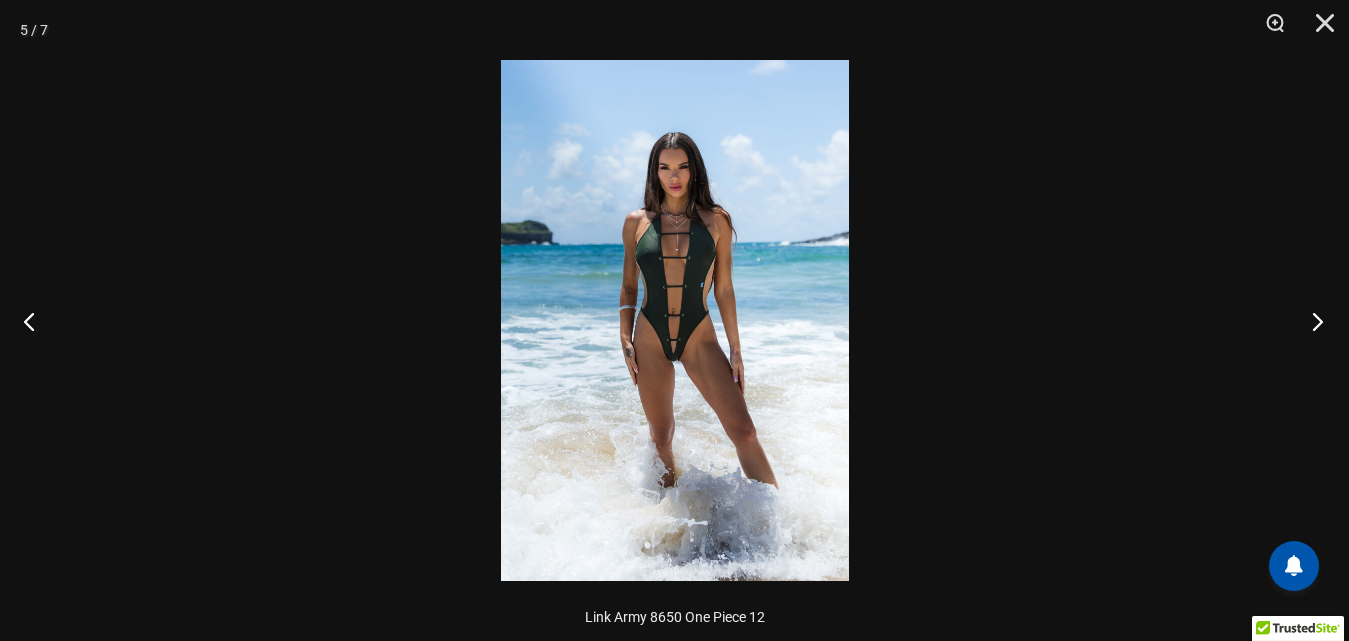 click at bounding box center (1311, 321) 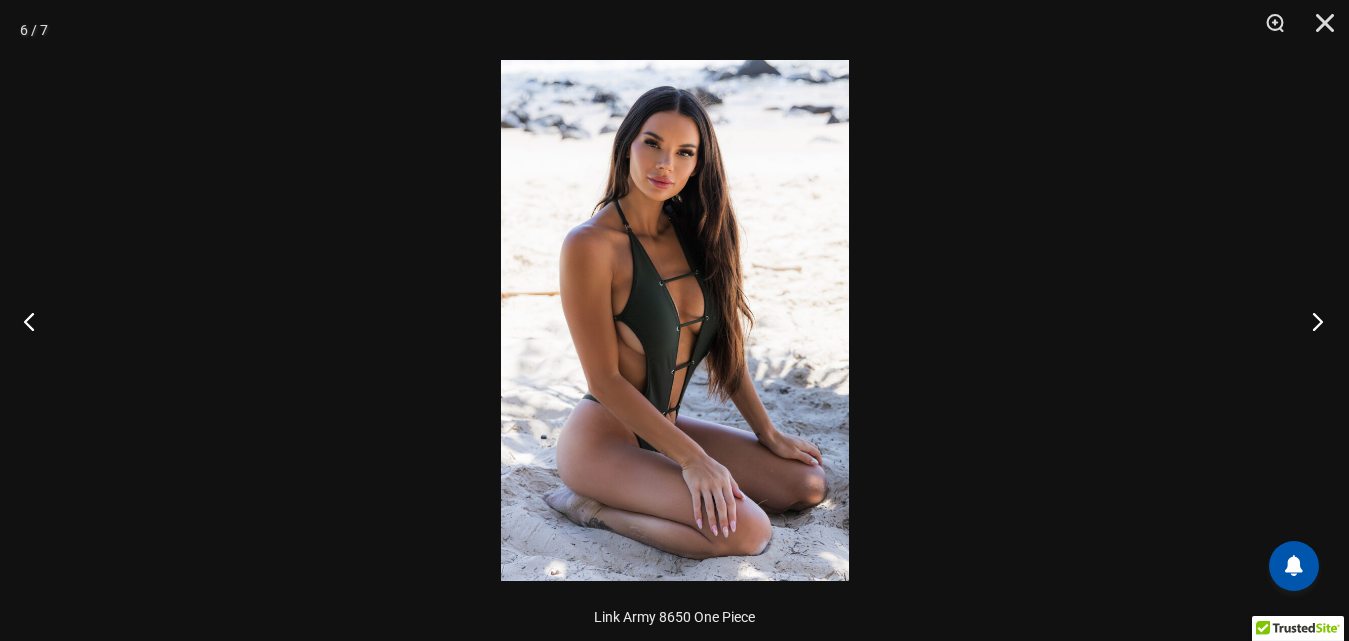 click at bounding box center (1311, 321) 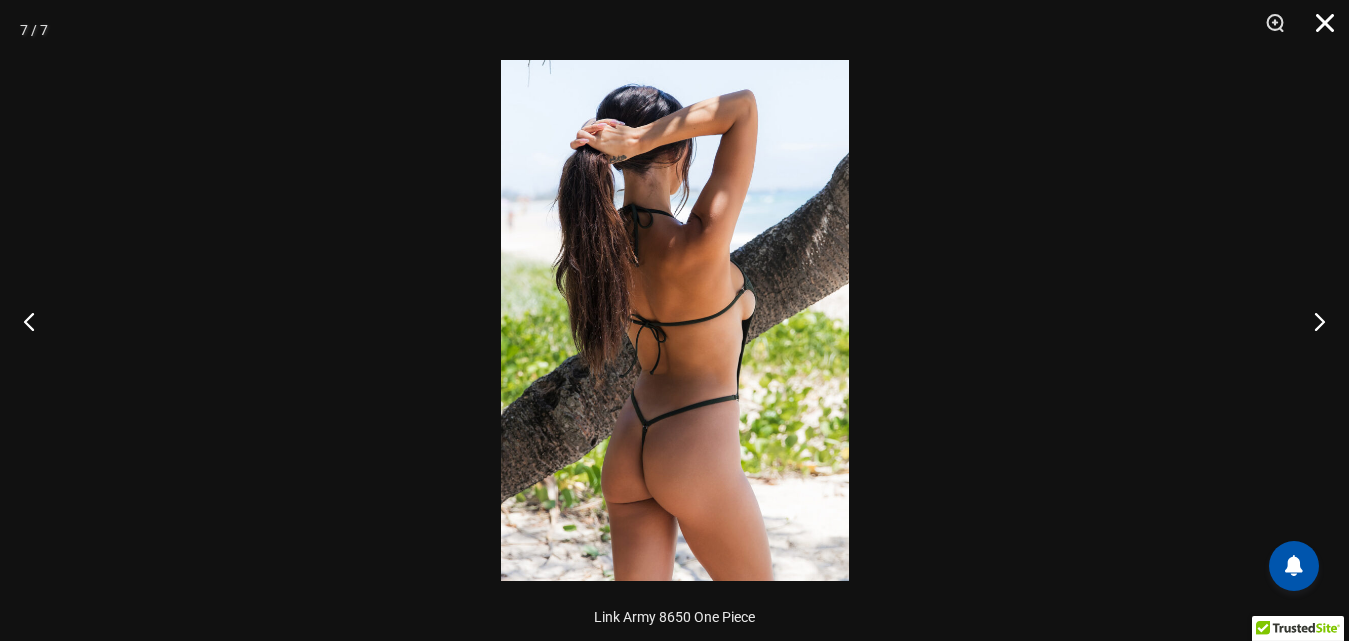 click at bounding box center (1318, 30) 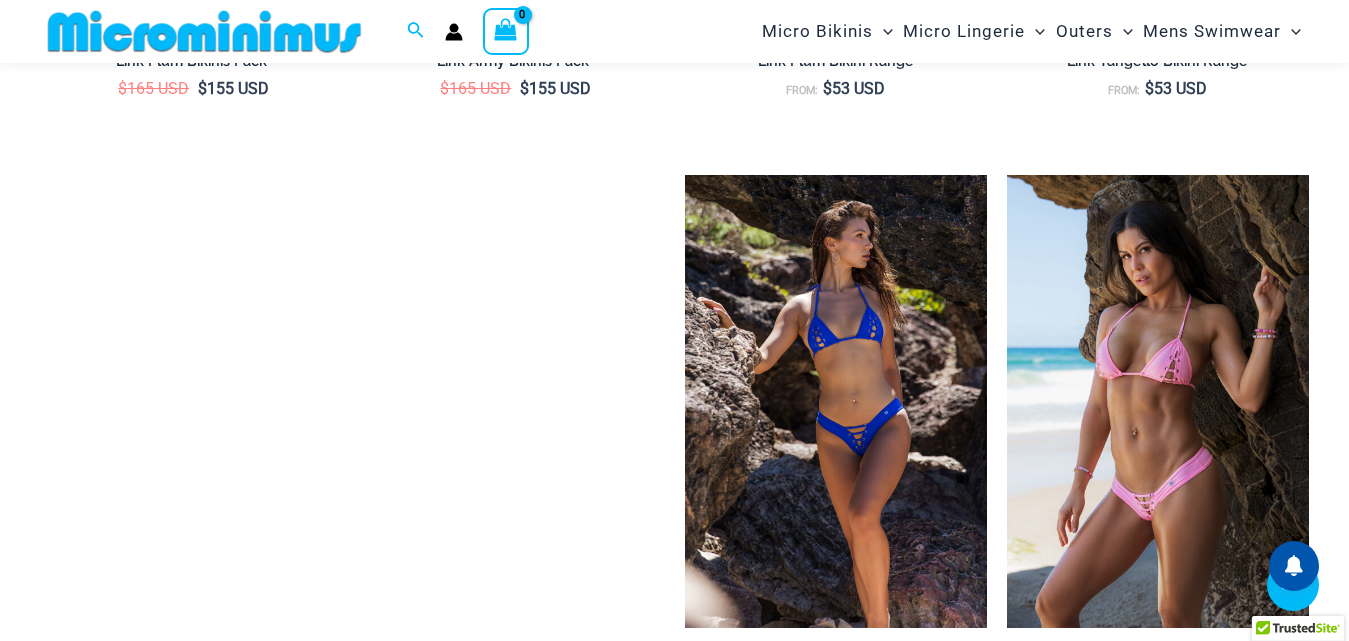 scroll, scrollTop: 3406, scrollLeft: 0, axis: vertical 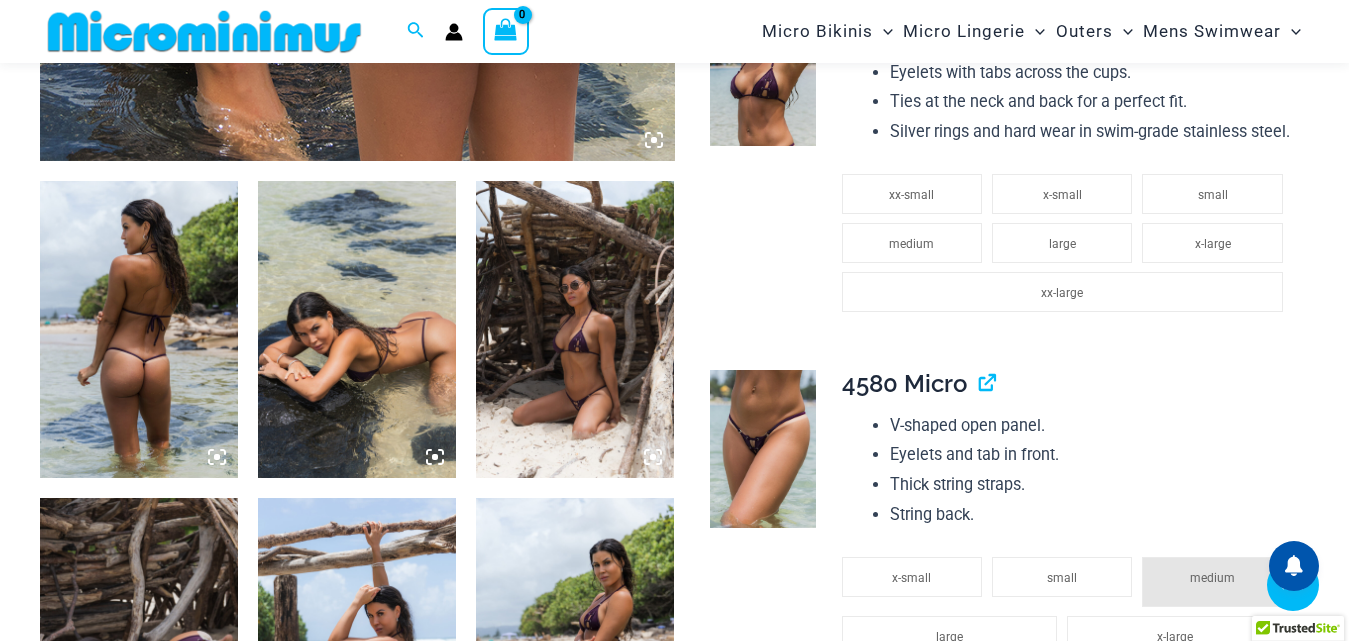 click at bounding box center (357, -315) 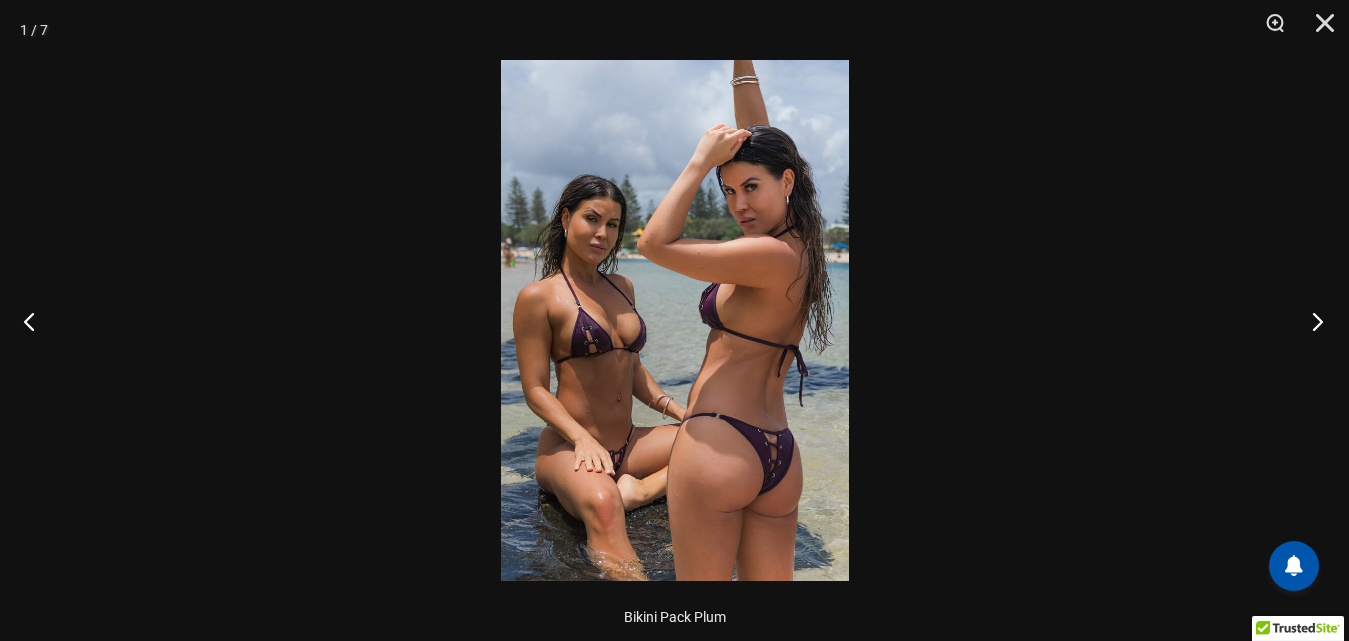 click at bounding box center (1311, 321) 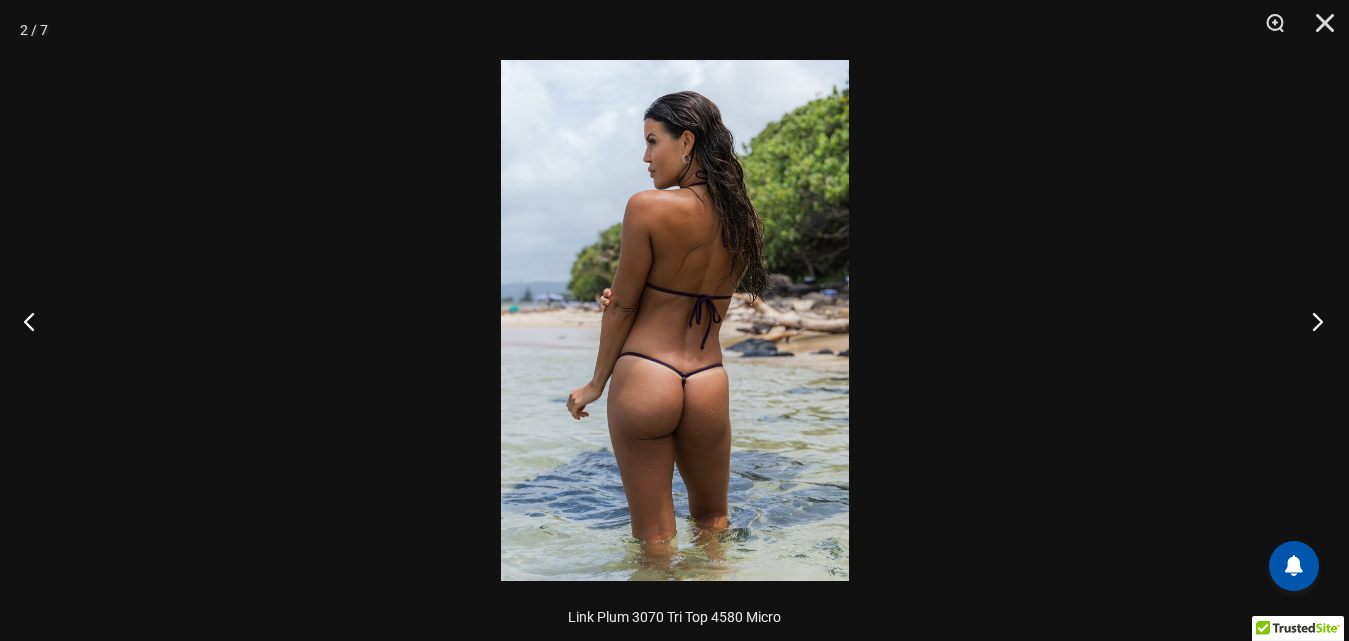 click at bounding box center [1311, 321] 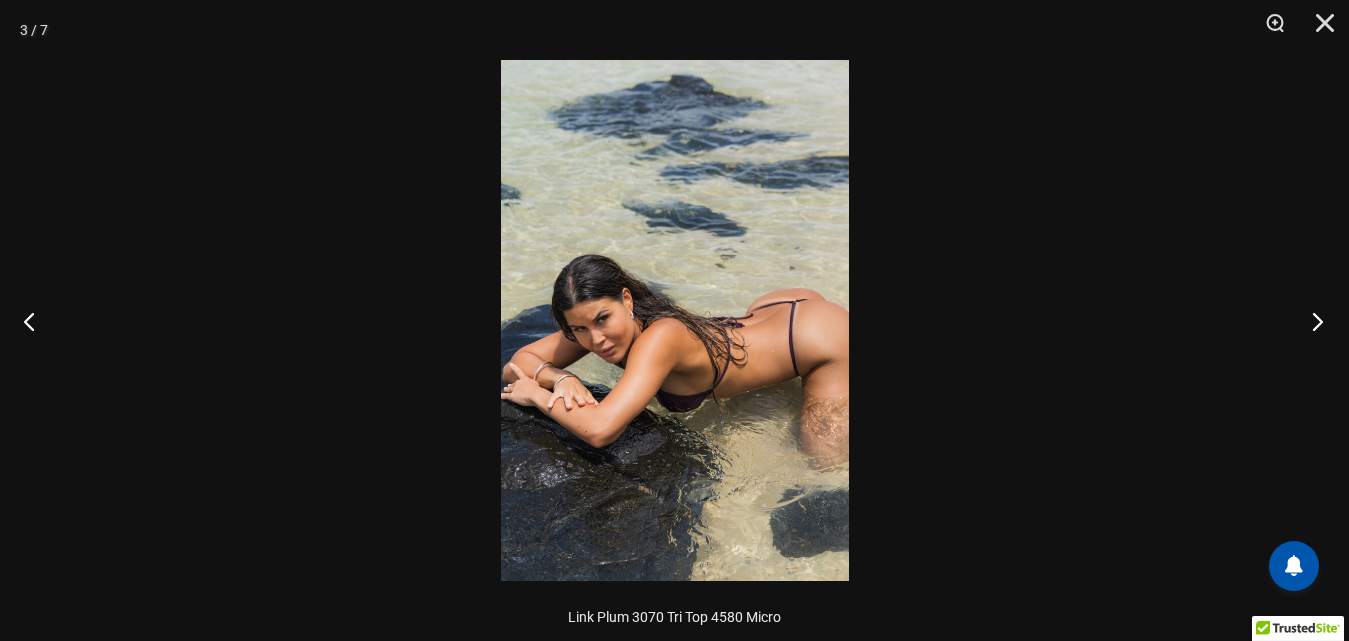 click at bounding box center (1311, 321) 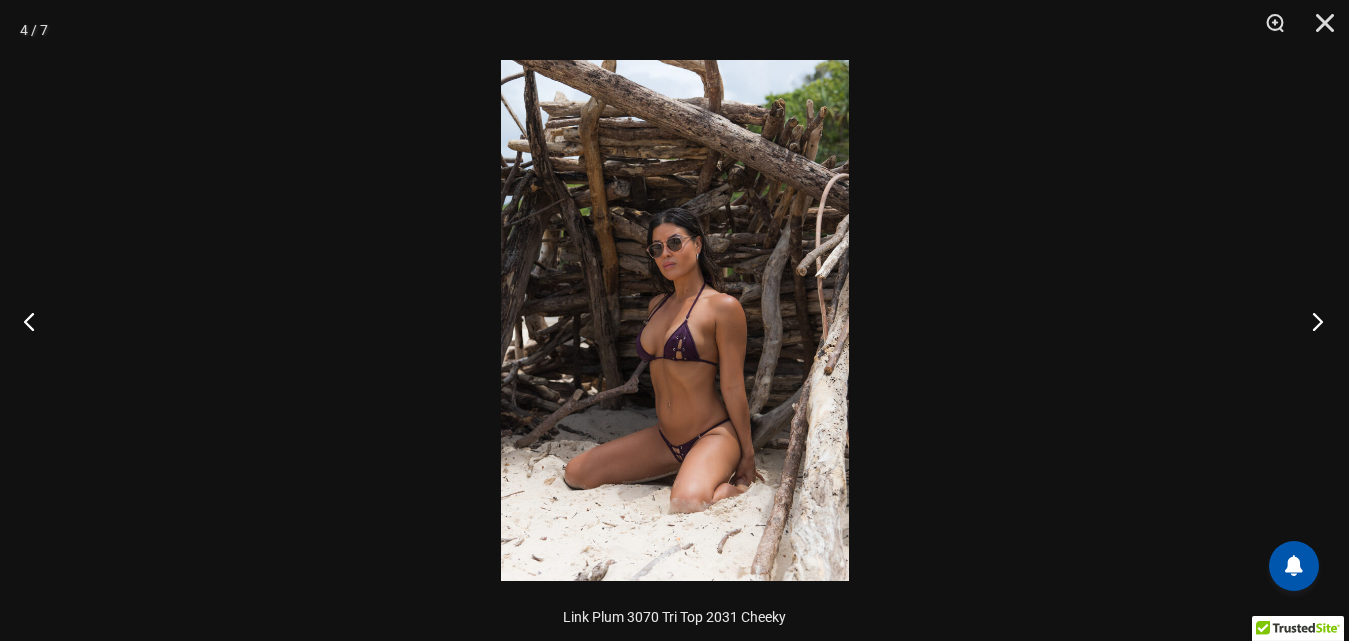 click at bounding box center [1311, 321] 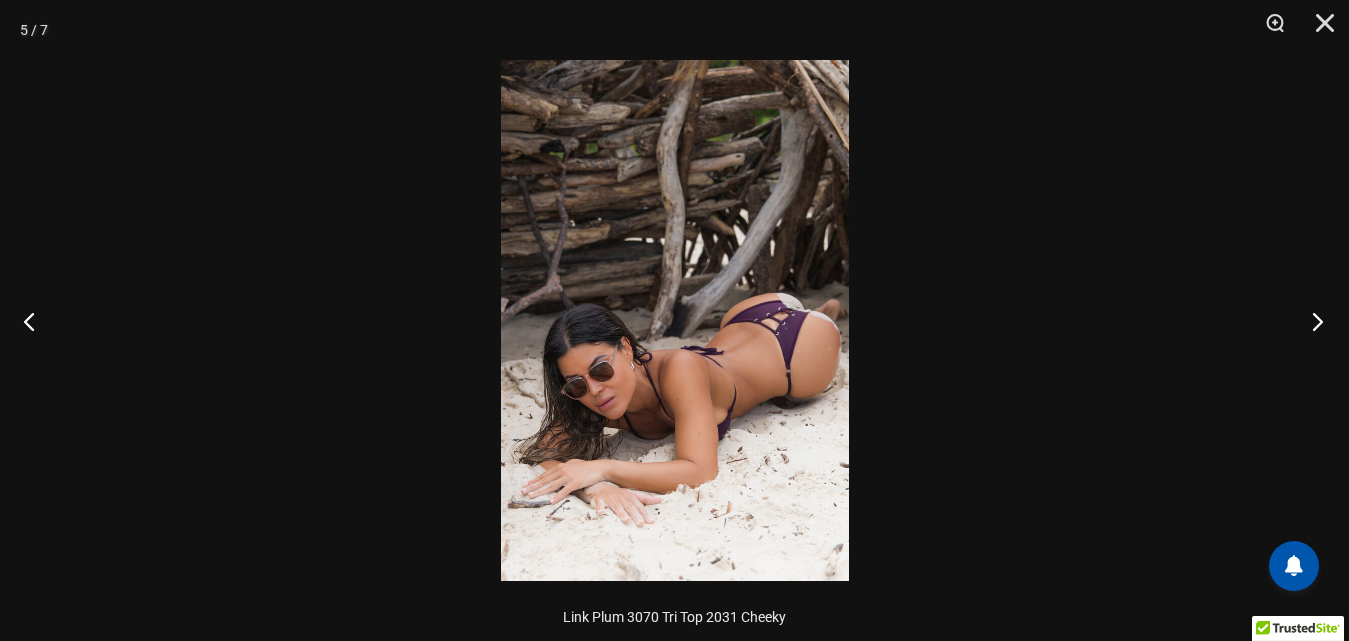 click at bounding box center [1311, 321] 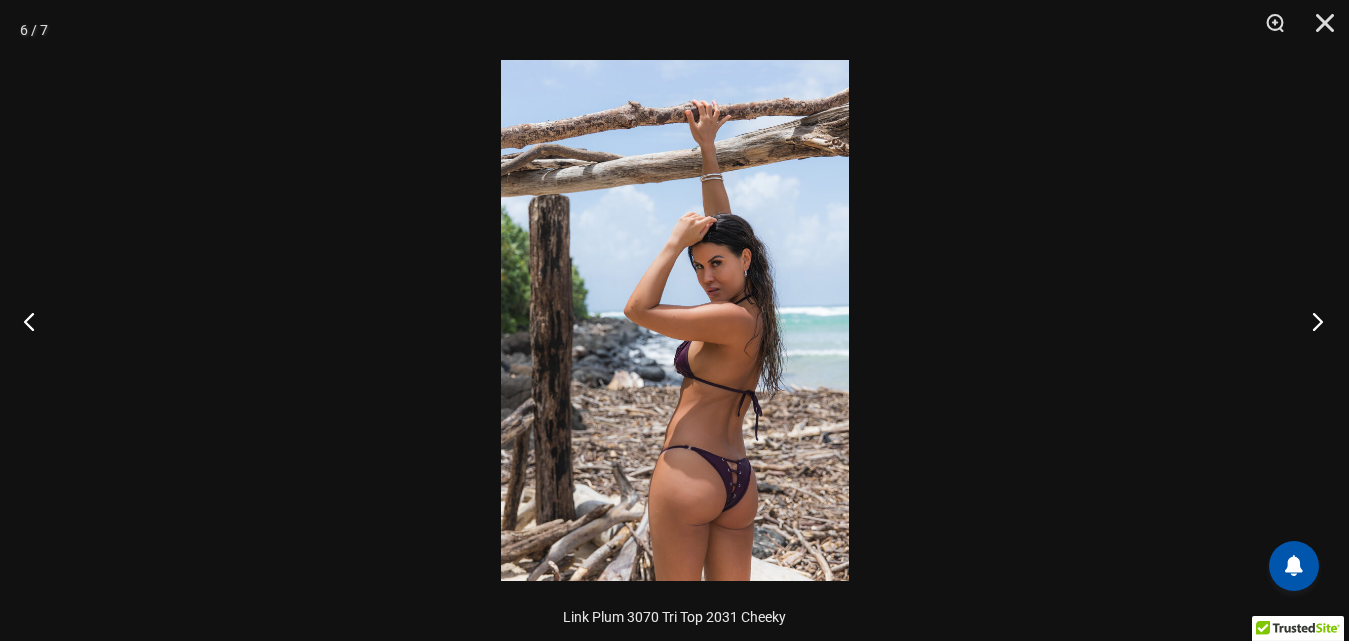 click at bounding box center (1311, 321) 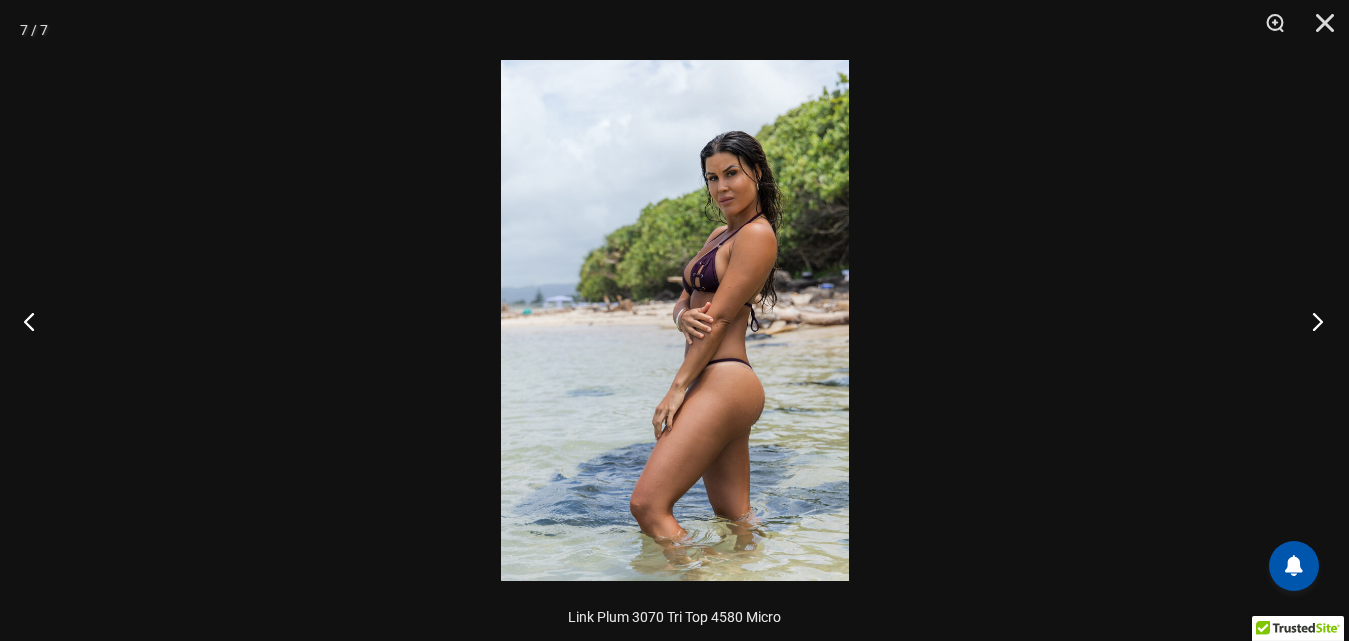click at bounding box center [1311, 321] 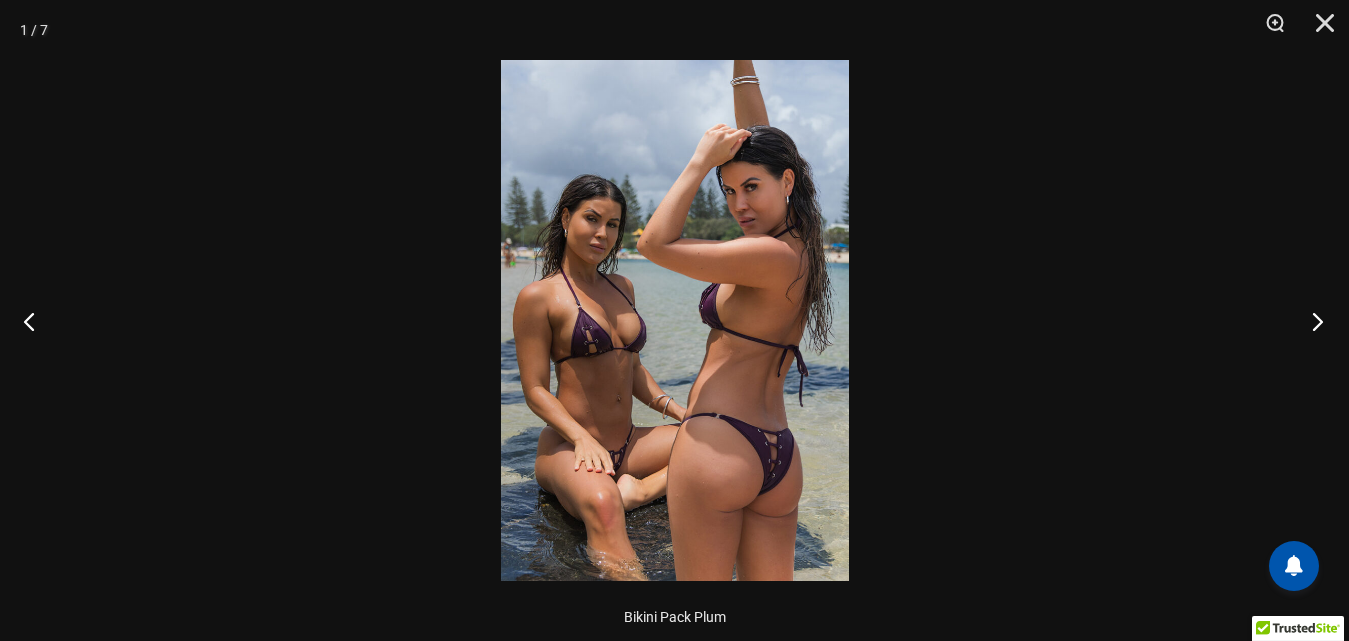 click at bounding box center [1311, 321] 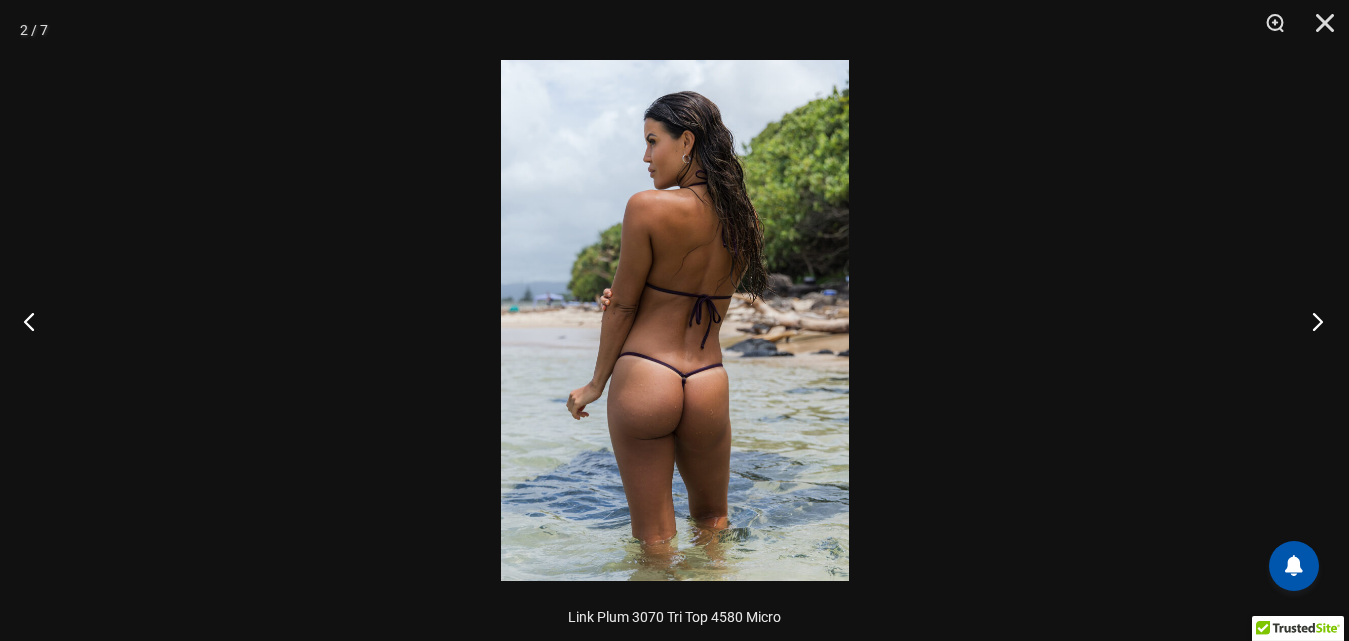 click at bounding box center [1311, 321] 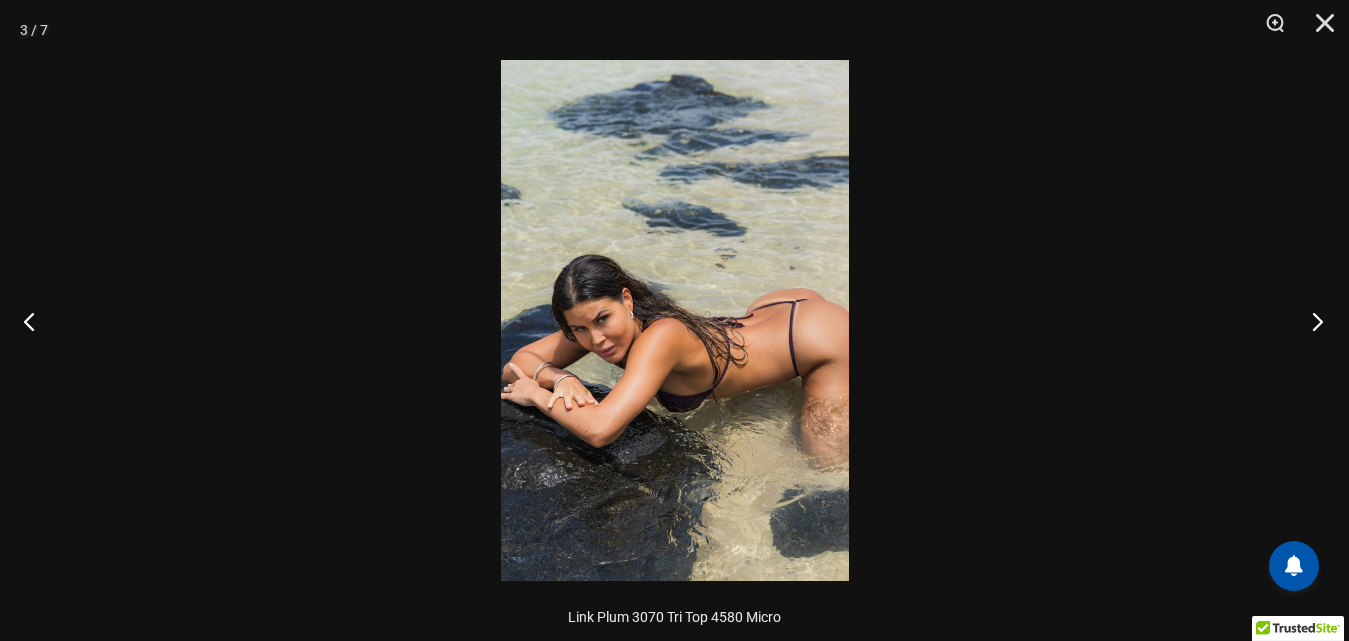 click at bounding box center (1311, 321) 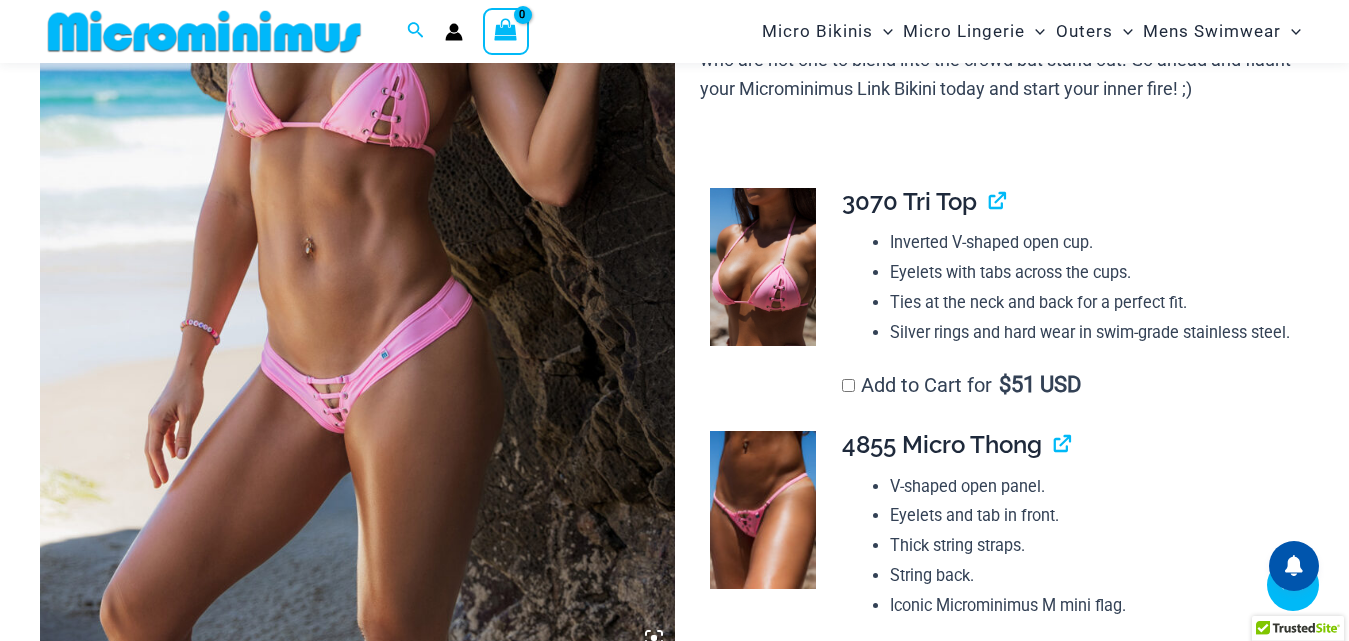 scroll, scrollTop: 480, scrollLeft: 0, axis: vertical 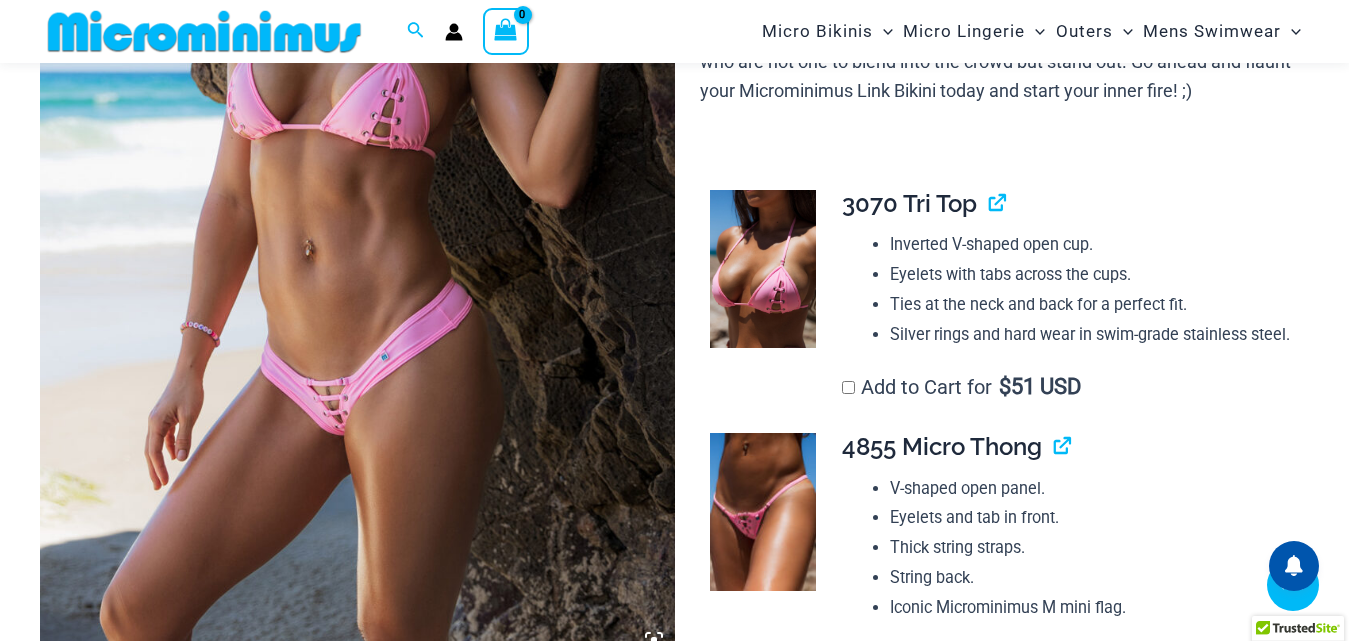 click at bounding box center (357, 185) 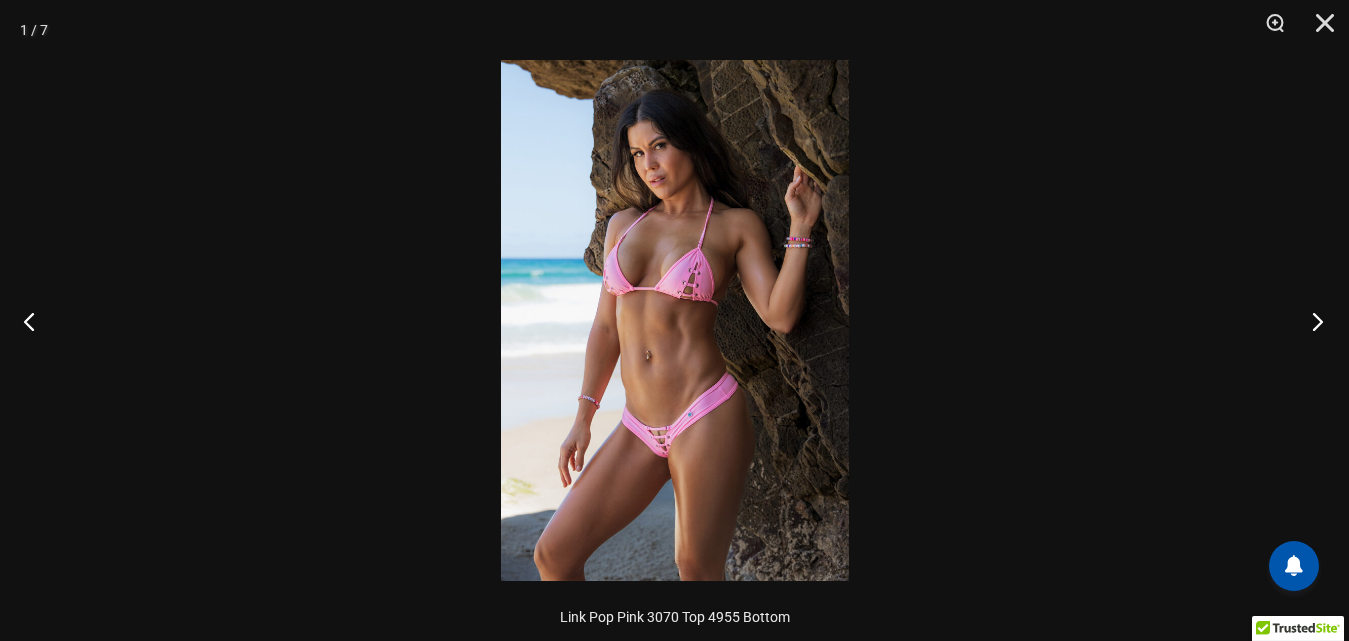 click at bounding box center (1311, 321) 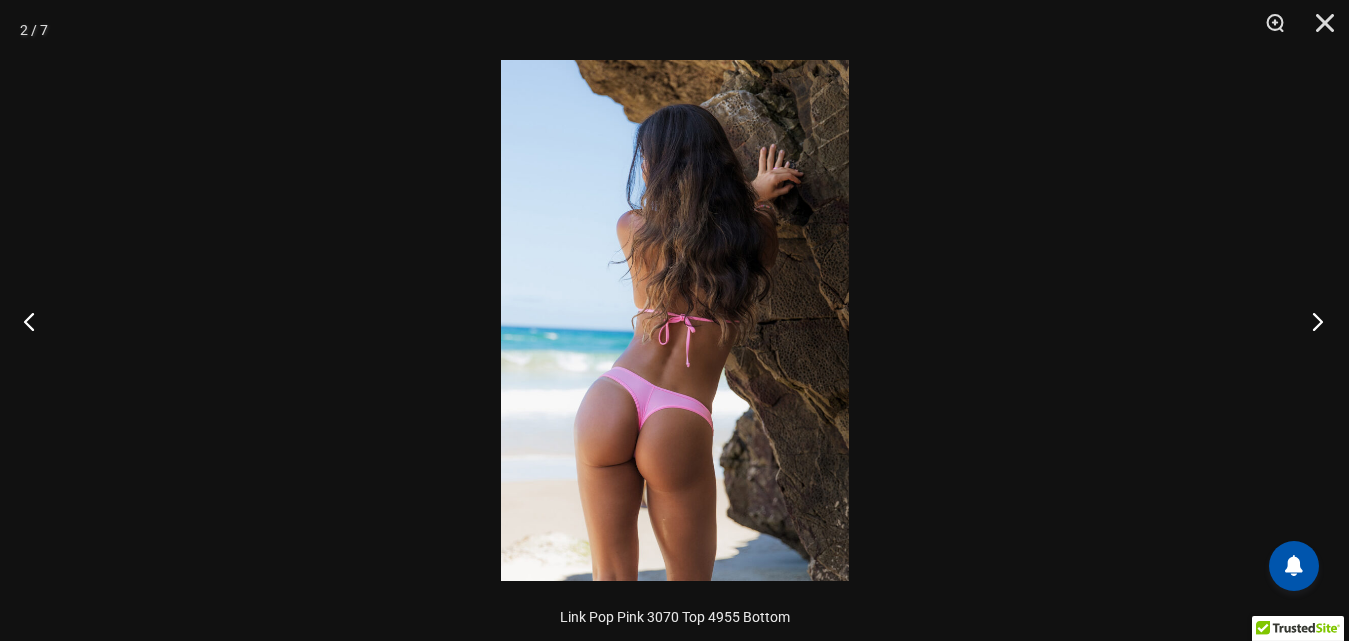 click at bounding box center (1311, 321) 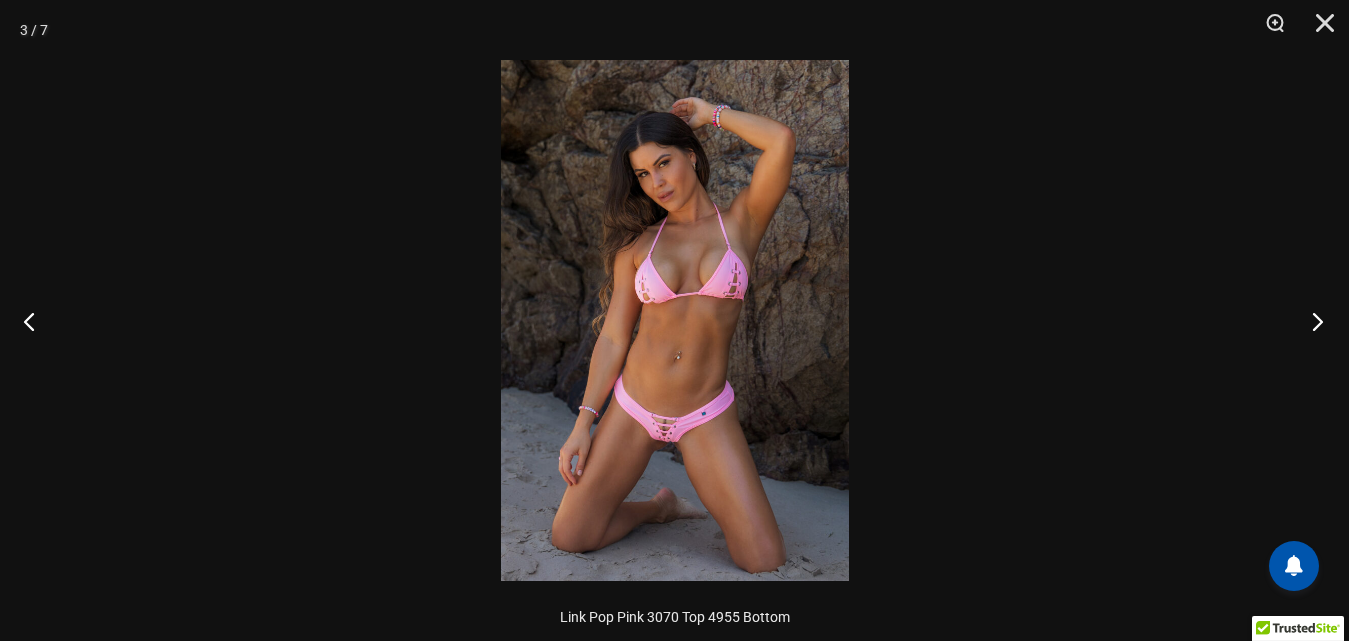 click at bounding box center (1311, 321) 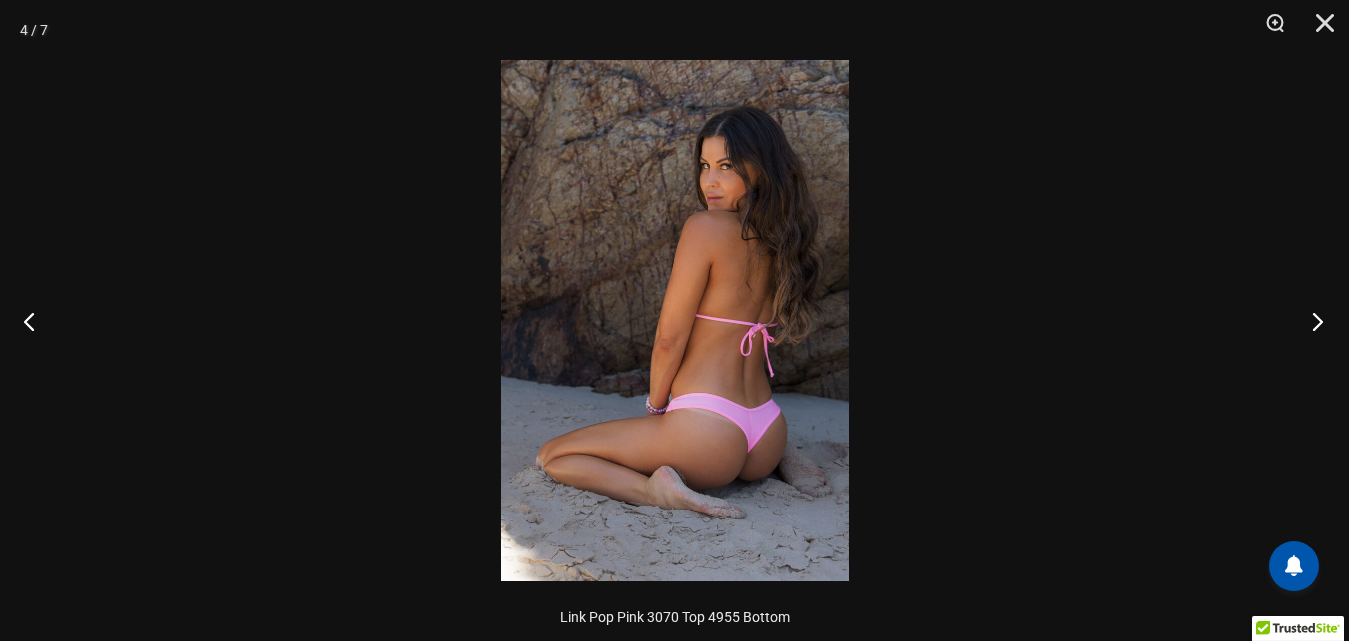 click at bounding box center (1311, 321) 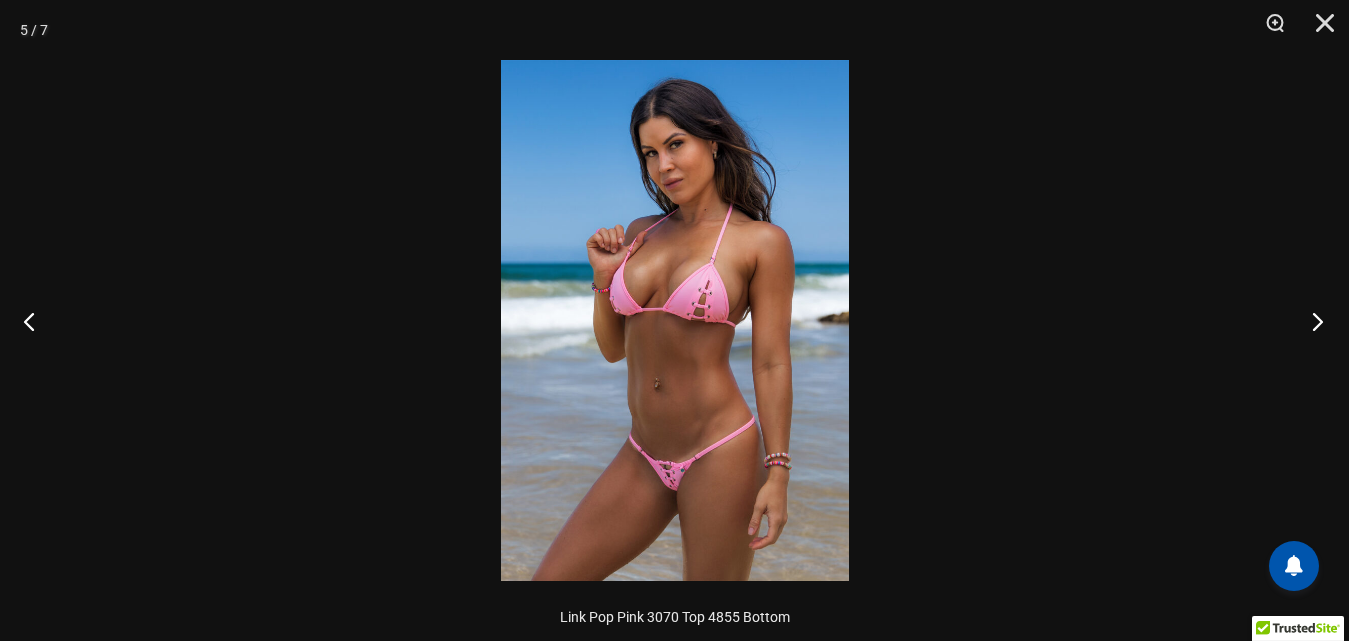 click at bounding box center (1311, 321) 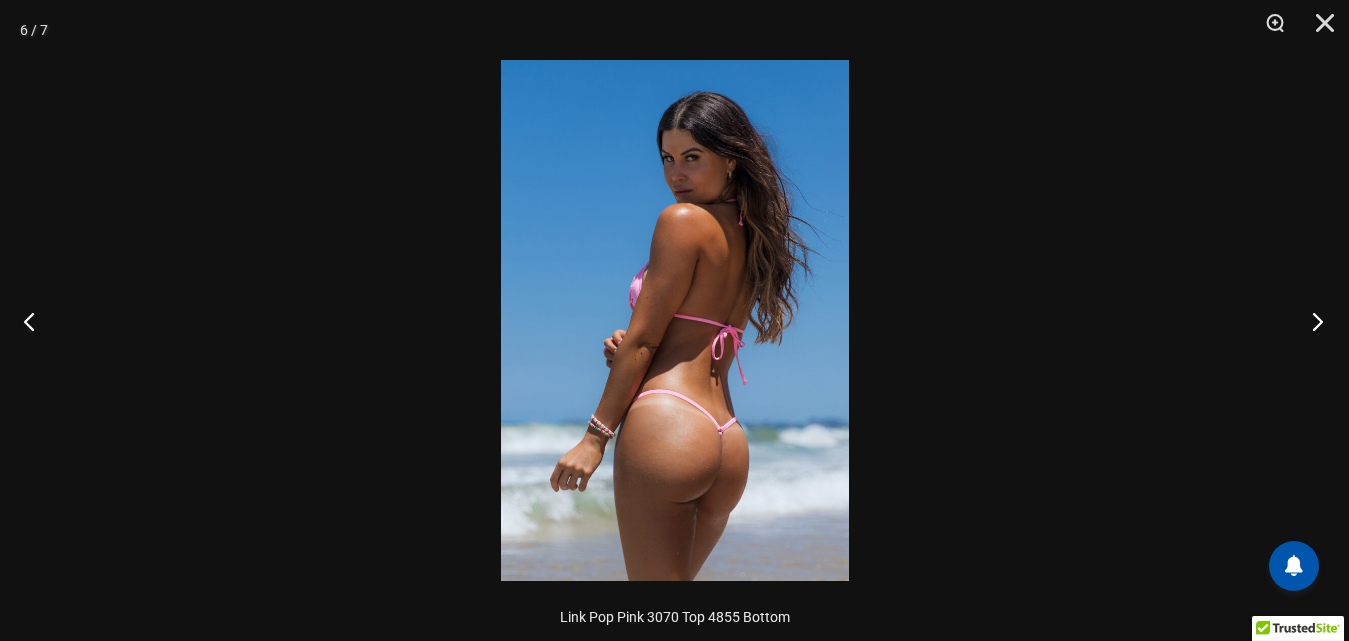 click at bounding box center (1311, 321) 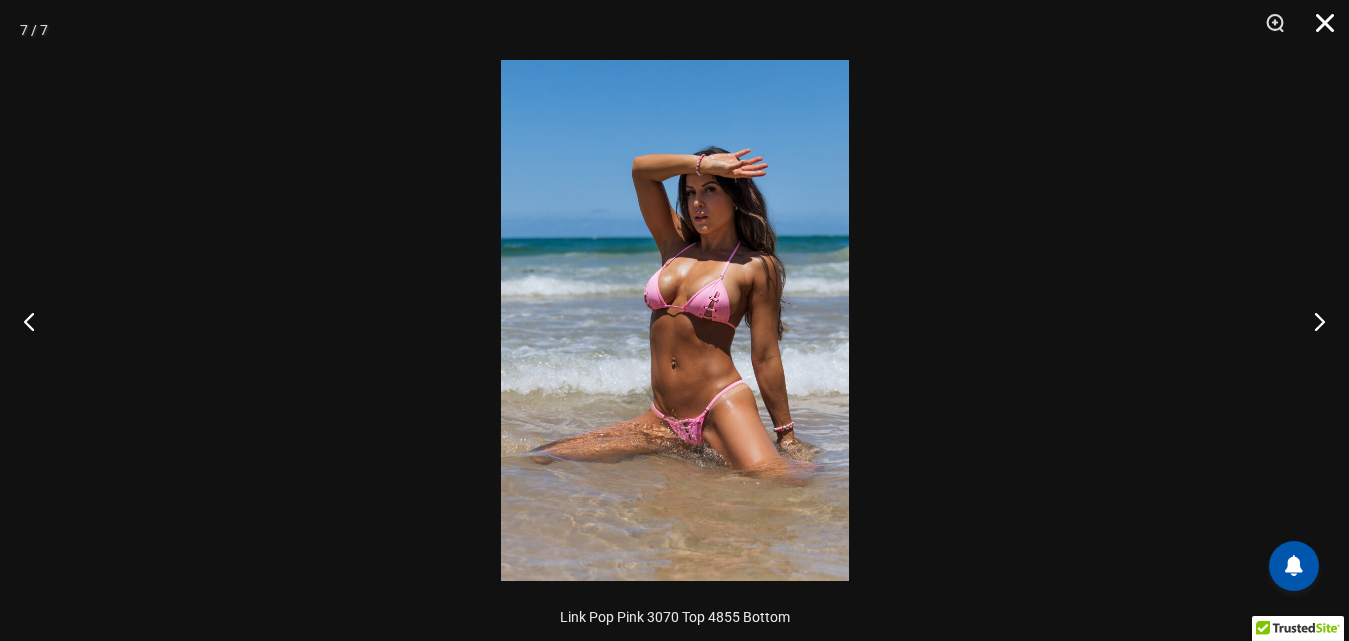click at bounding box center (1318, 30) 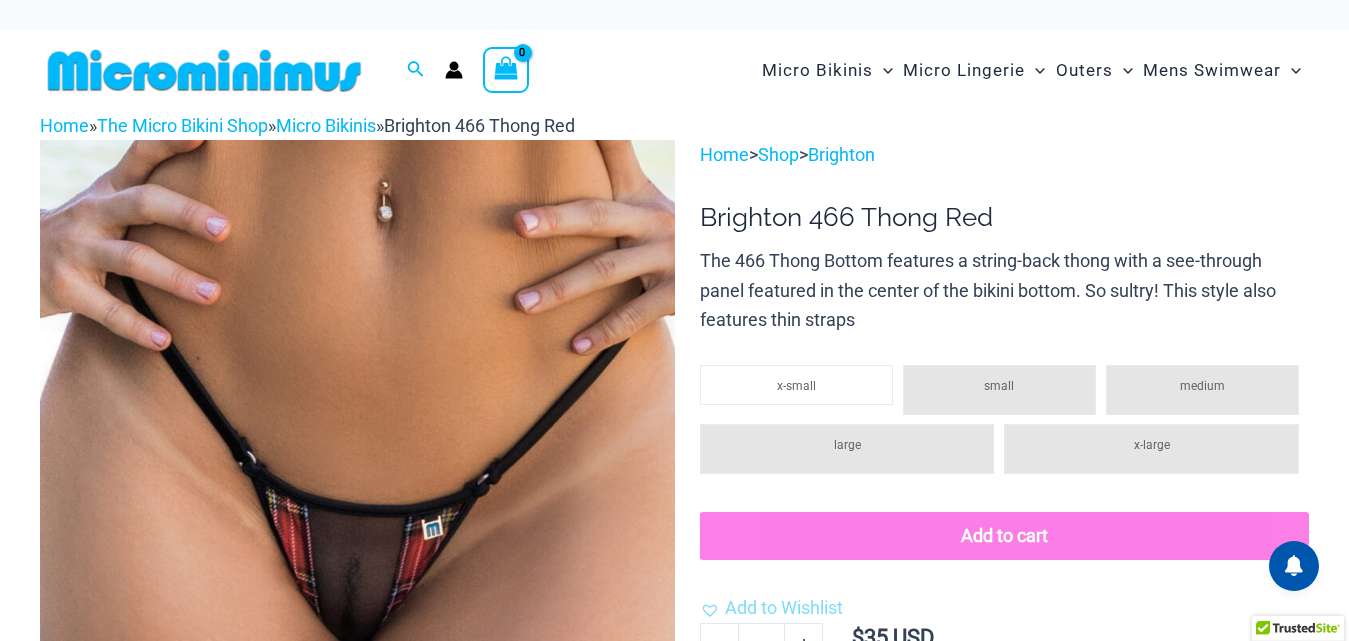 scroll, scrollTop: 0, scrollLeft: 0, axis: both 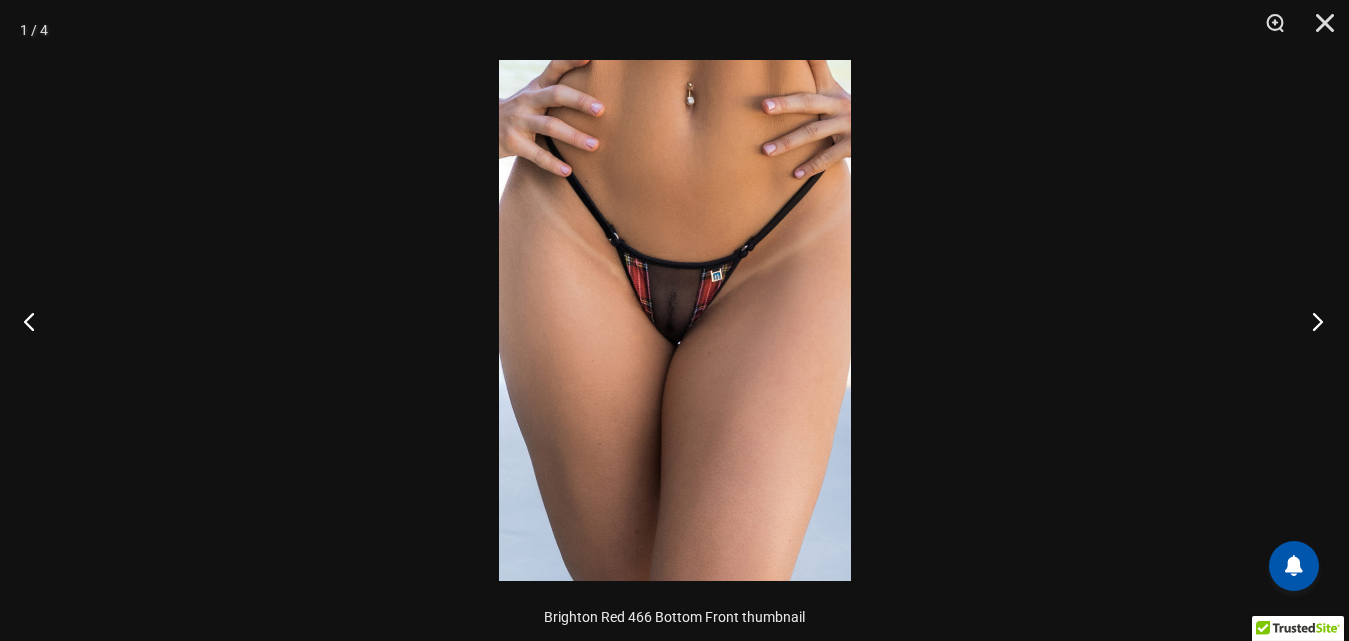 click at bounding box center (1311, 321) 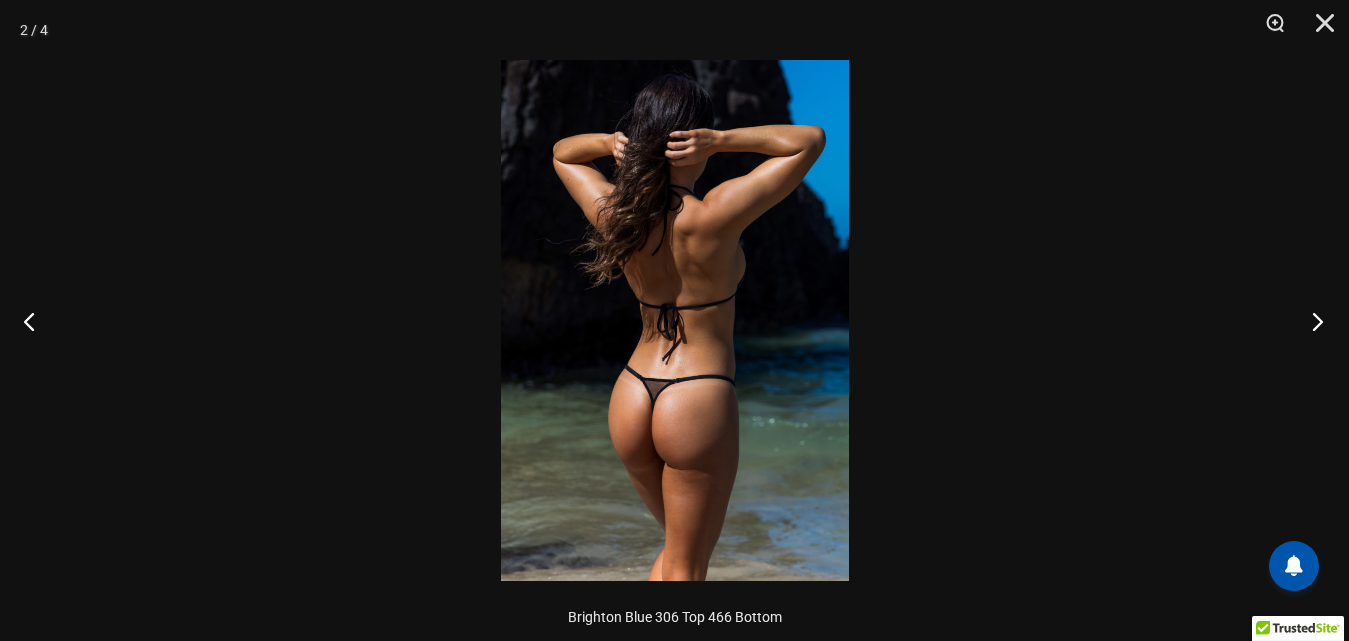 click at bounding box center [1311, 321] 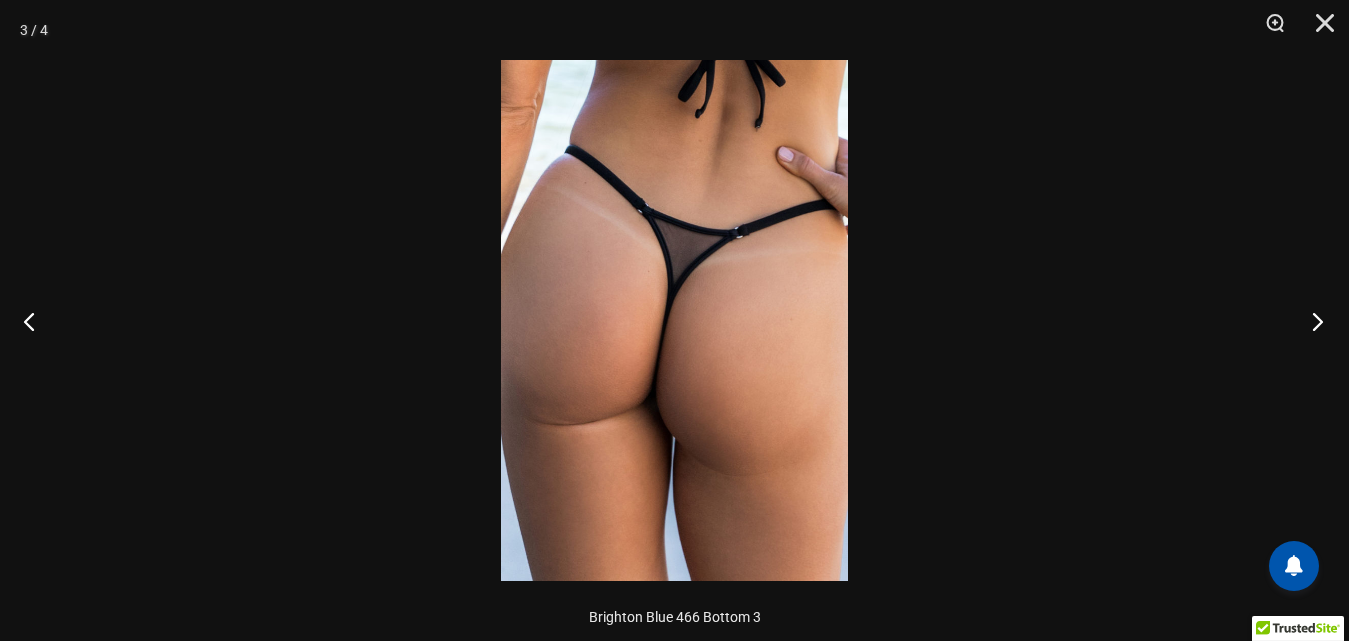 click at bounding box center [1311, 321] 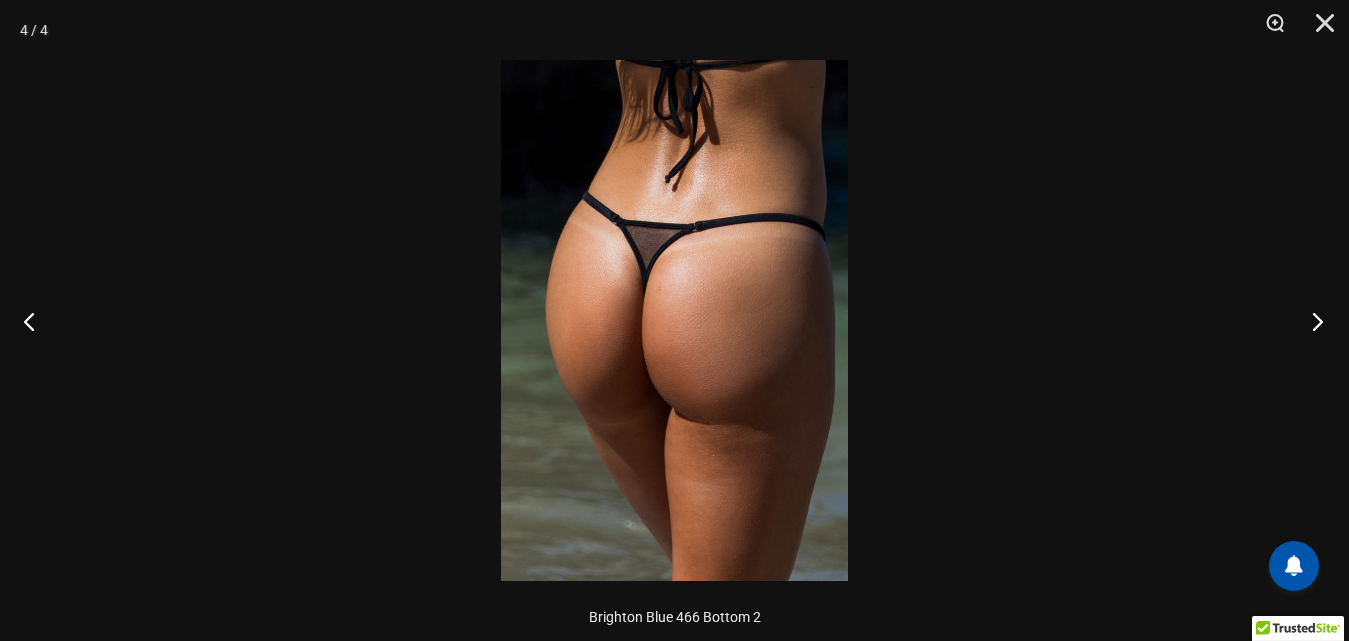 click at bounding box center (1311, 321) 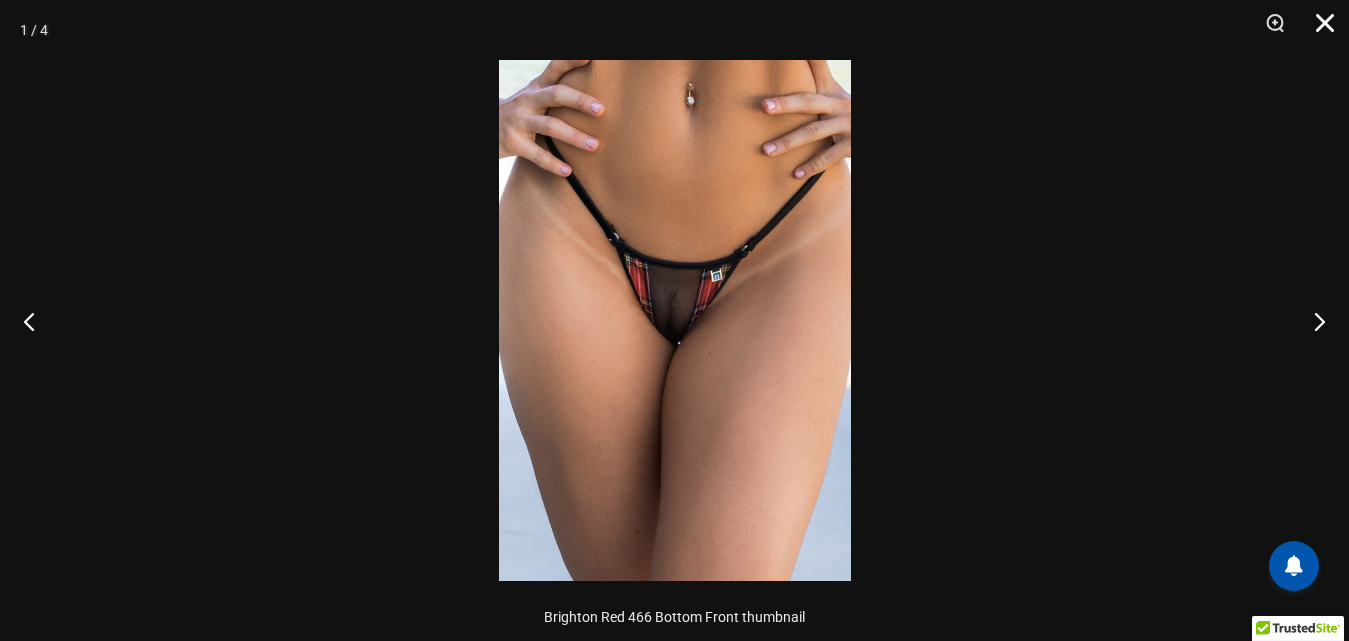 click at bounding box center [1318, 30] 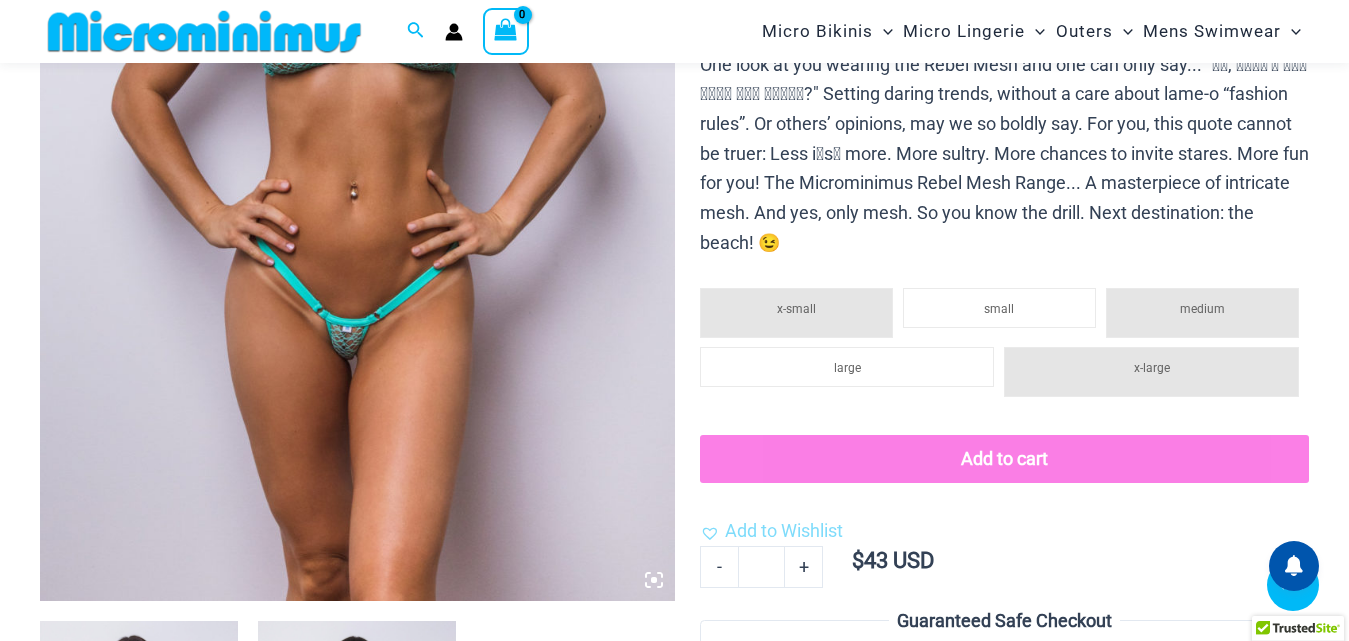 scroll, scrollTop: 480, scrollLeft: 0, axis: vertical 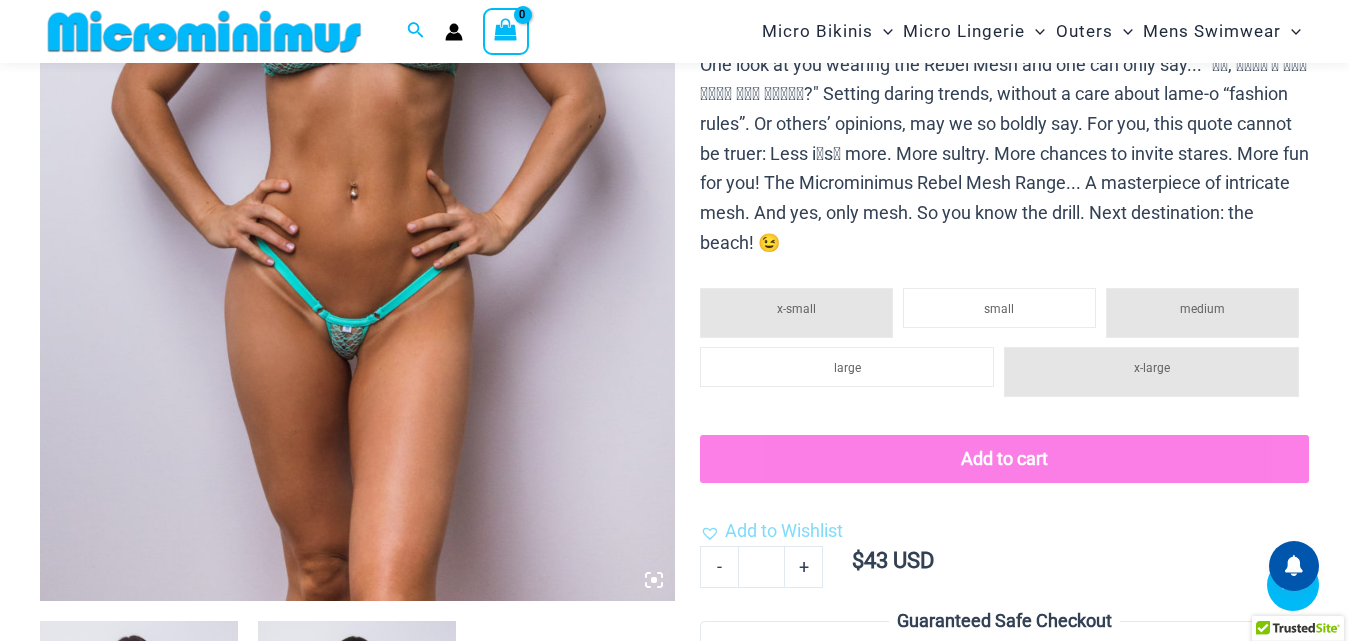 click at bounding box center (357, 125) 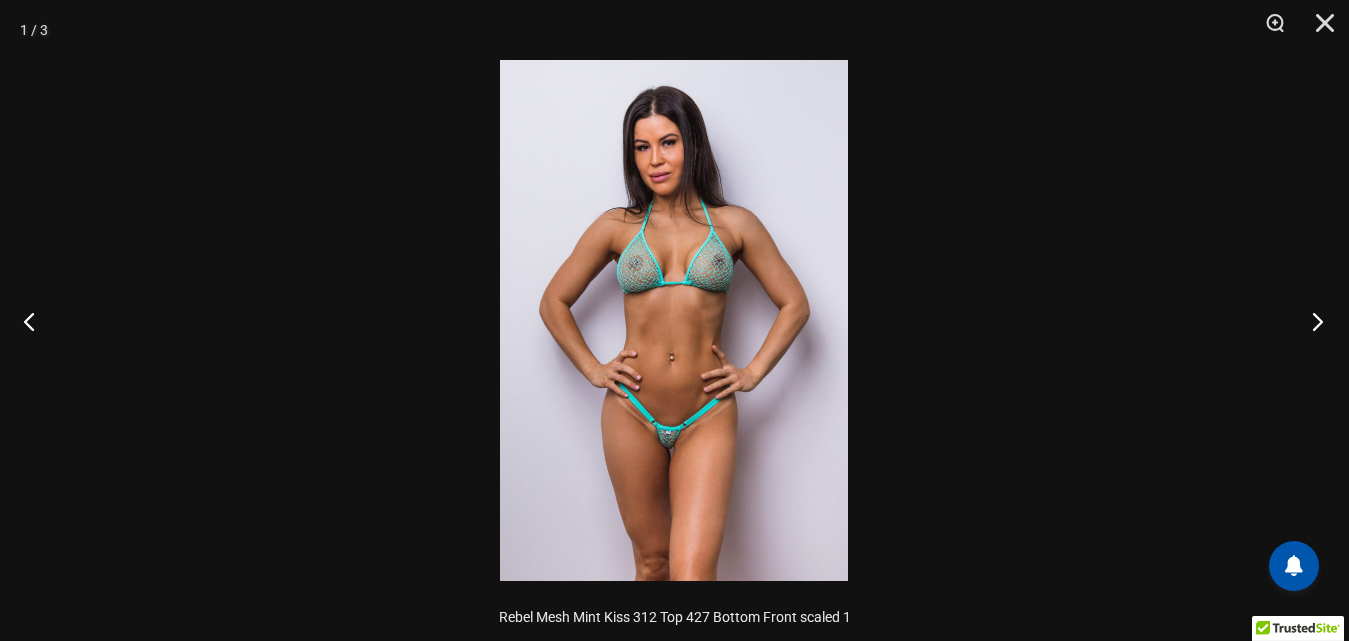 click at bounding box center (1311, 321) 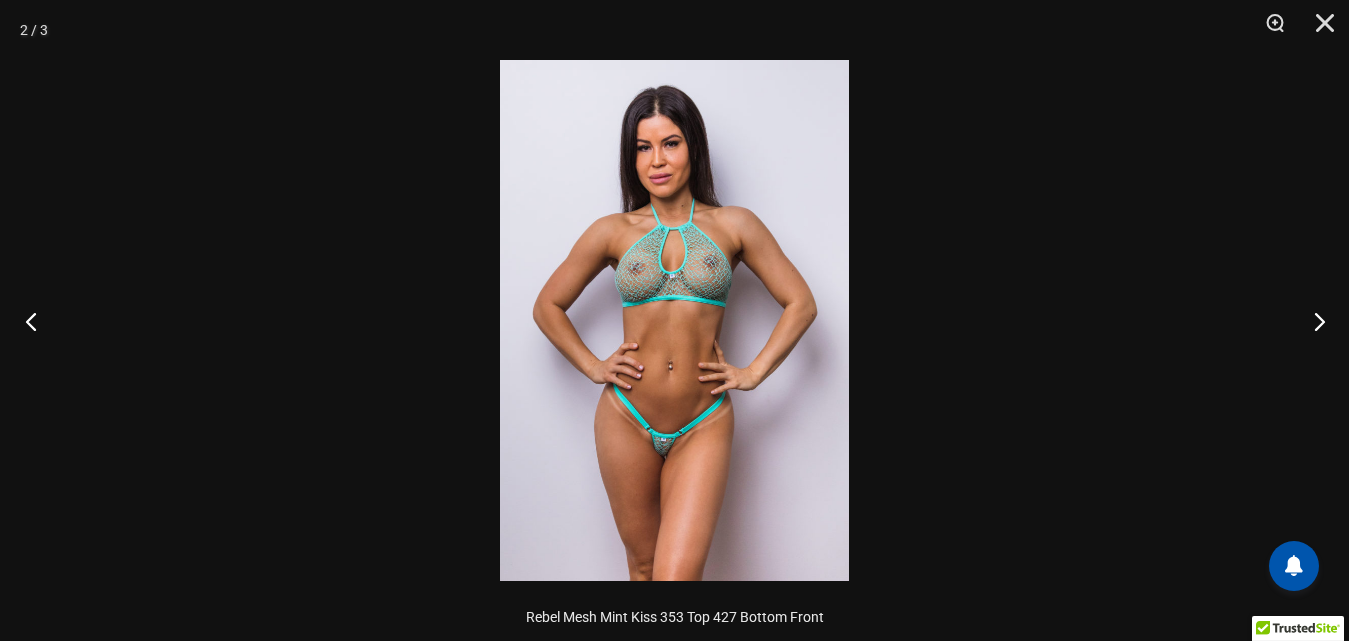 click at bounding box center [37, 321] 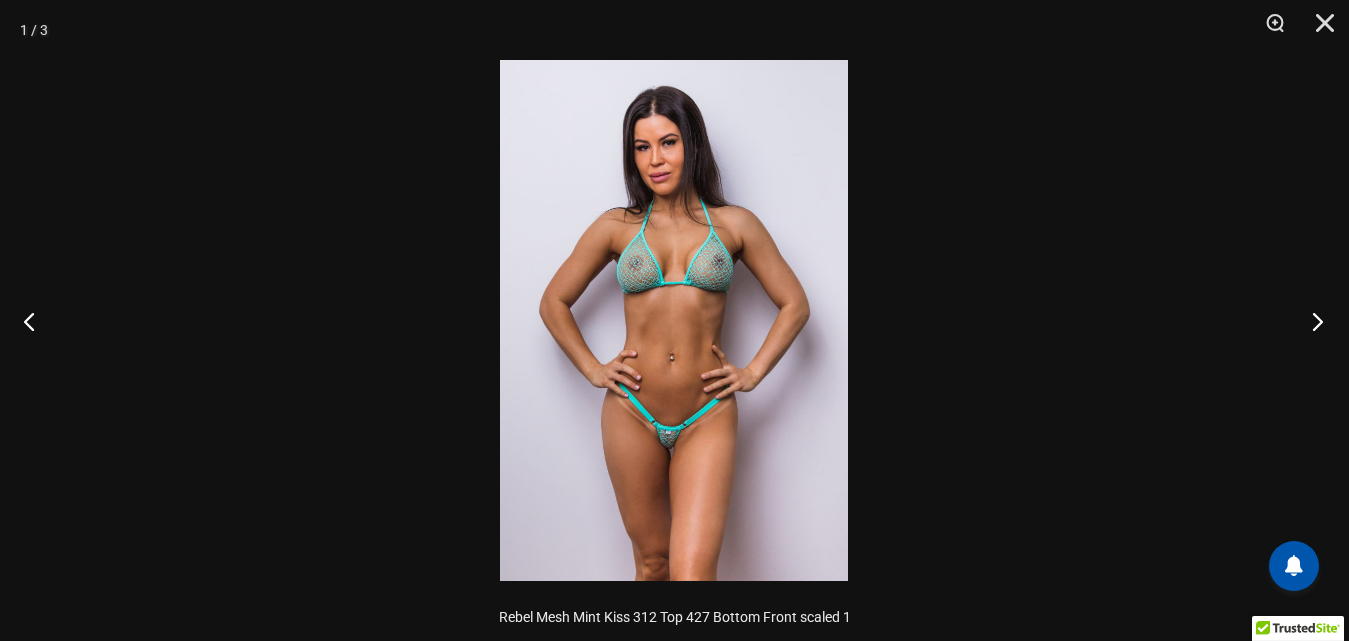 click at bounding box center [1311, 321] 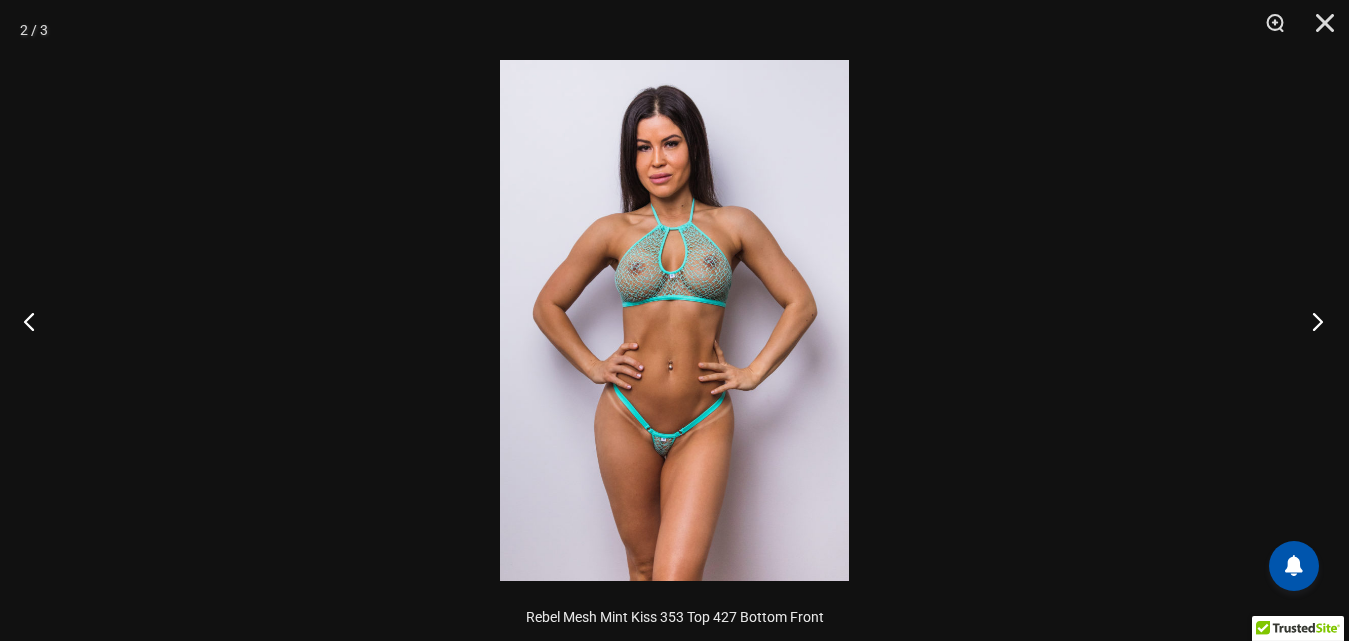 click at bounding box center (1311, 321) 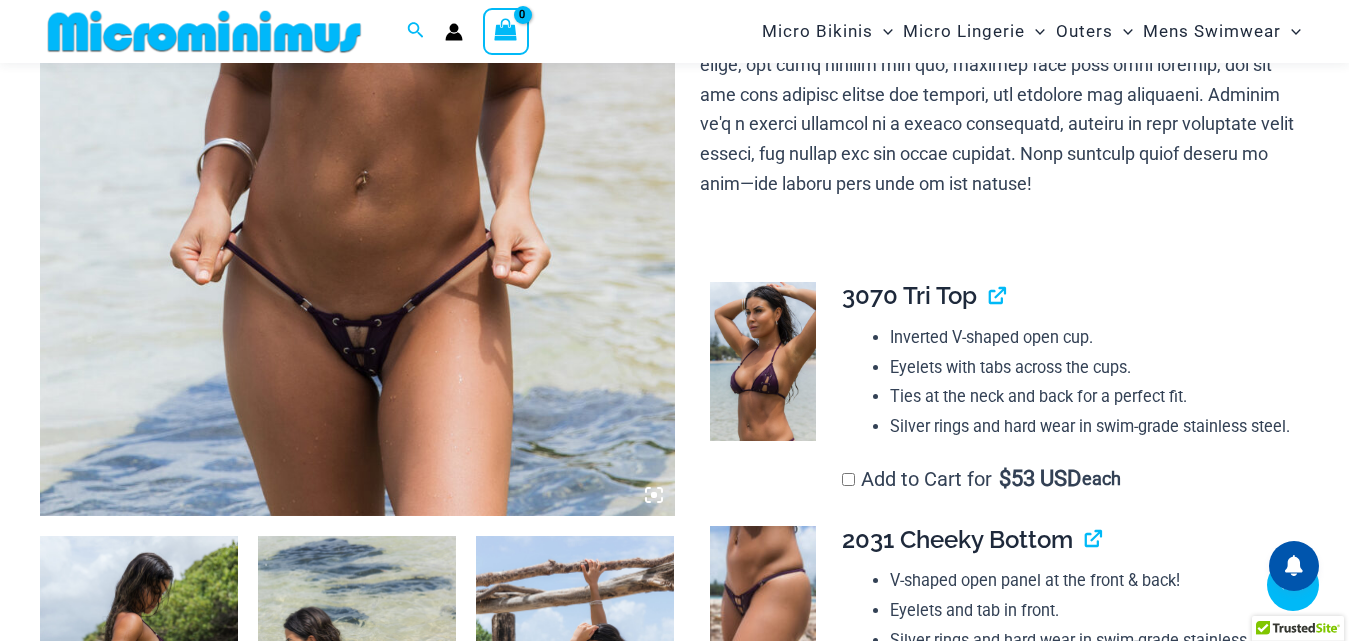 scroll, scrollTop: 580, scrollLeft: 0, axis: vertical 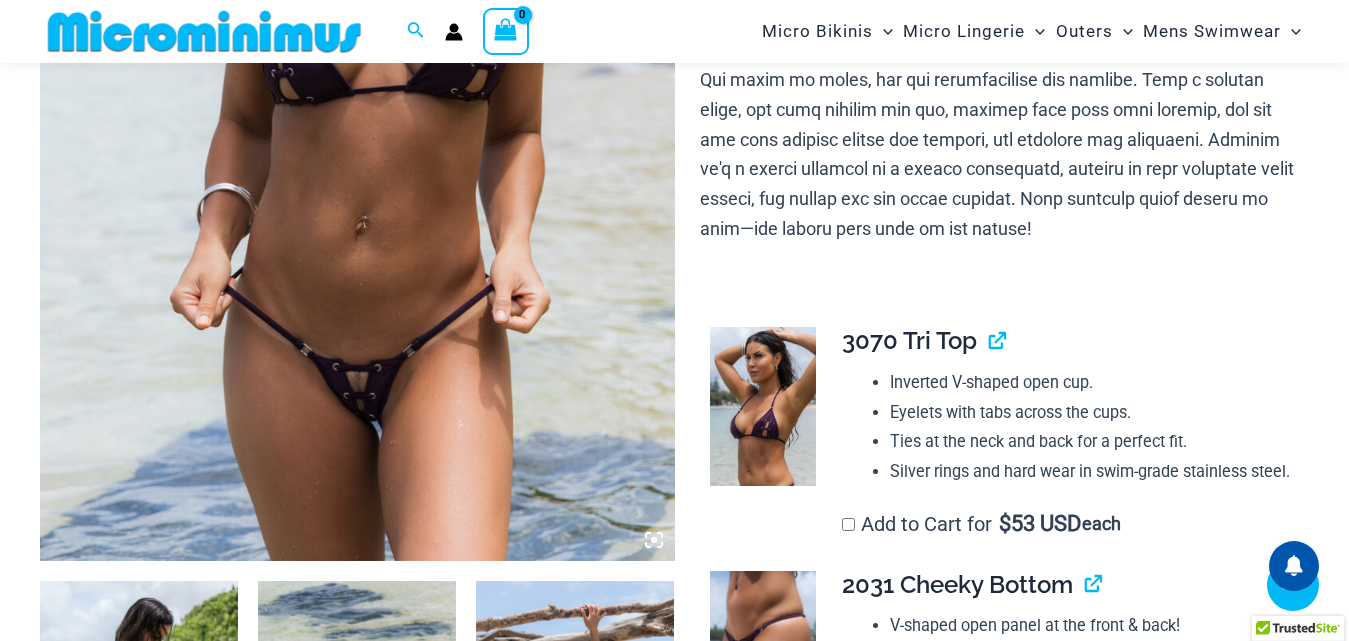 click at bounding box center [357, 85] 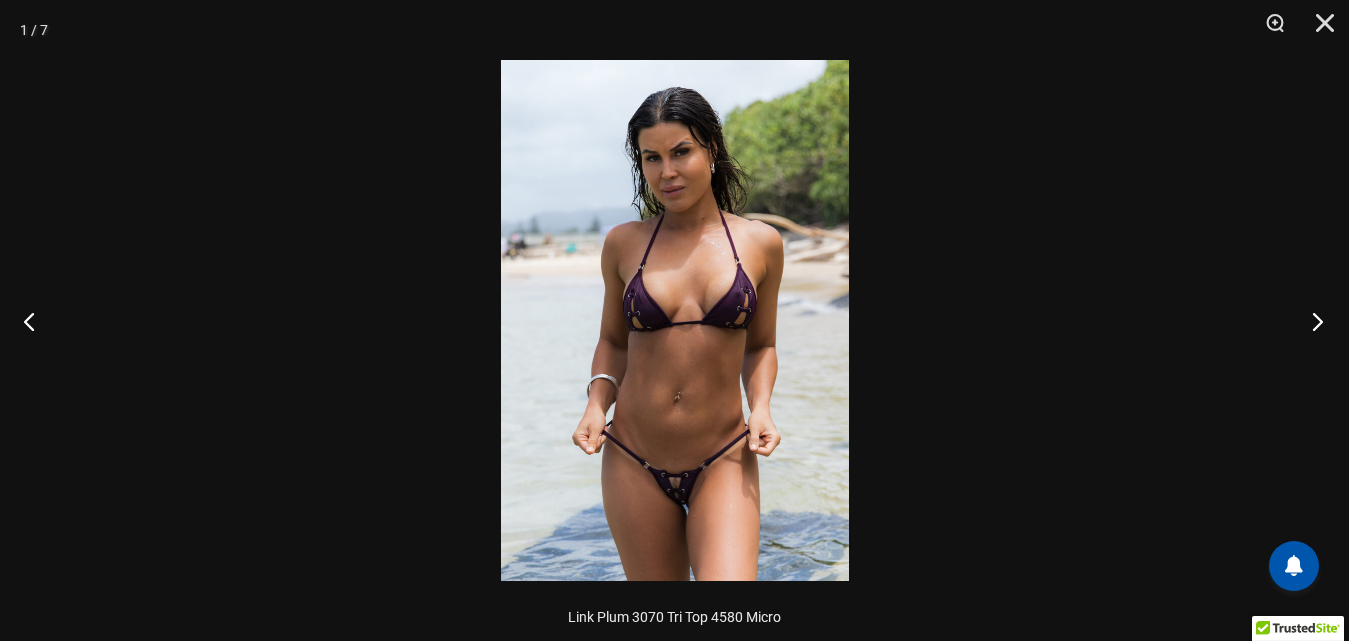click at bounding box center (1311, 321) 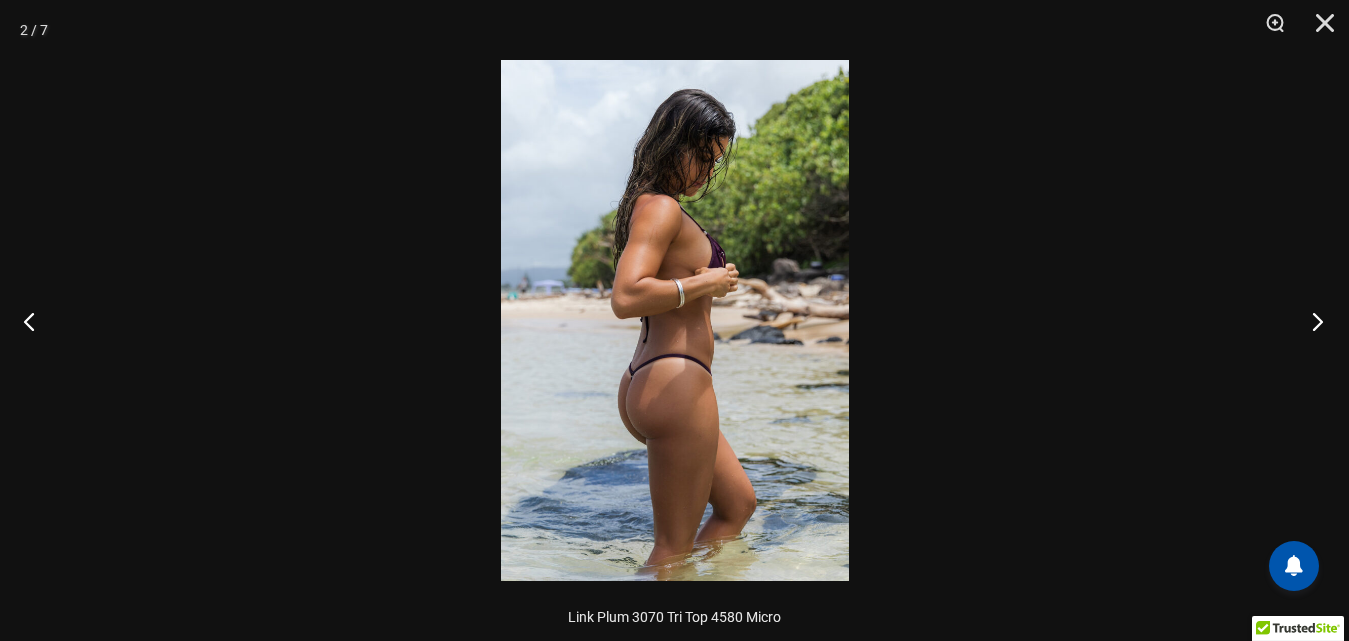 click at bounding box center (1311, 321) 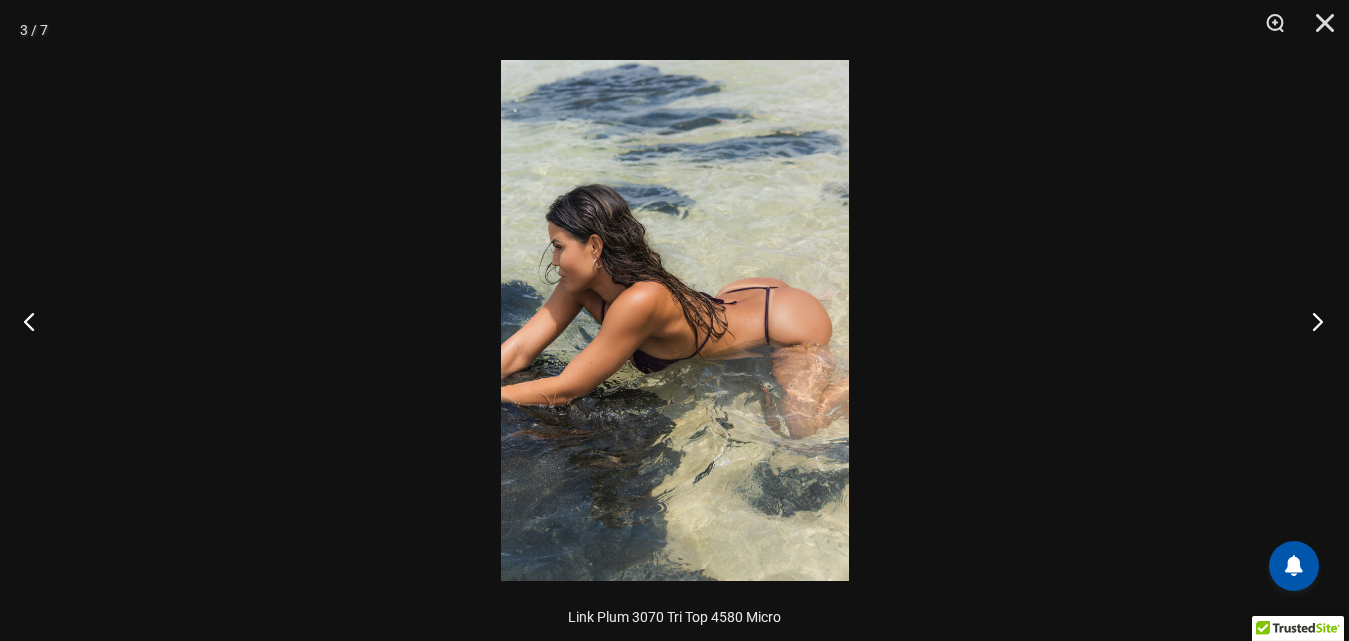 click at bounding box center (1311, 321) 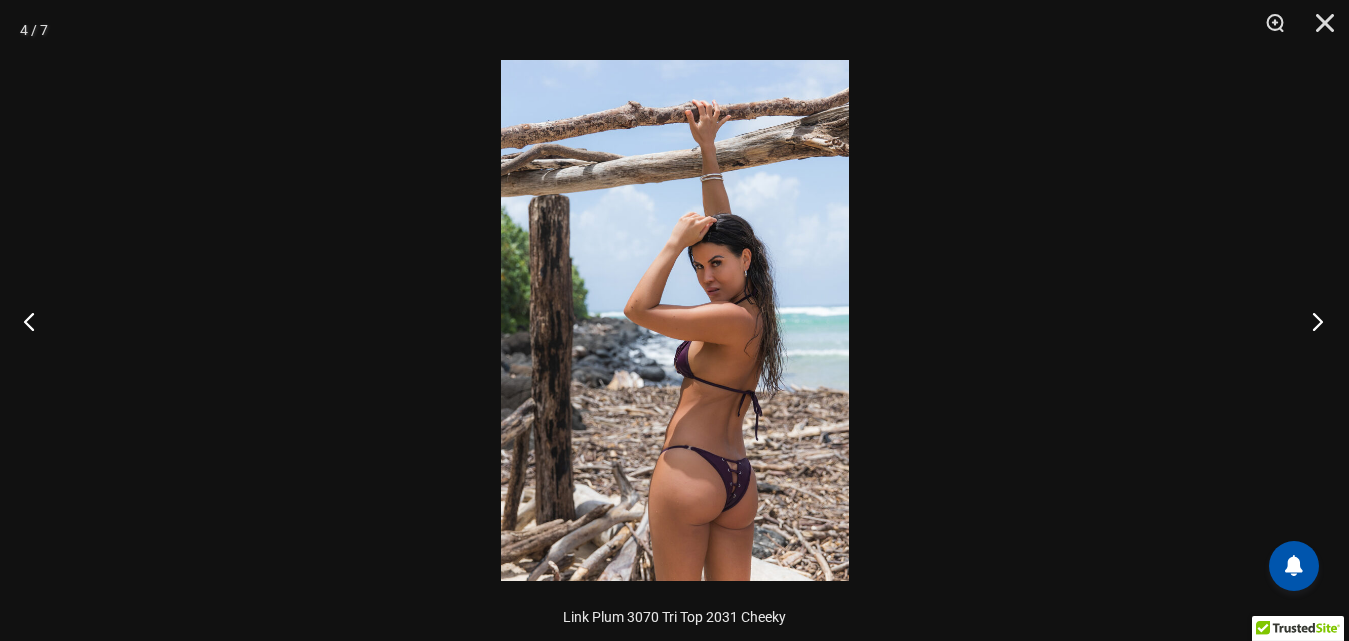 click at bounding box center (1311, 321) 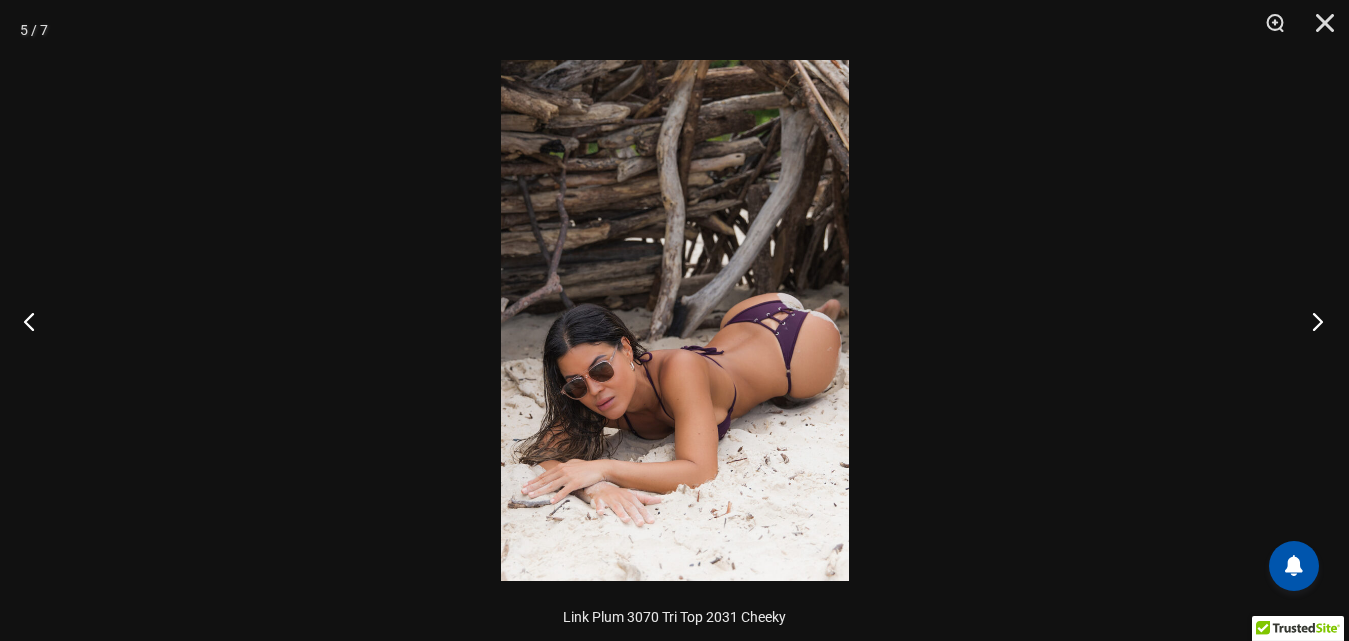 click at bounding box center (1311, 321) 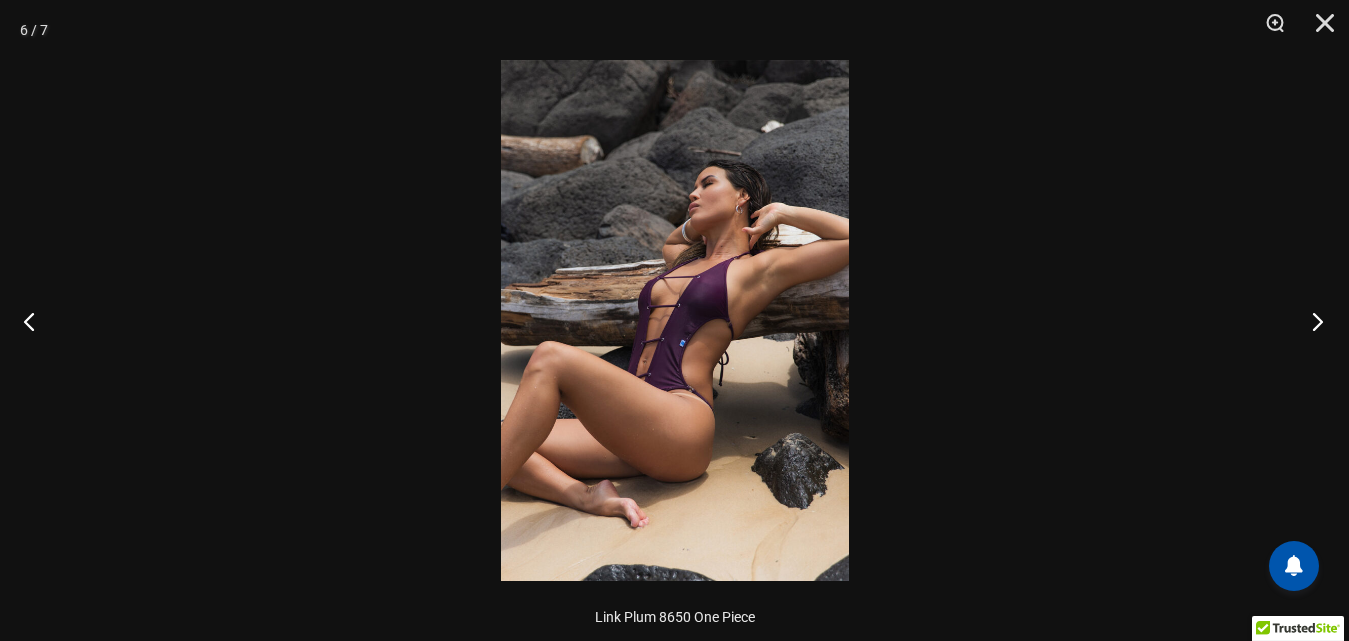 click at bounding box center (1311, 321) 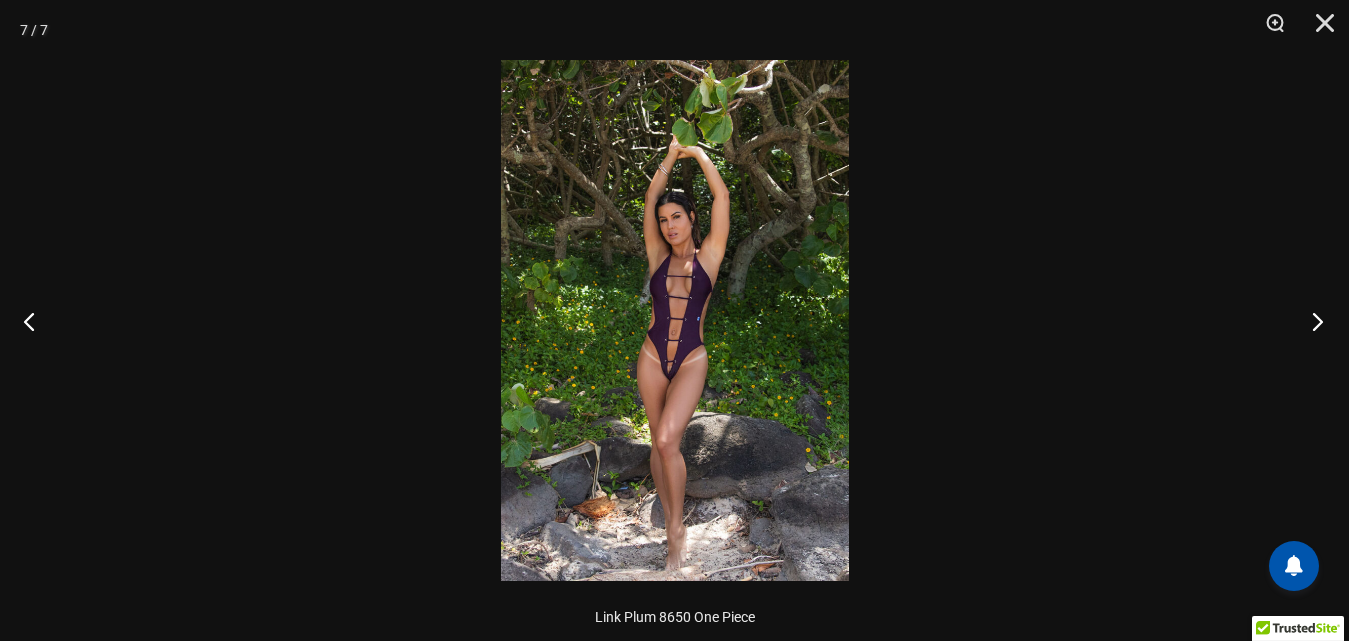 click at bounding box center (1311, 321) 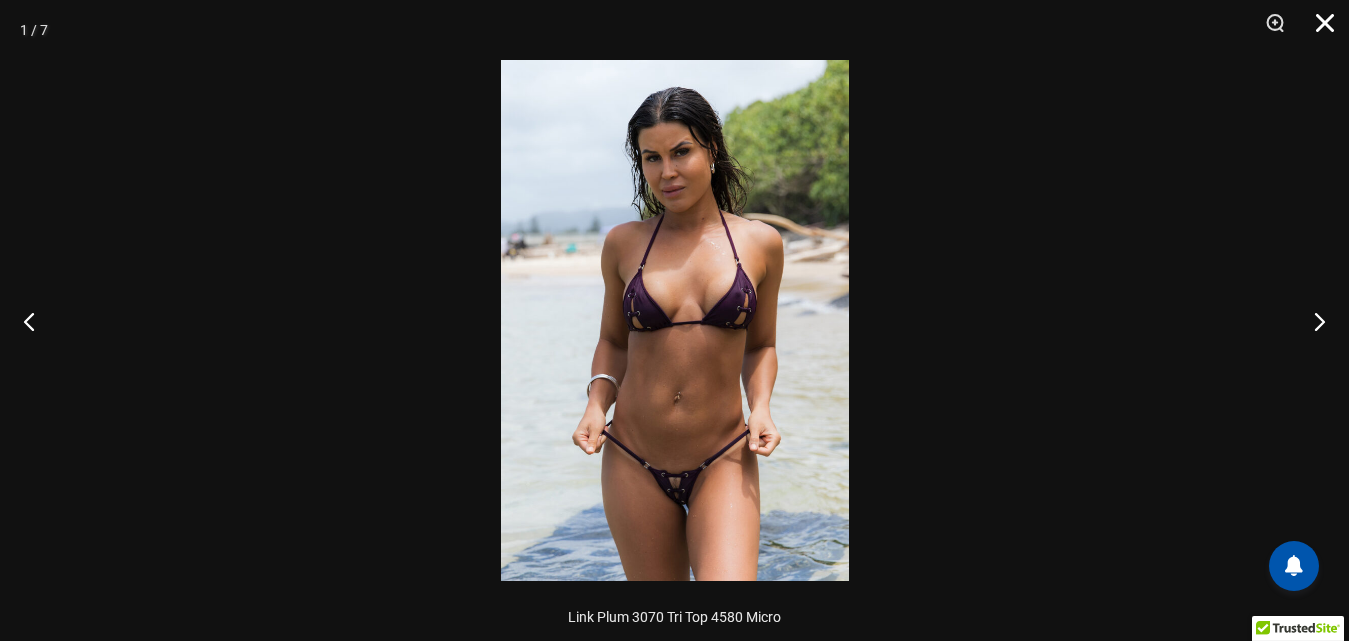 click at bounding box center (1318, 30) 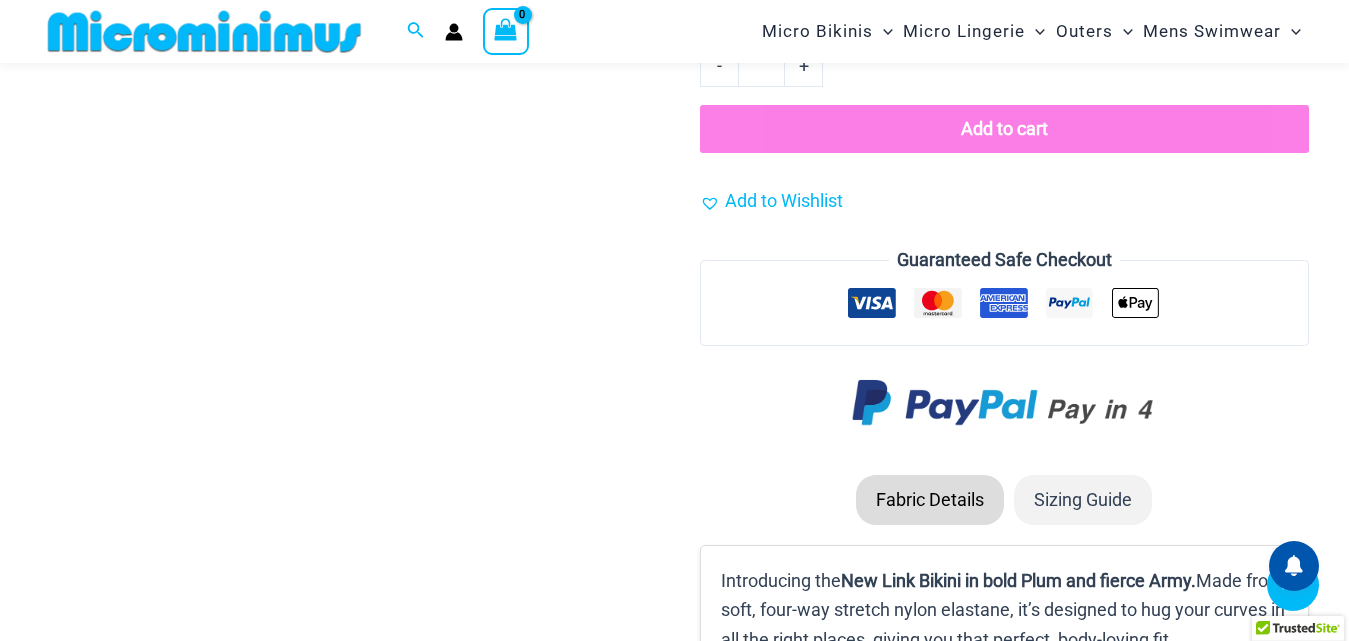 scroll, scrollTop: 2180, scrollLeft: 0, axis: vertical 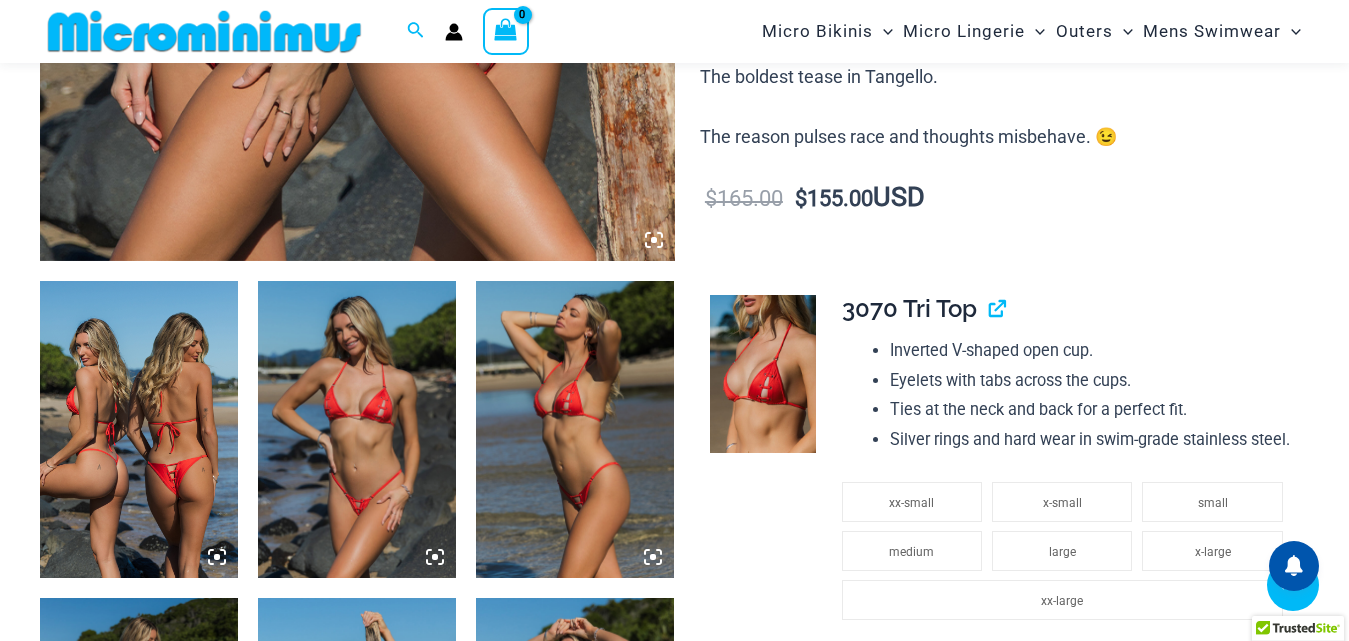 click 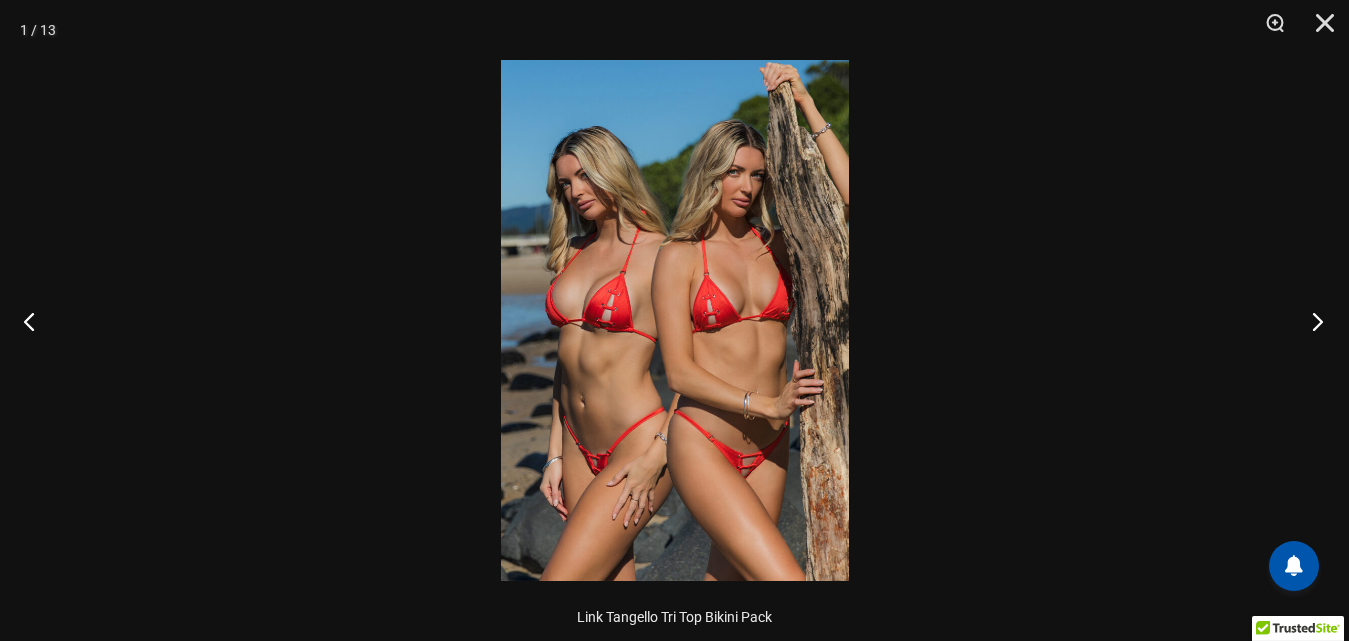 click at bounding box center [1311, 321] 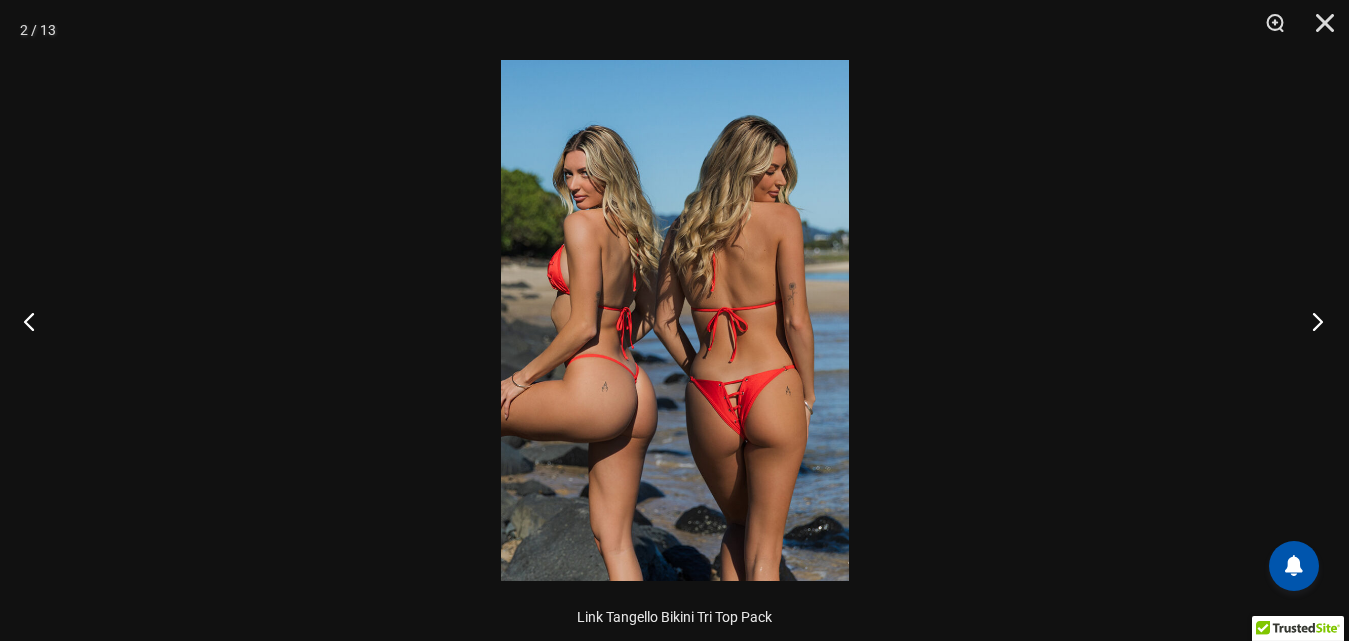 click at bounding box center [1311, 321] 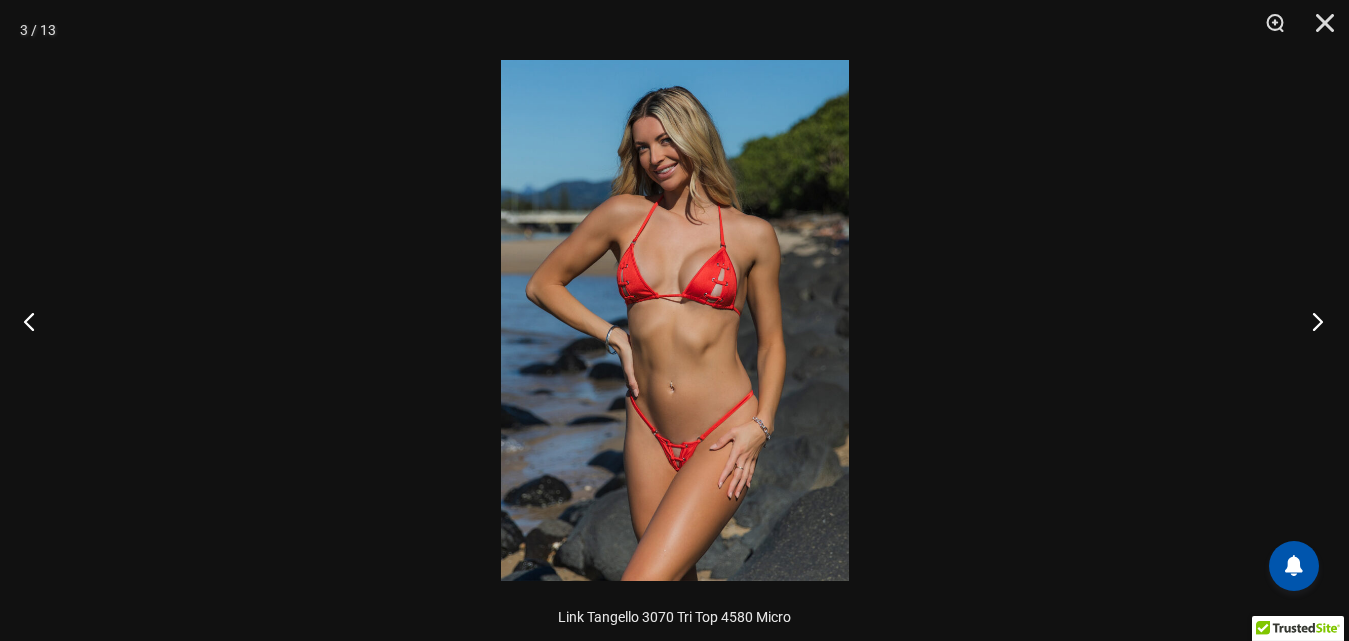 click at bounding box center [1311, 321] 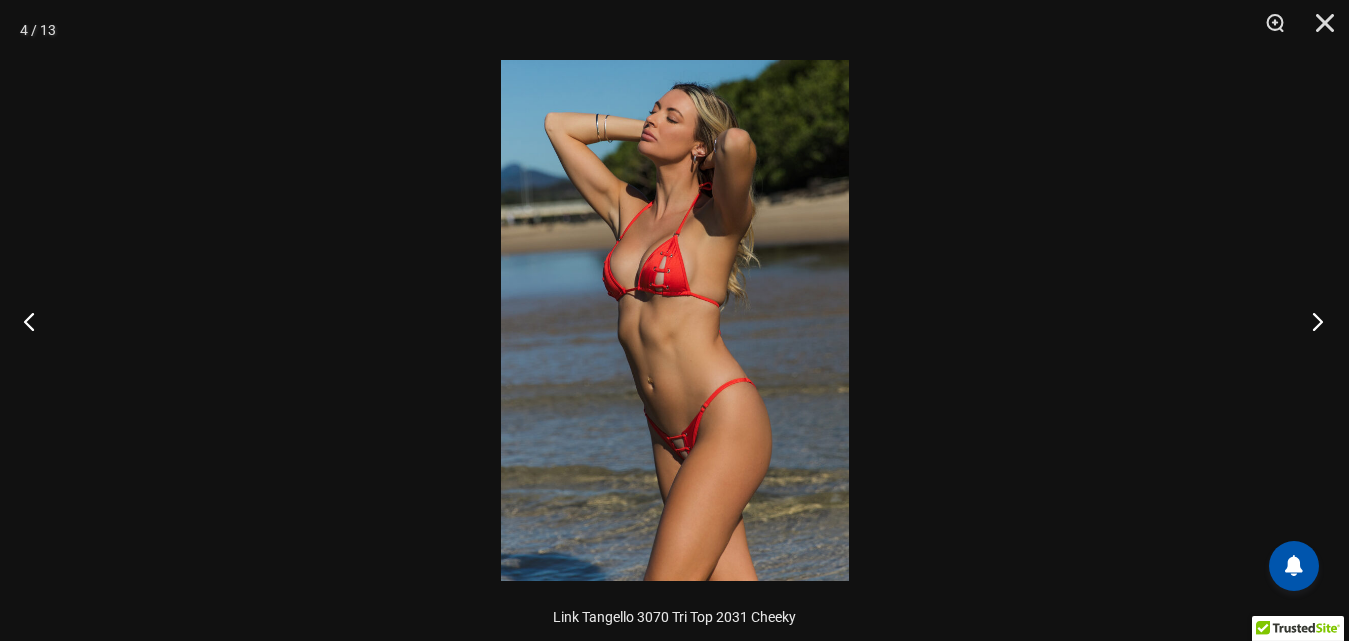 click at bounding box center (1311, 321) 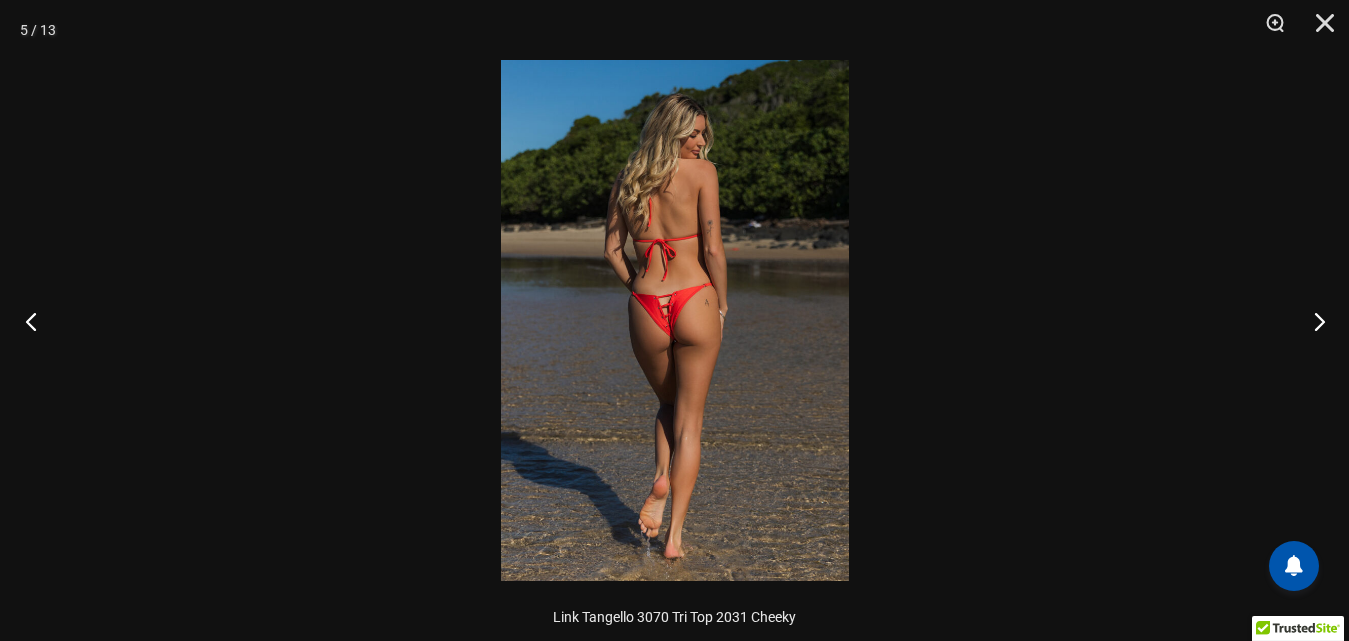 click at bounding box center [37, 321] 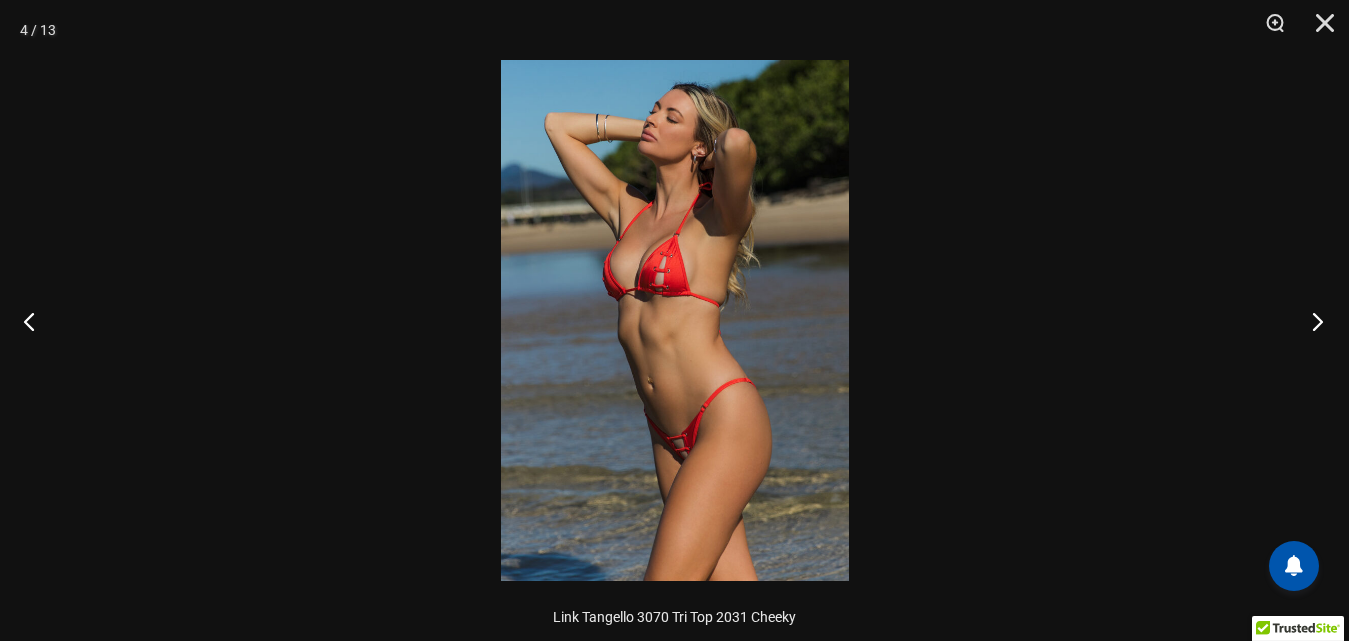 click at bounding box center [1311, 321] 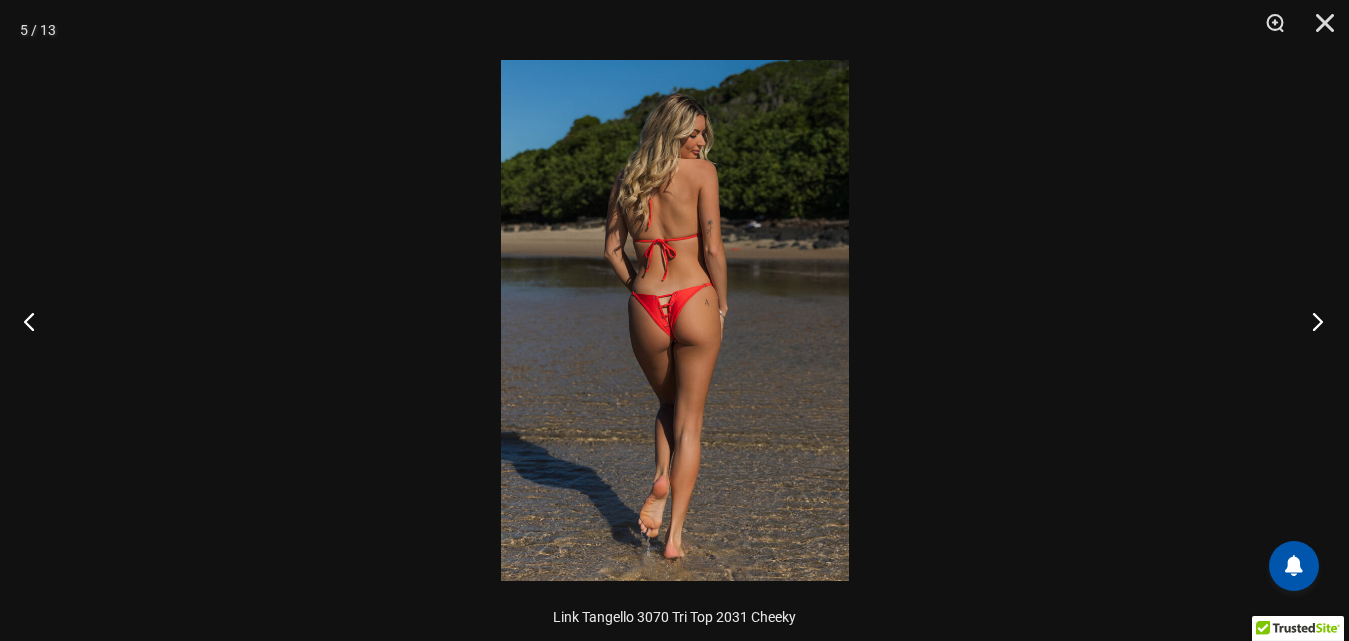 click at bounding box center (1311, 321) 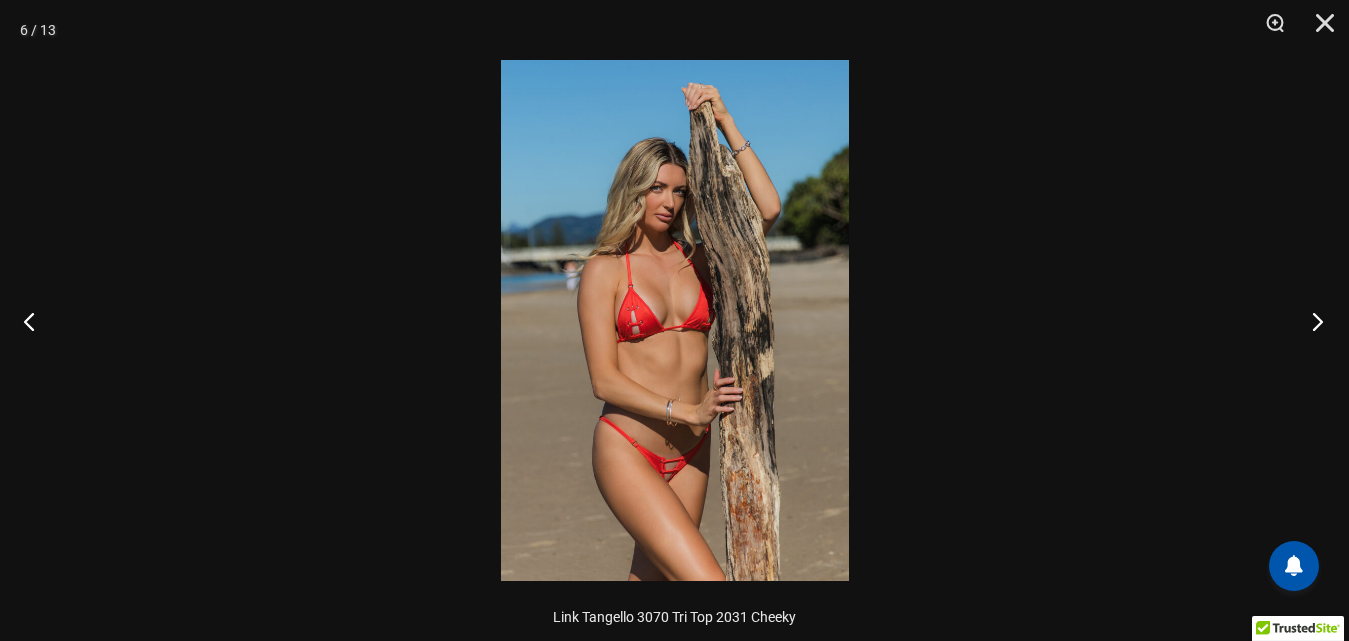 click at bounding box center [1311, 321] 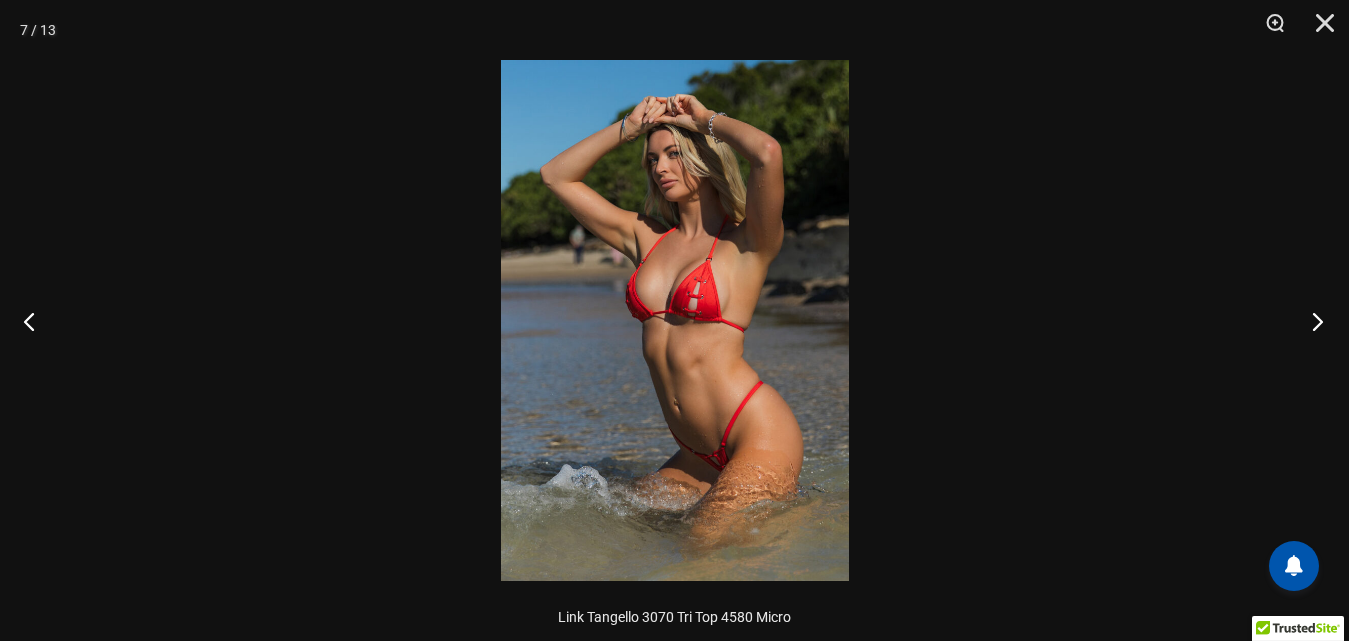 click at bounding box center (1311, 321) 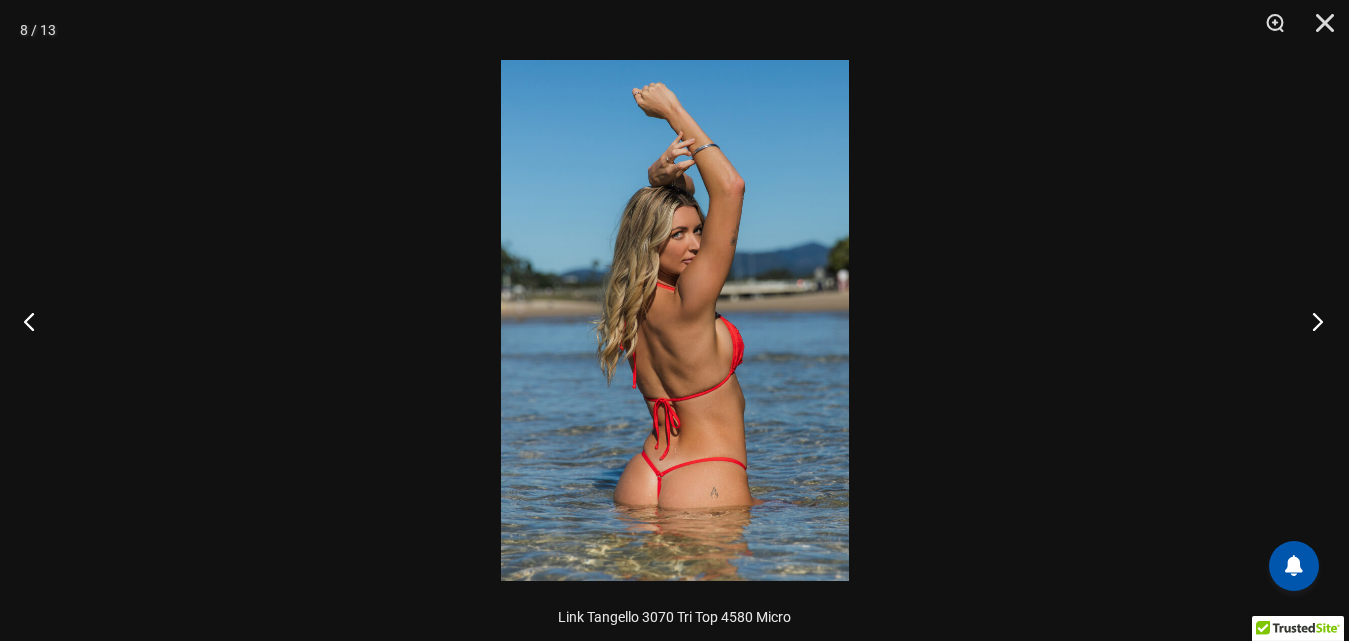 click at bounding box center [1311, 321] 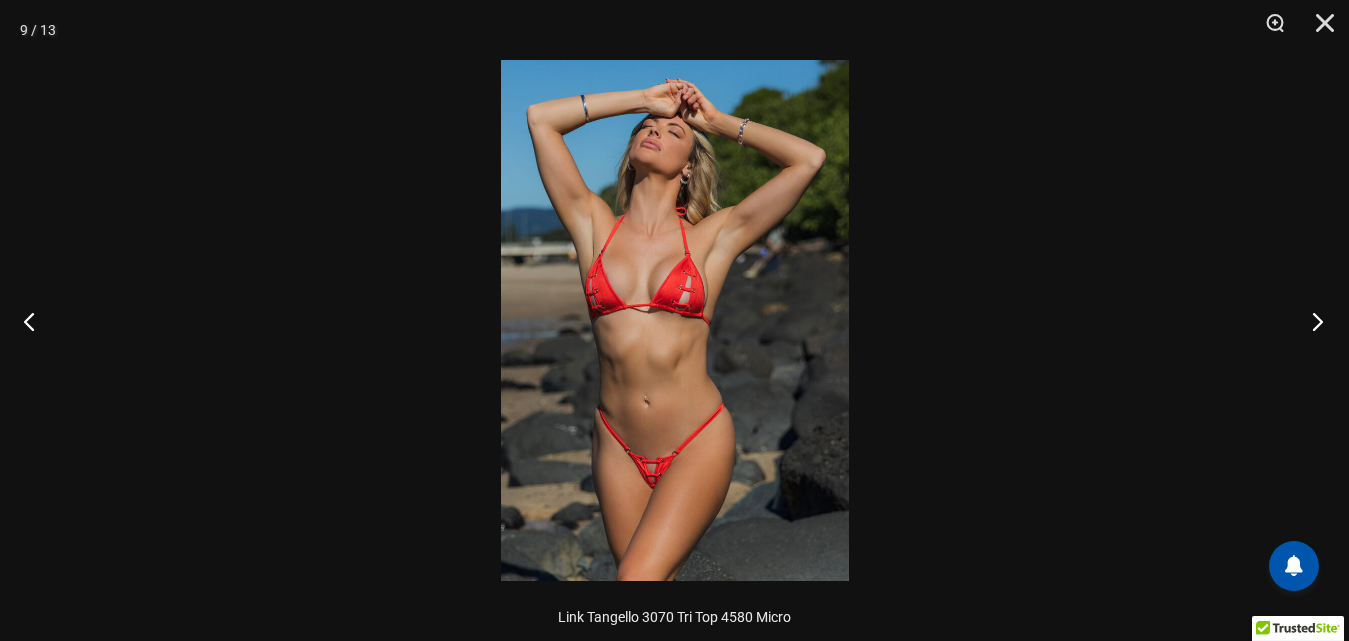 click at bounding box center (1311, 321) 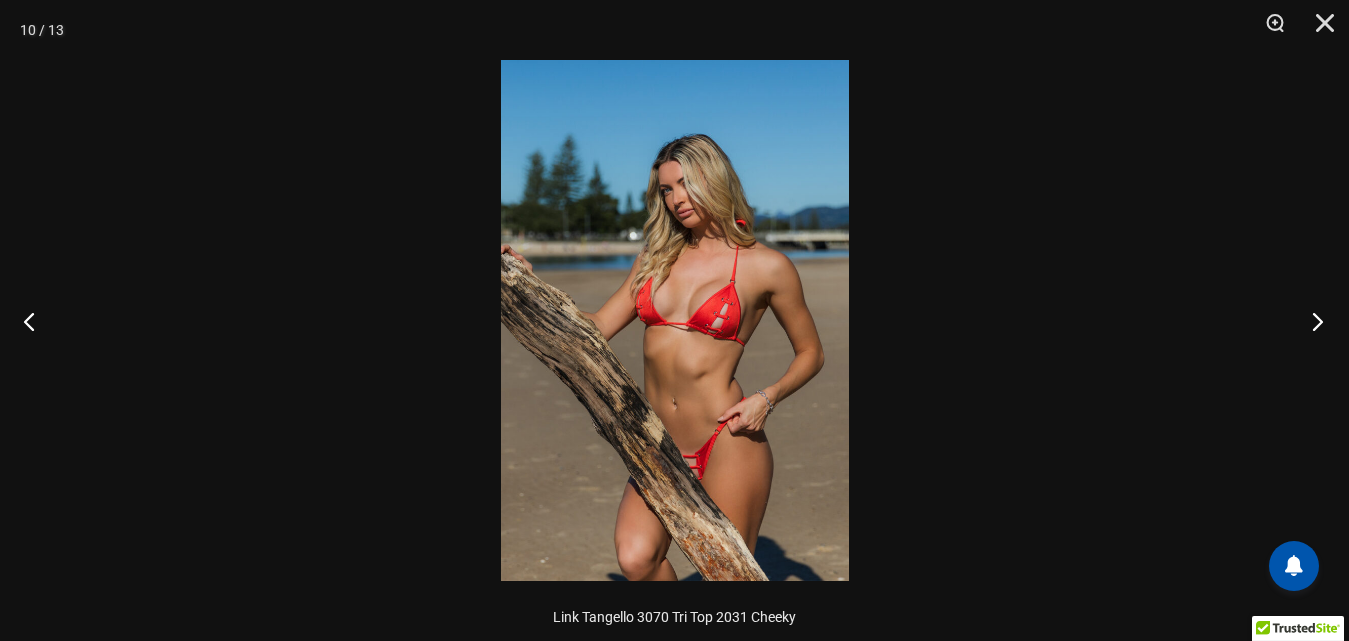 click at bounding box center [1311, 321] 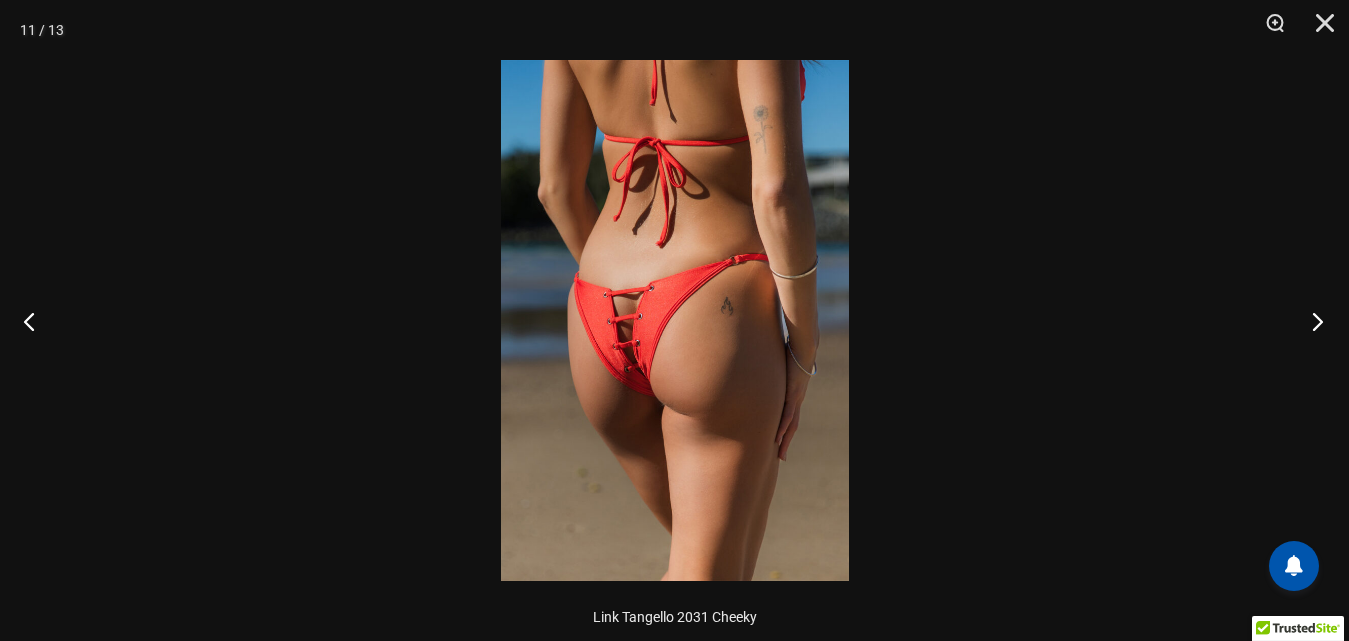 click at bounding box center [1311, 321] 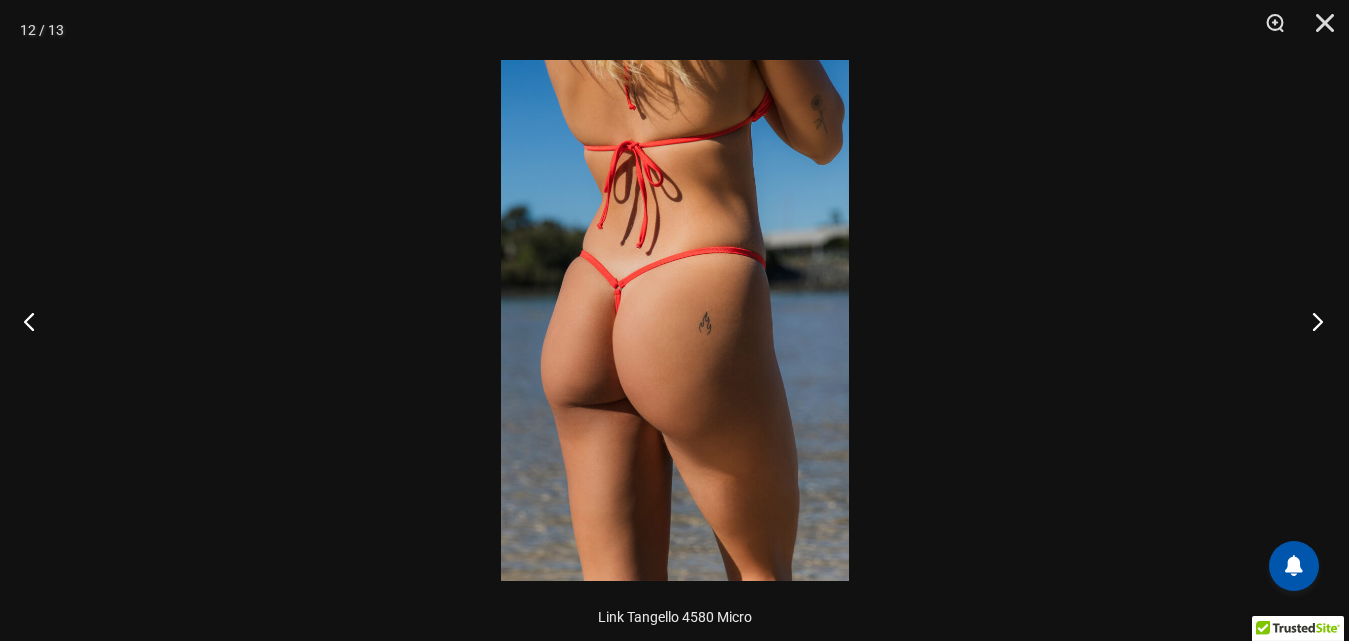 click at bounding box center [1311, 321] 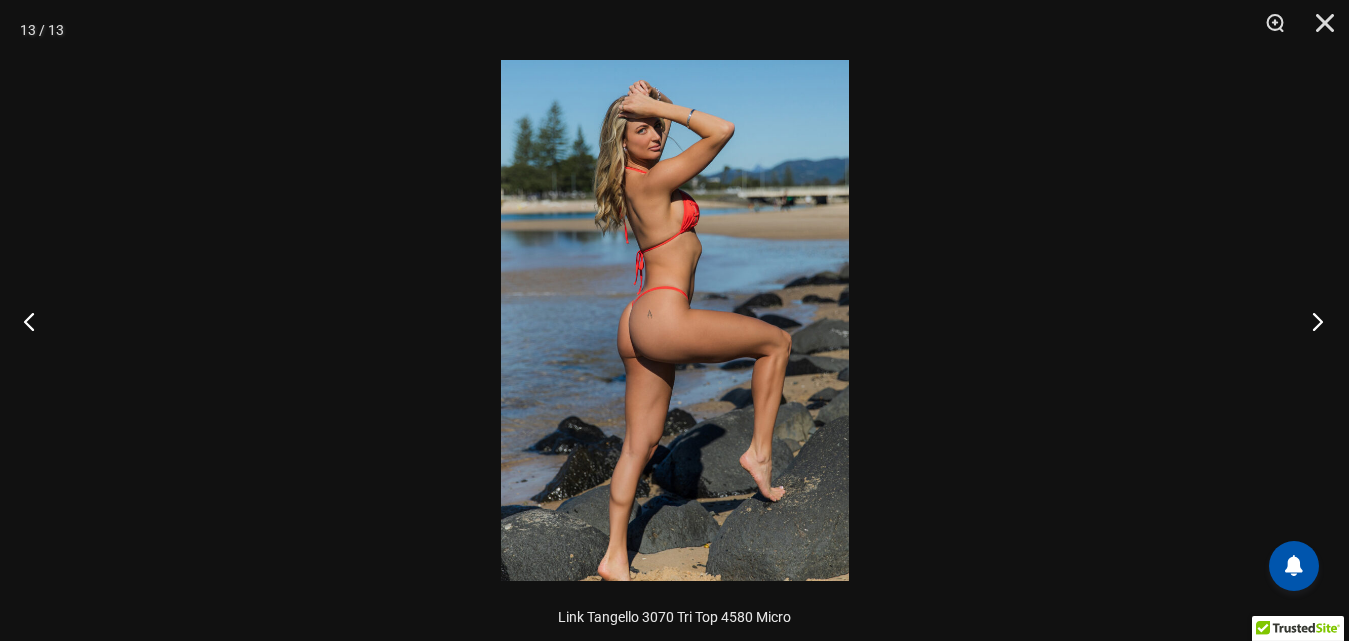 click at bounding box center [1311, 321] 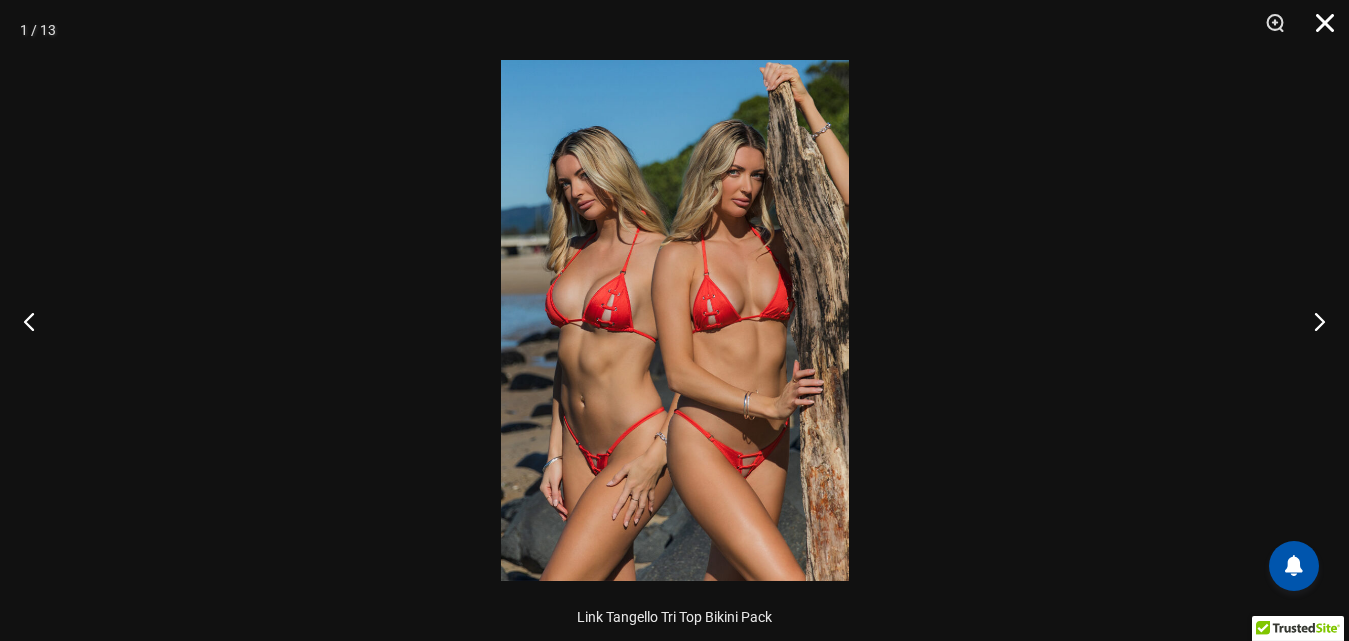 click at bounding box center (1318, 30) 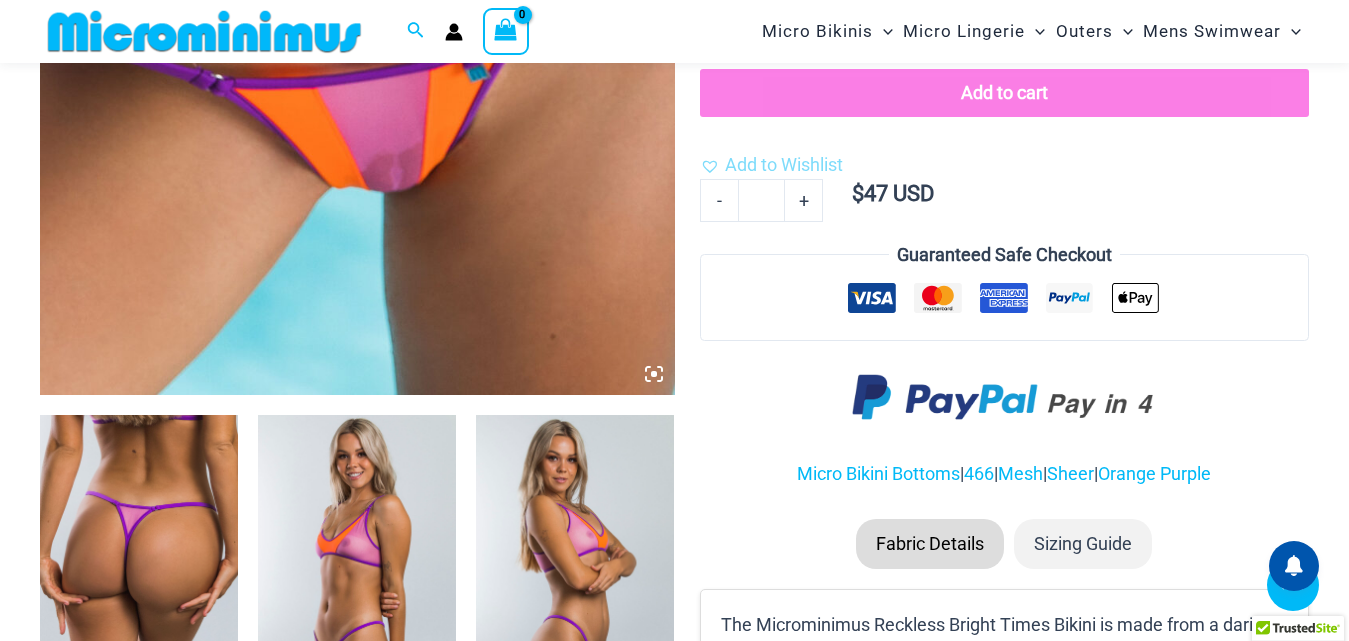scroll, scrollTop: 680, scrollLeft: 0, axis: vertical 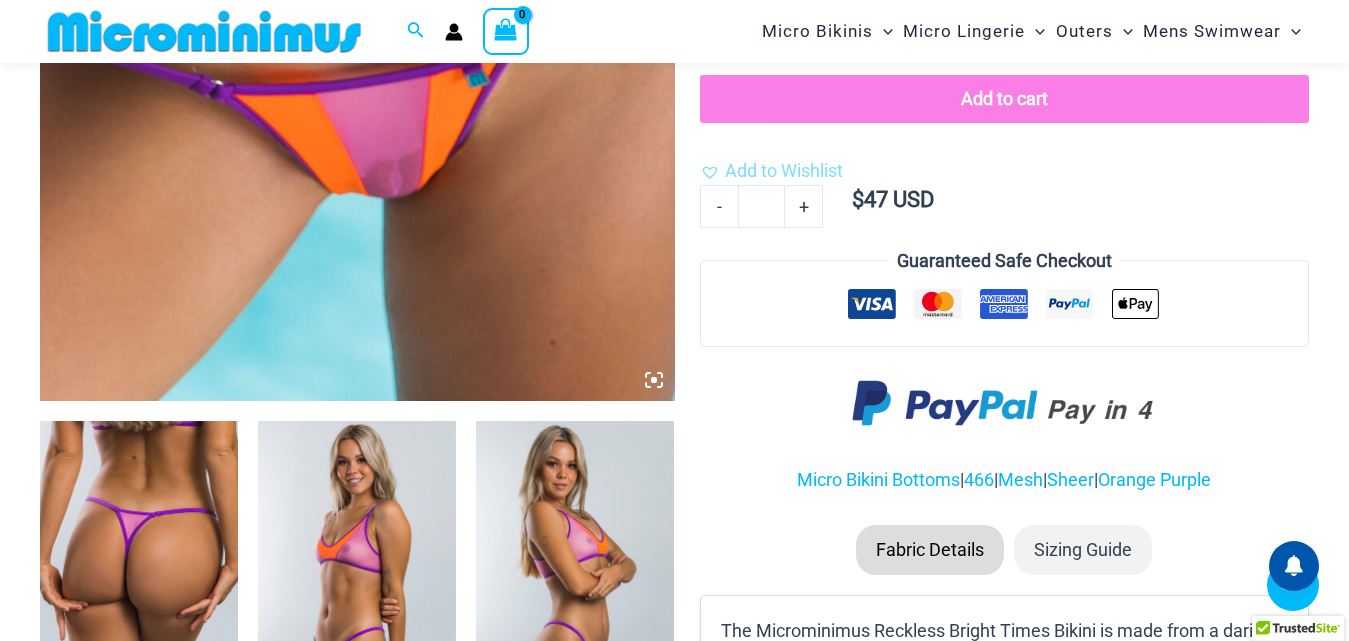 click at bounding box center [357, -75] 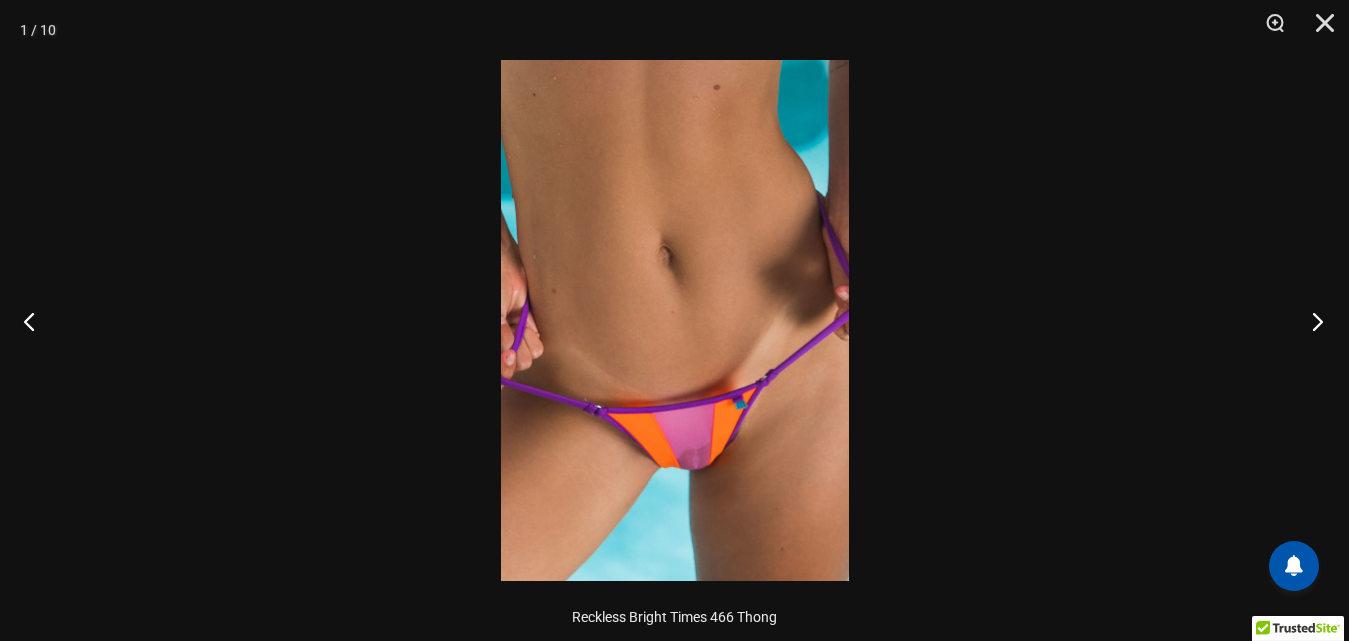 click at bounding box center (1311, 321) 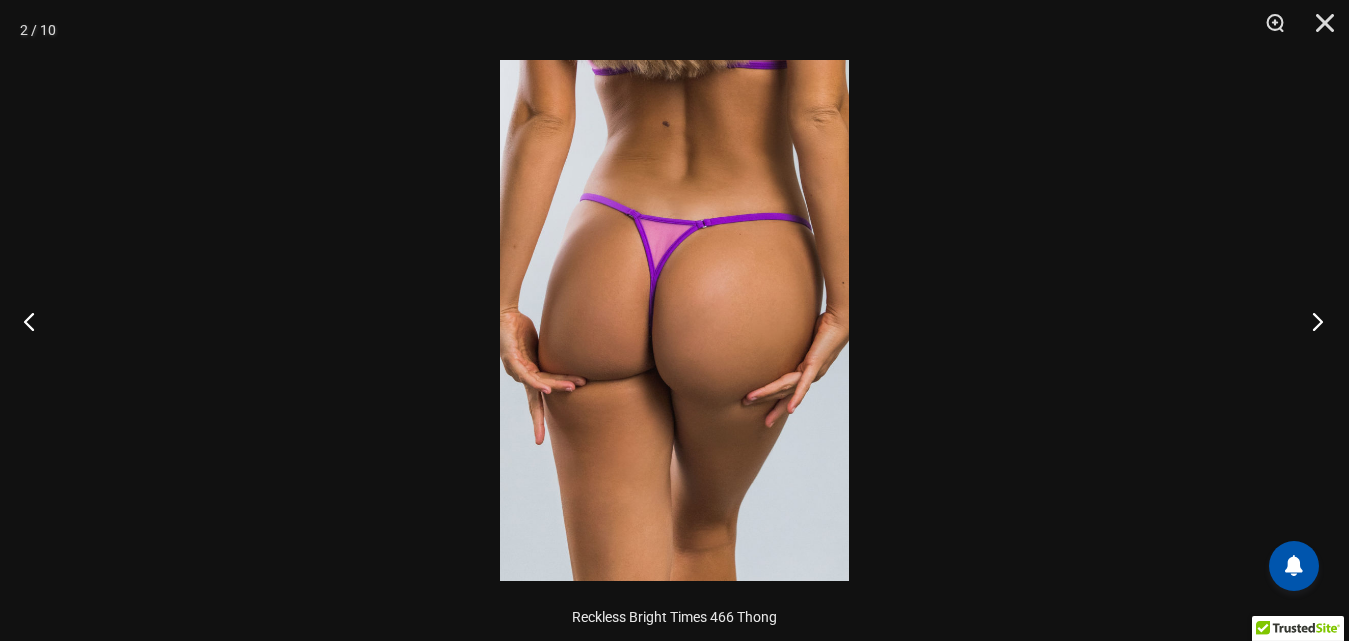 click at bounding box center (1311, 321) 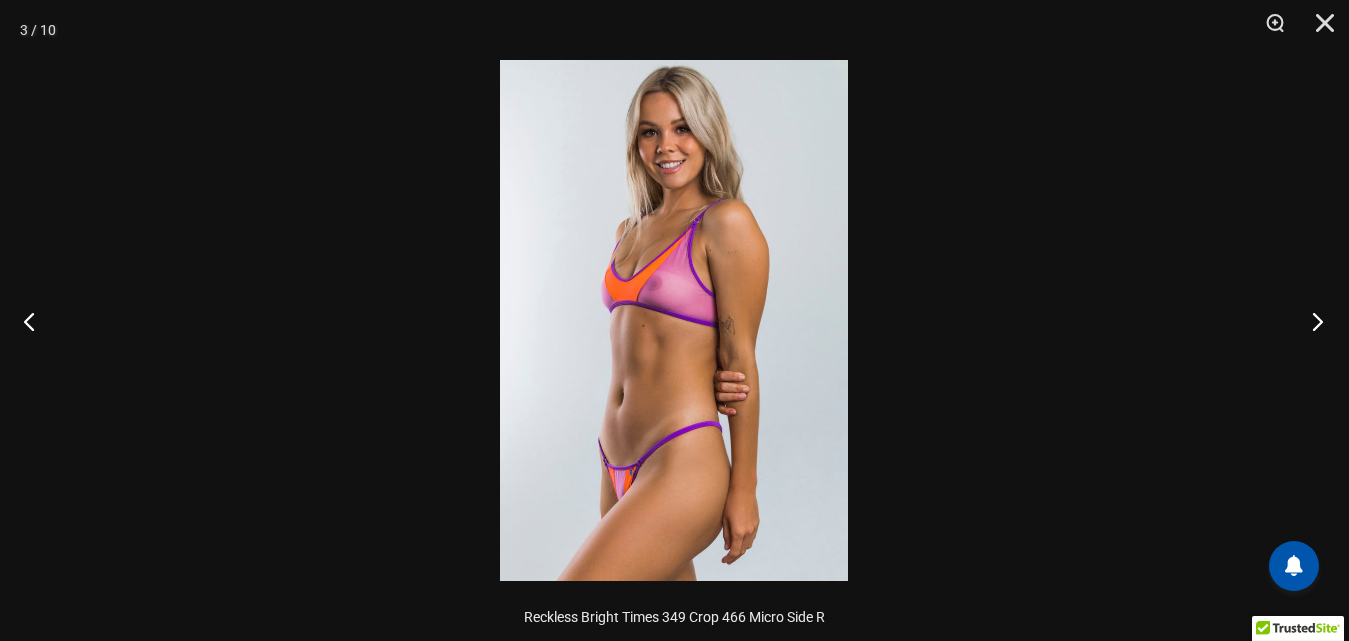 click at bounding box center [1311, 321] 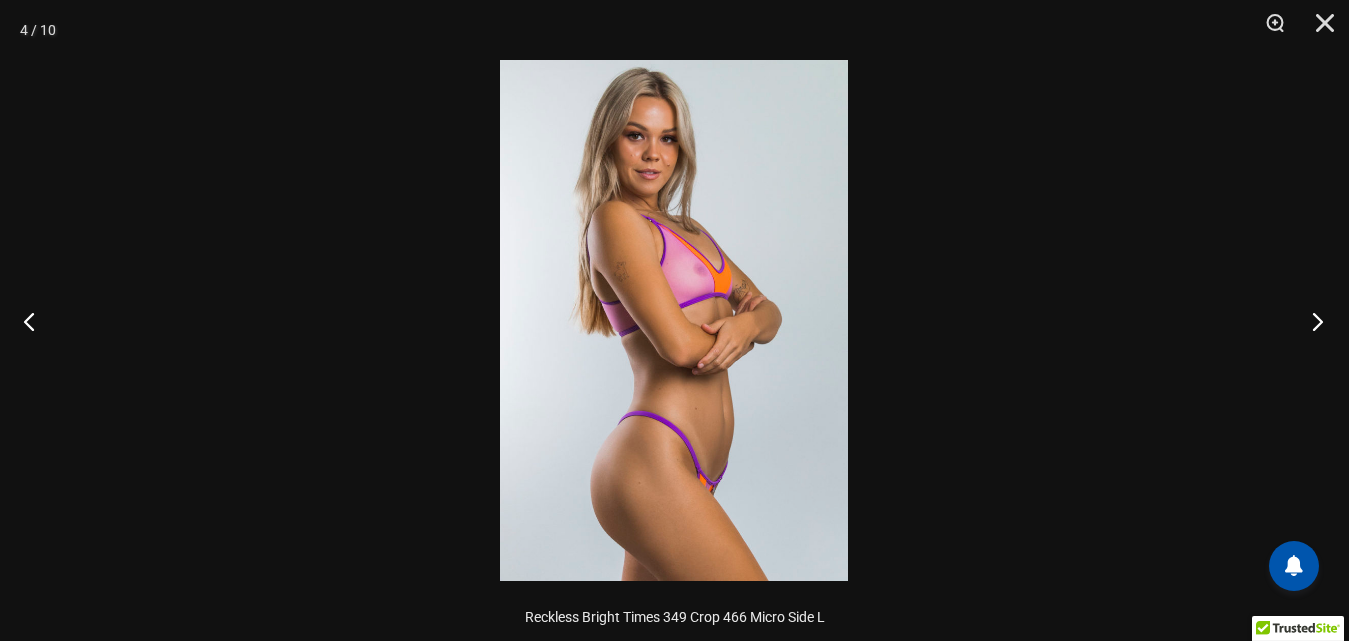 click at bounding box center [1311, 321] 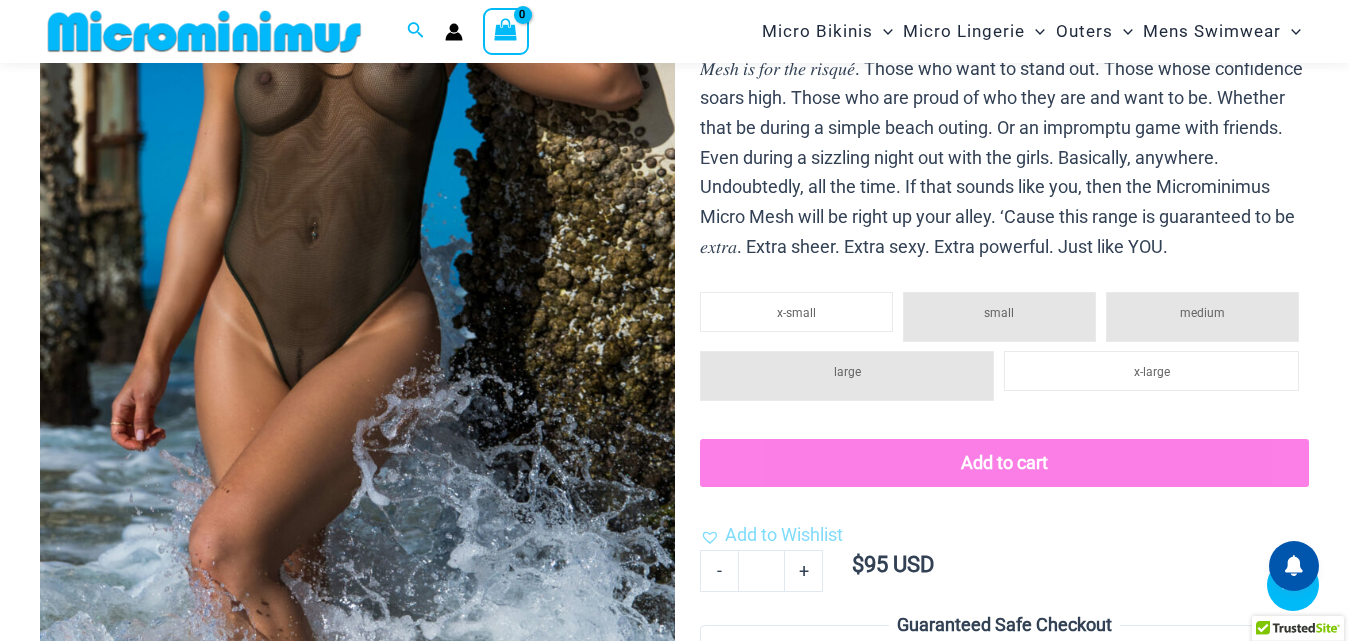 scroll, scrollTop: 380, scrollLeft: 0, axis: vertical 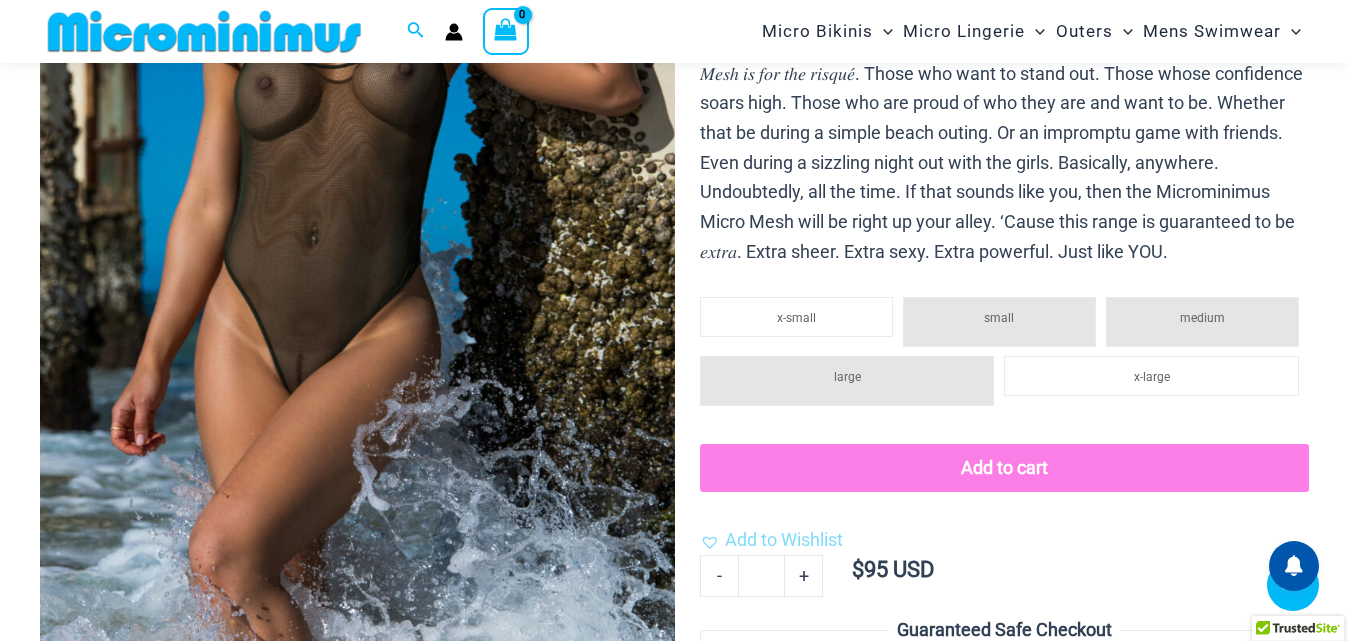 click at bounding box center [357, 225] 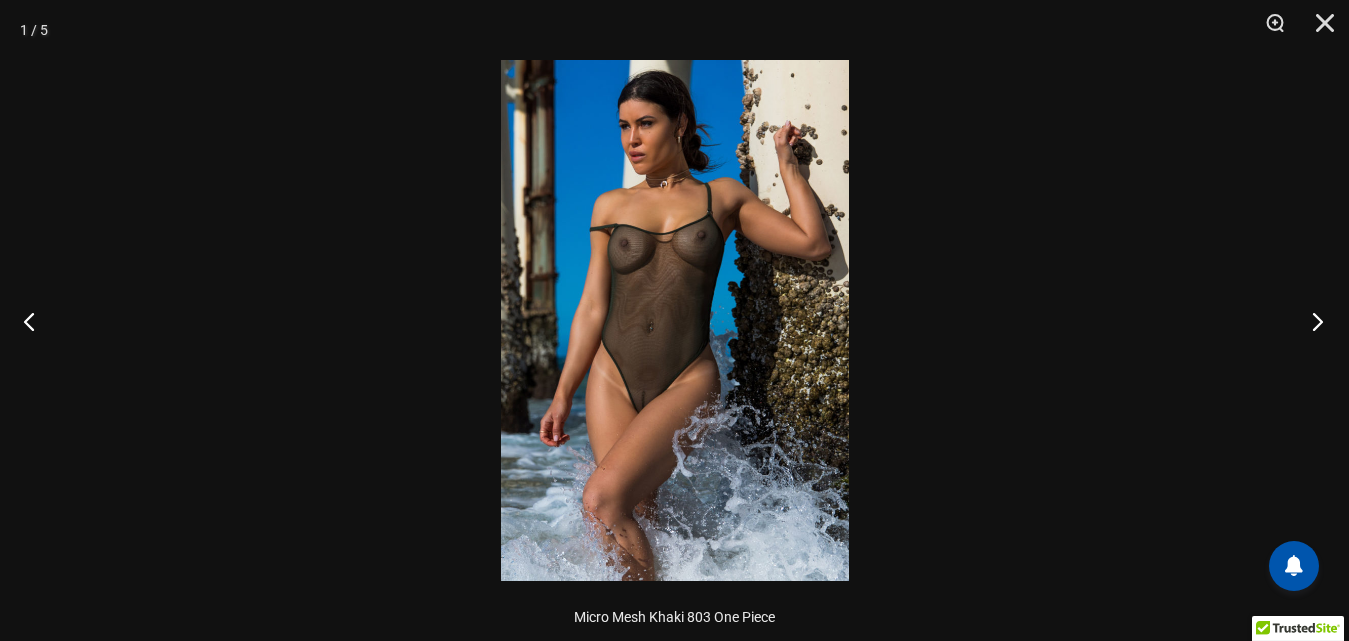 click at bounding box center (1311, 321) 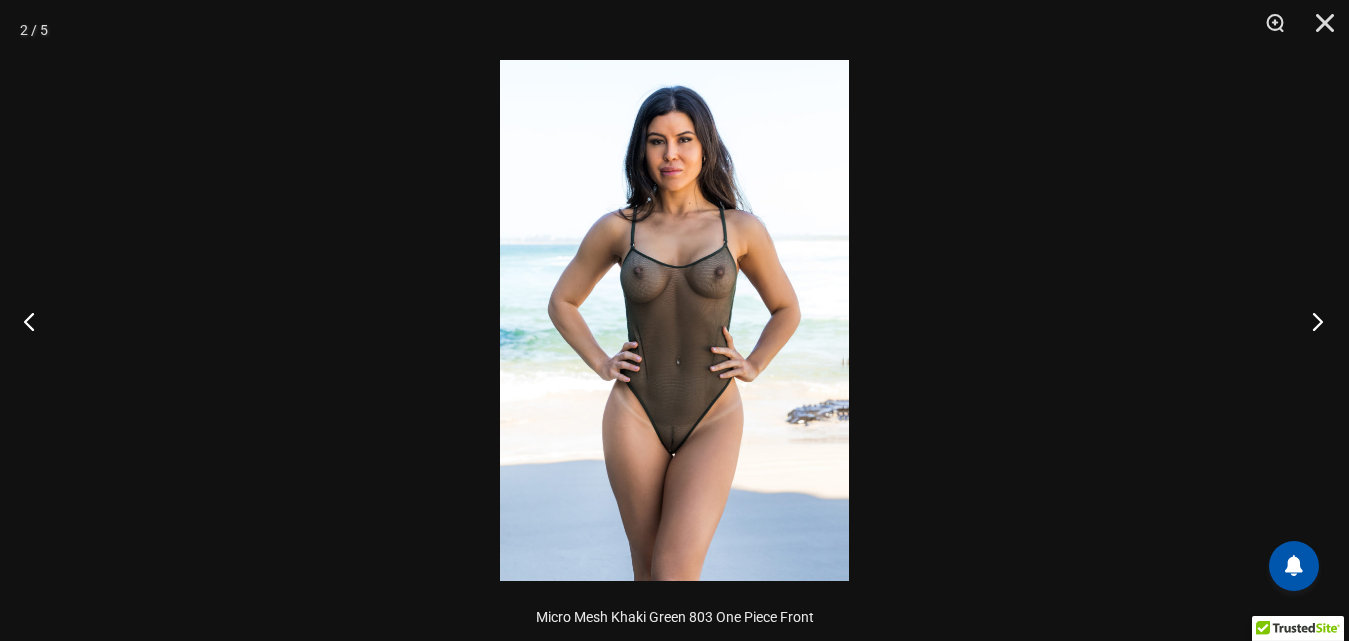 click at bounding box center [1311, 321] 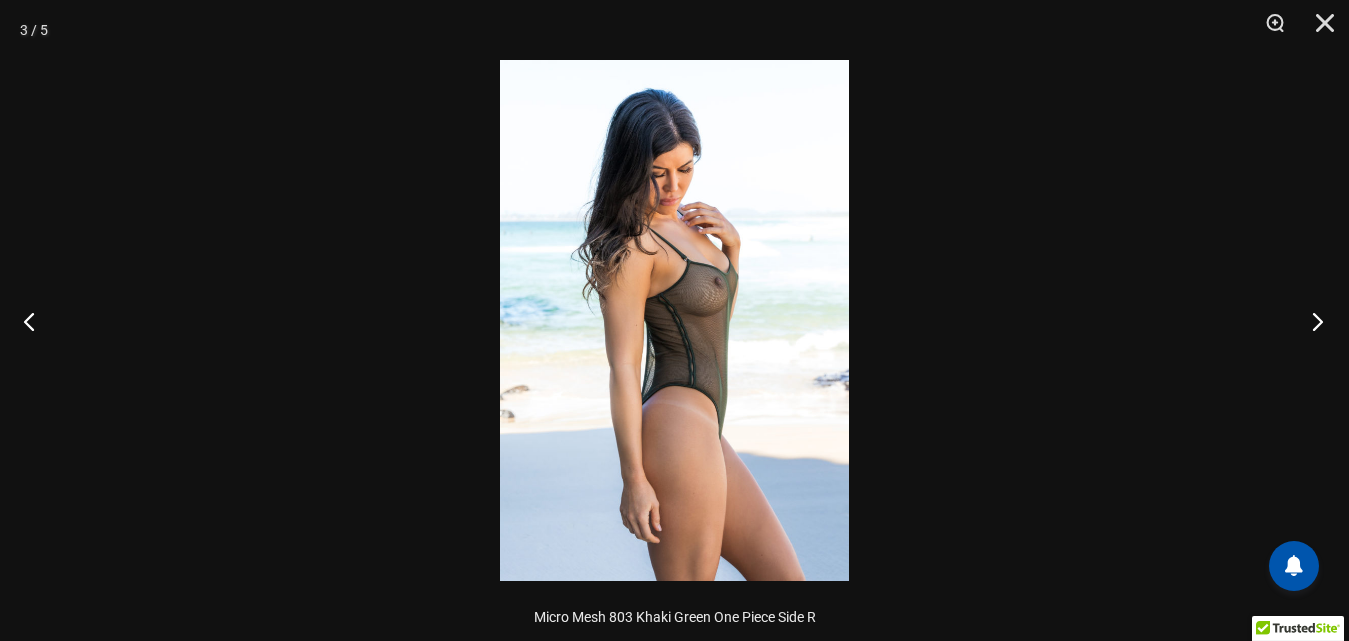 click at bounding box center [1311, 321] 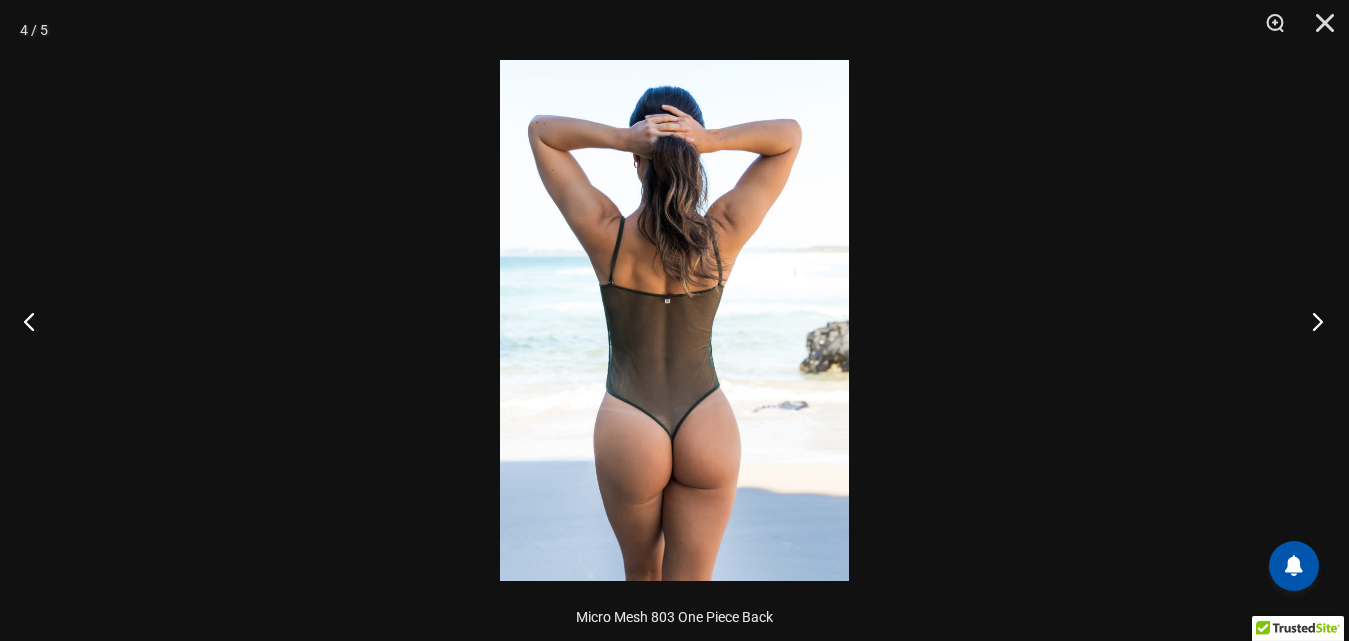 click at bounding box center (1311, 321) 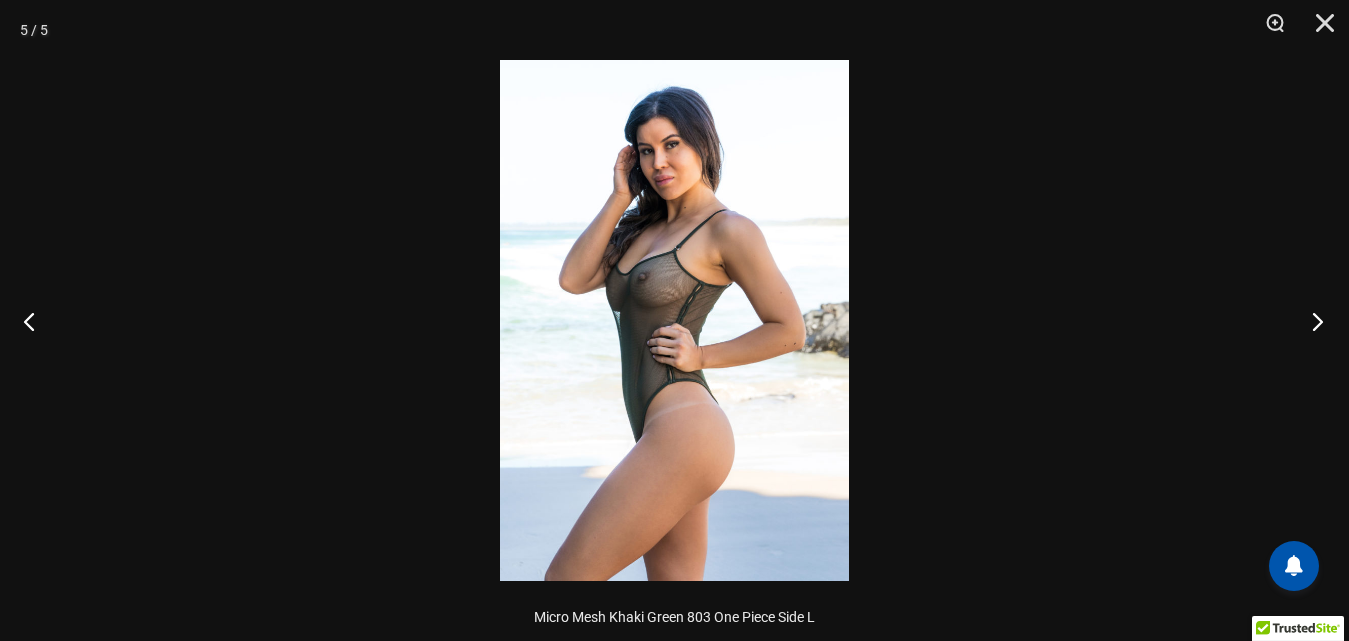 click at bounding box center (1311, 321) 